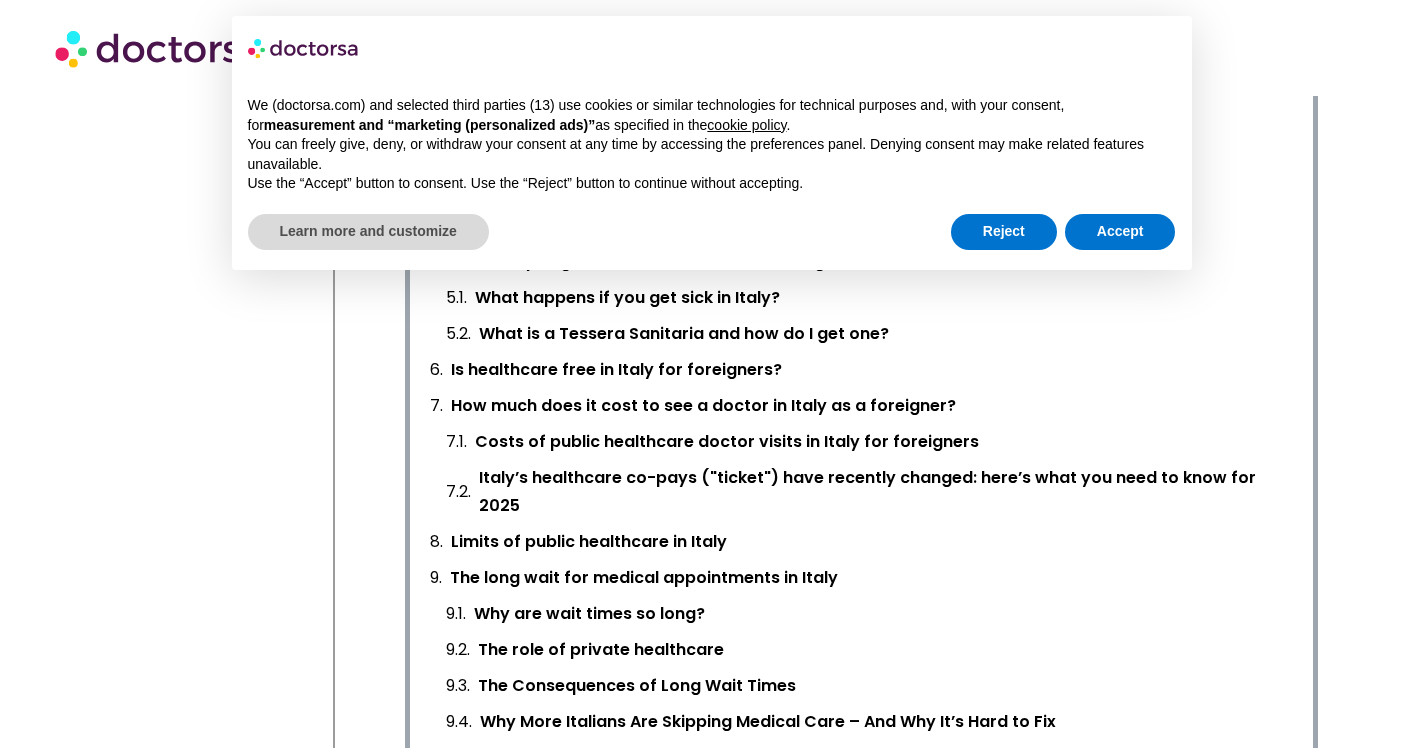 scroll, scrollTop: 972, scrollLeft: 0, axis: vertical 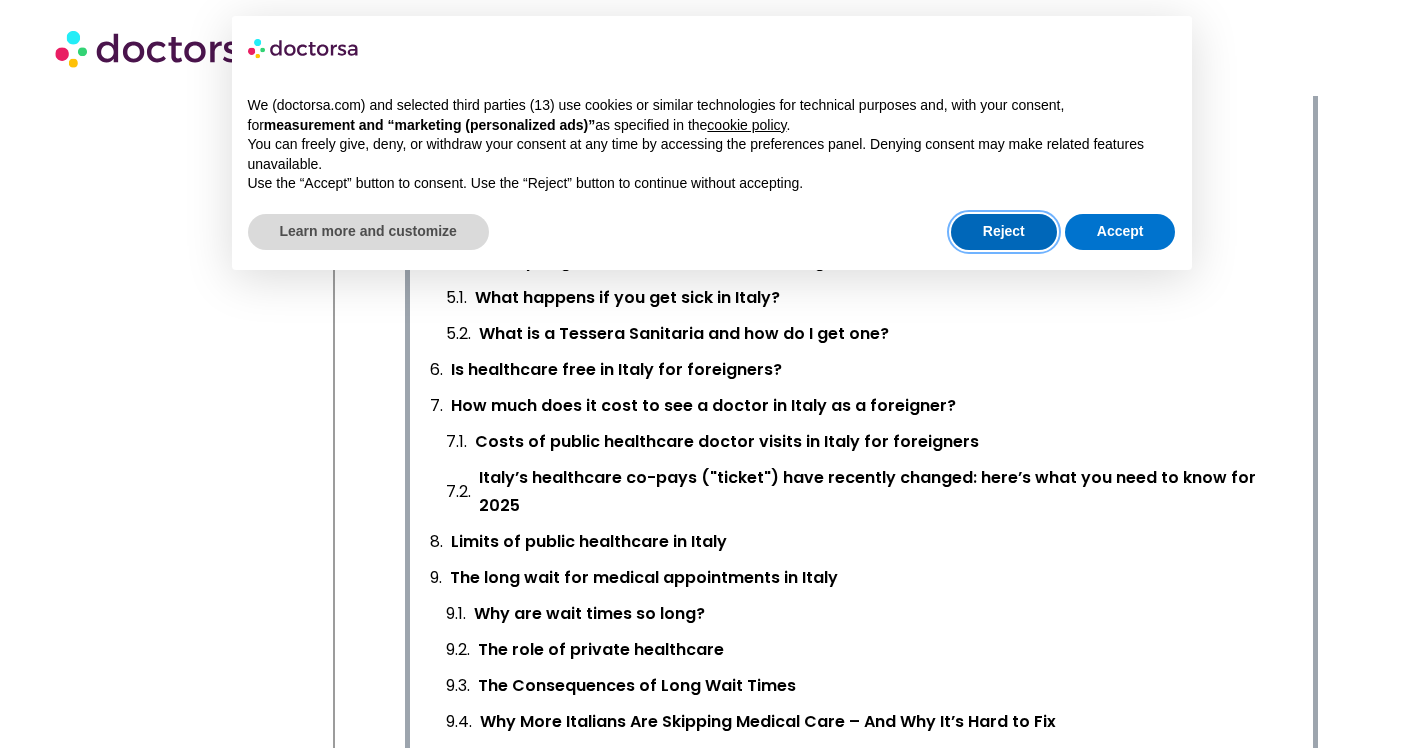 click on "Reject" at bounding box center [1004, 232] 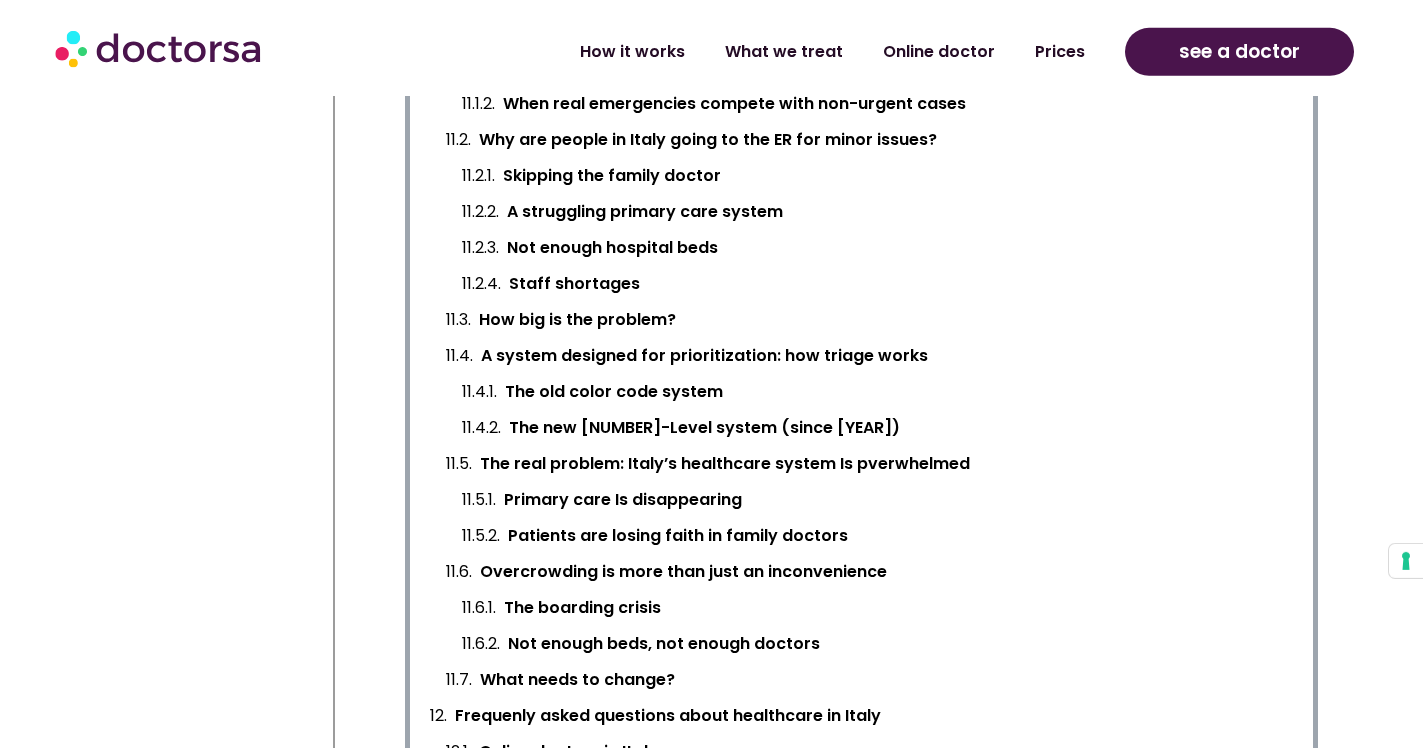 scroll, scrollTop: 1512, scrollLeft: 0, axis: vertical 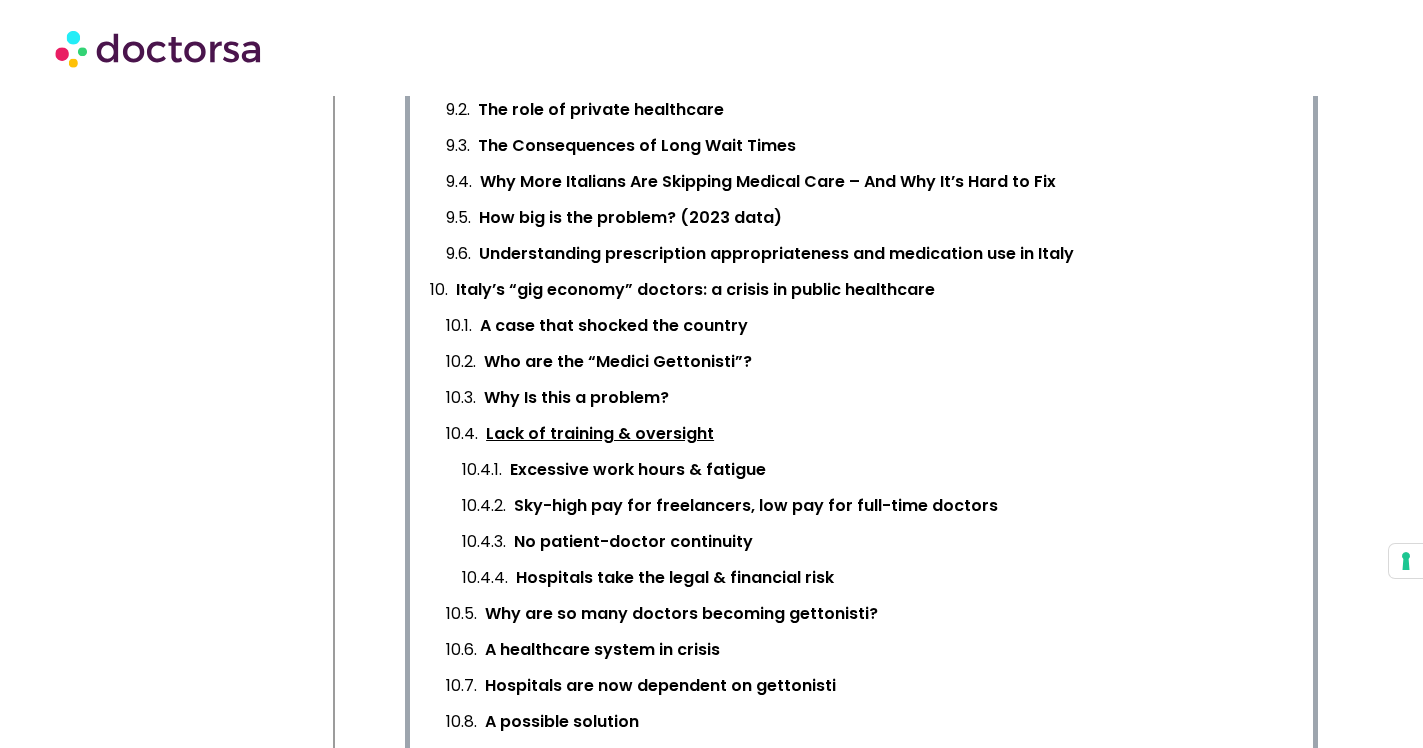 click on "Lack of training & oversight" at bounding box center (600, 434) 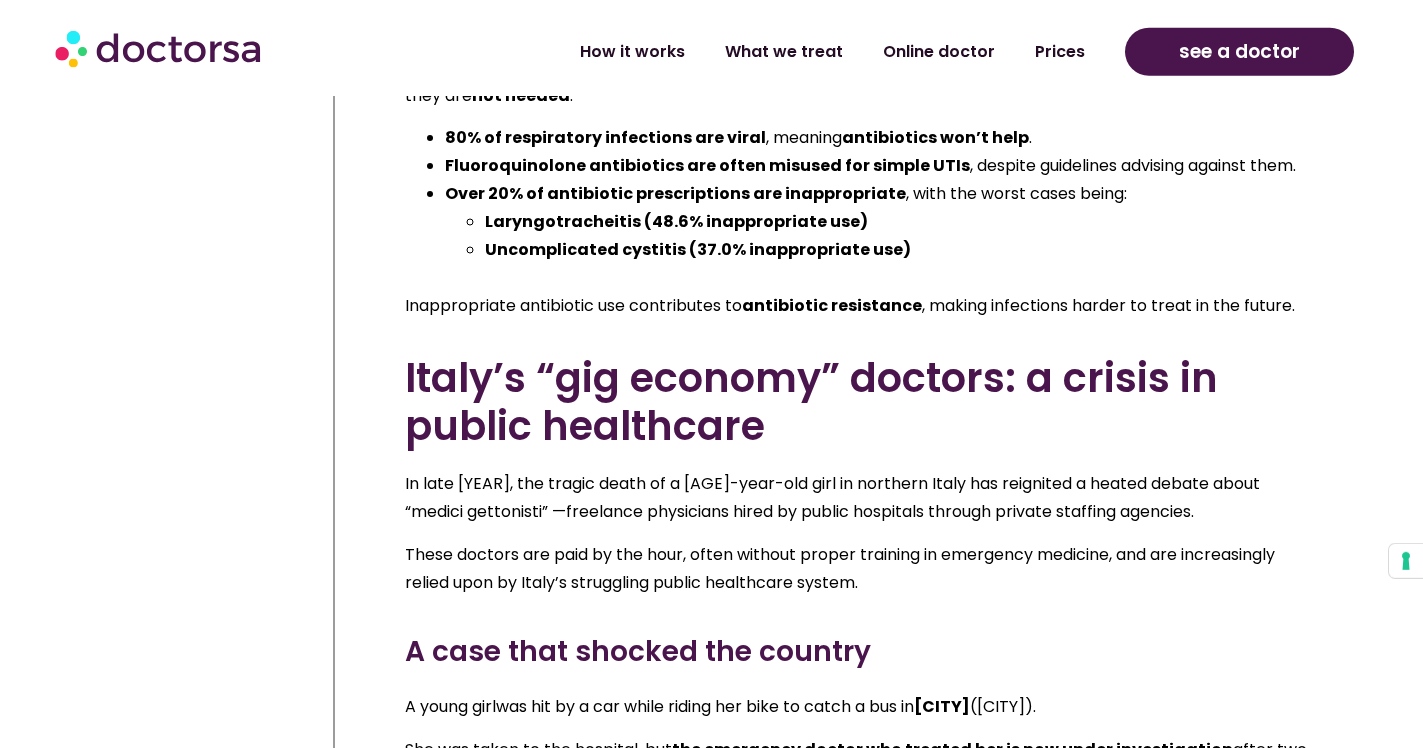 scroll, scrollTop: 21995, scrollLeft: 0, axis: vertical 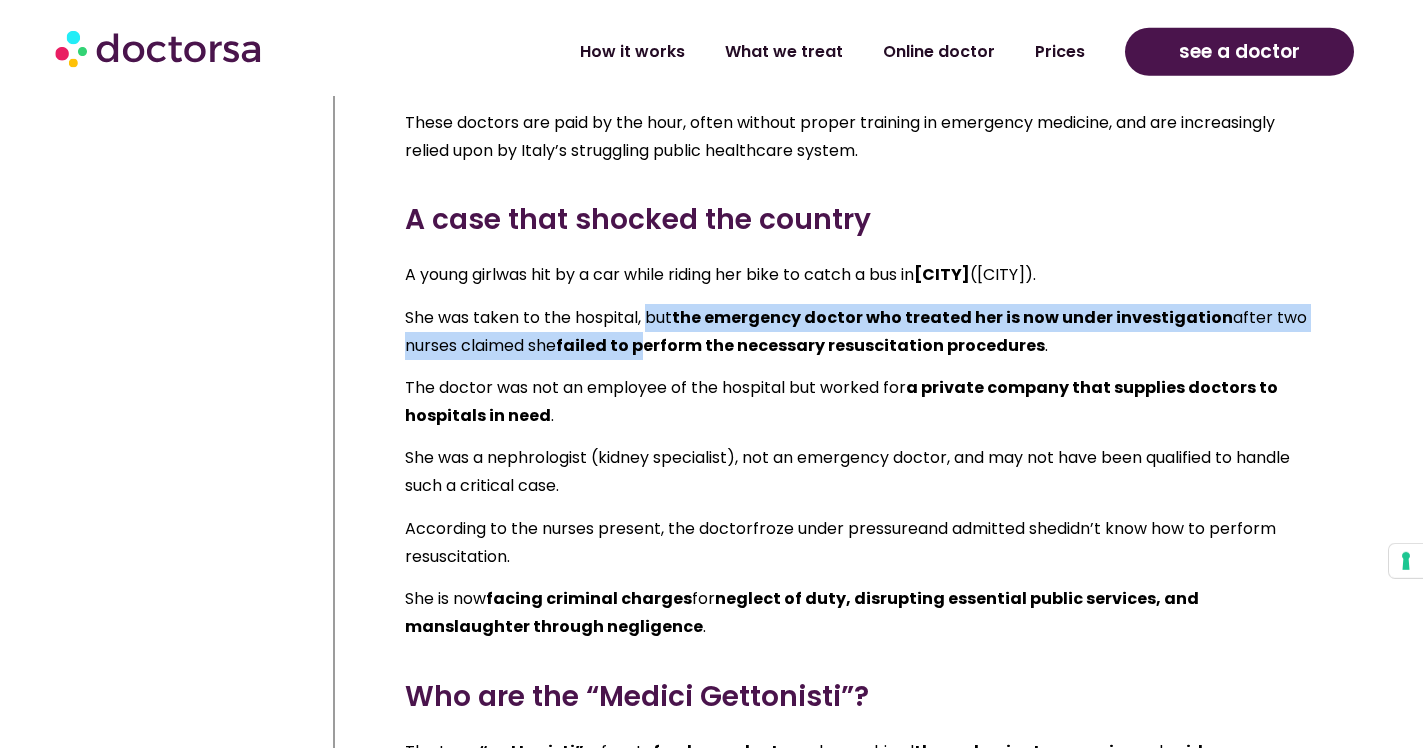 drag, startPoint x: 647, startPoint y: 337, endPoint x: 647, endPoint y: 350, distance: 13 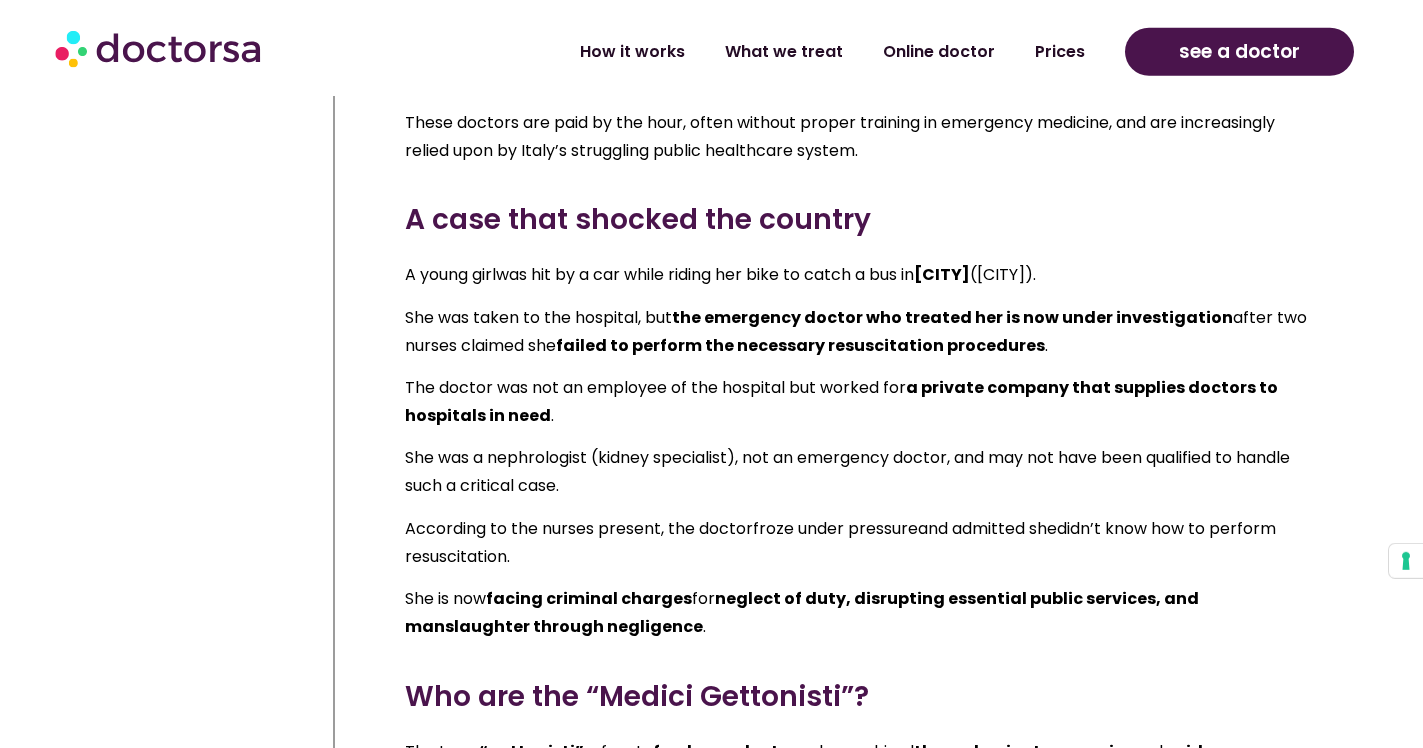 click on "She was taken to the hospital, but" at bounding box center (538, 317) 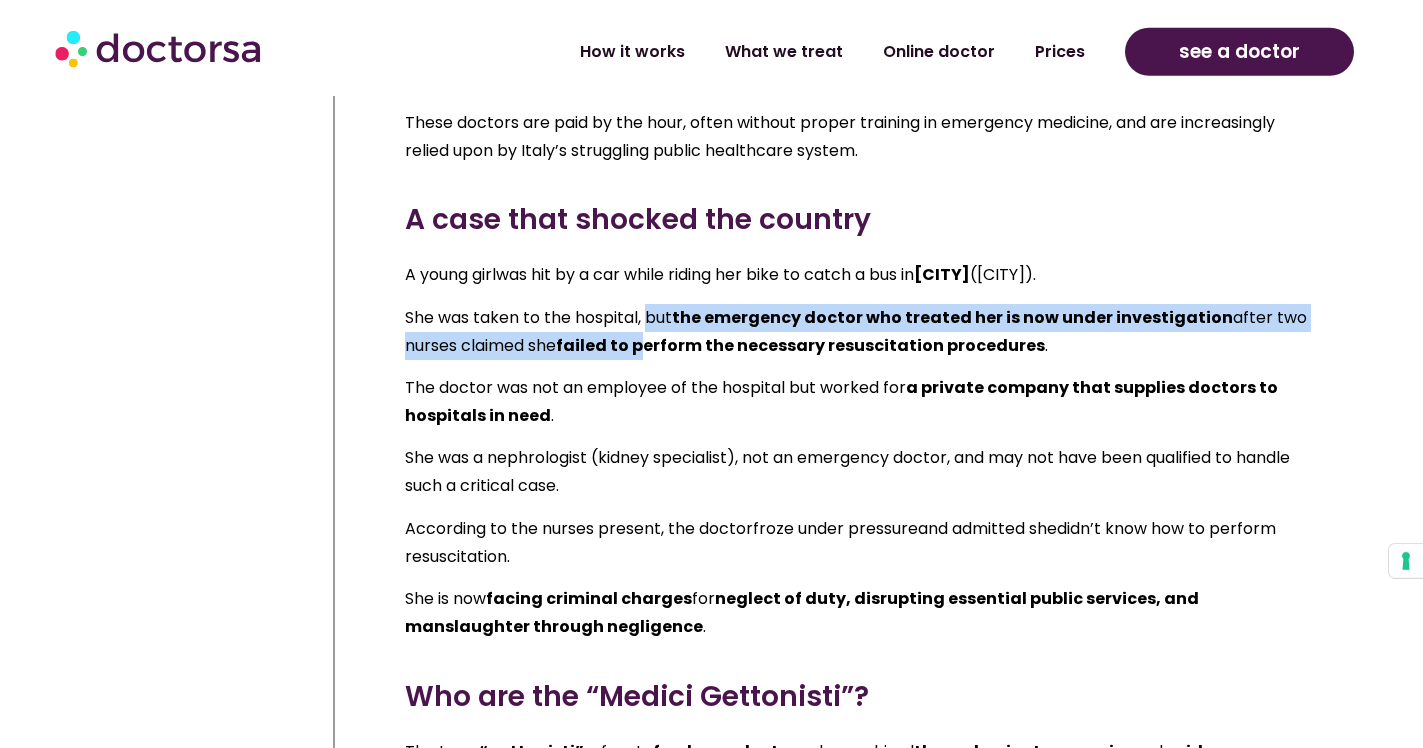 drag, startPoint x: 650, startPoint y: 358, endPoint x: 652, endPoint y: 329, distance: 29.068884 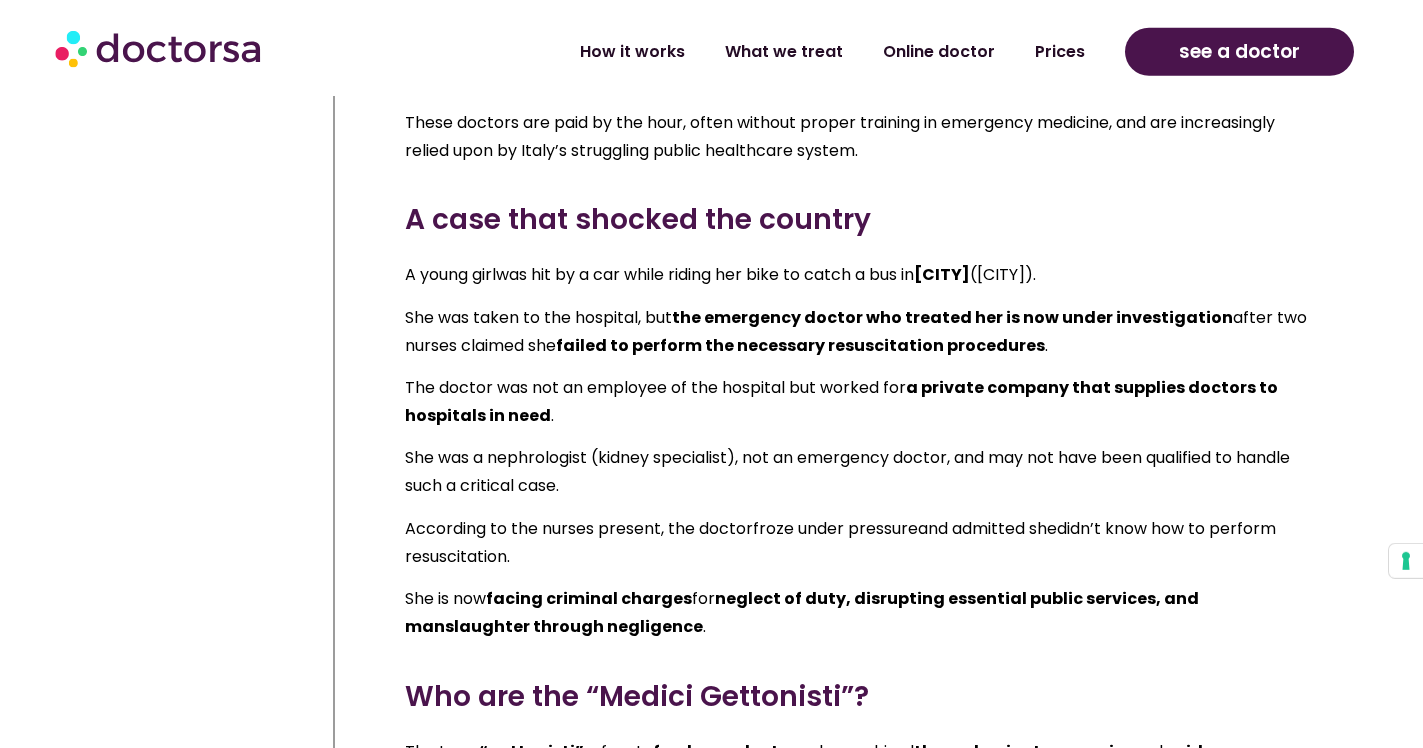 click on "She was taken to the hospital, but" at bounding box center [538, 317] 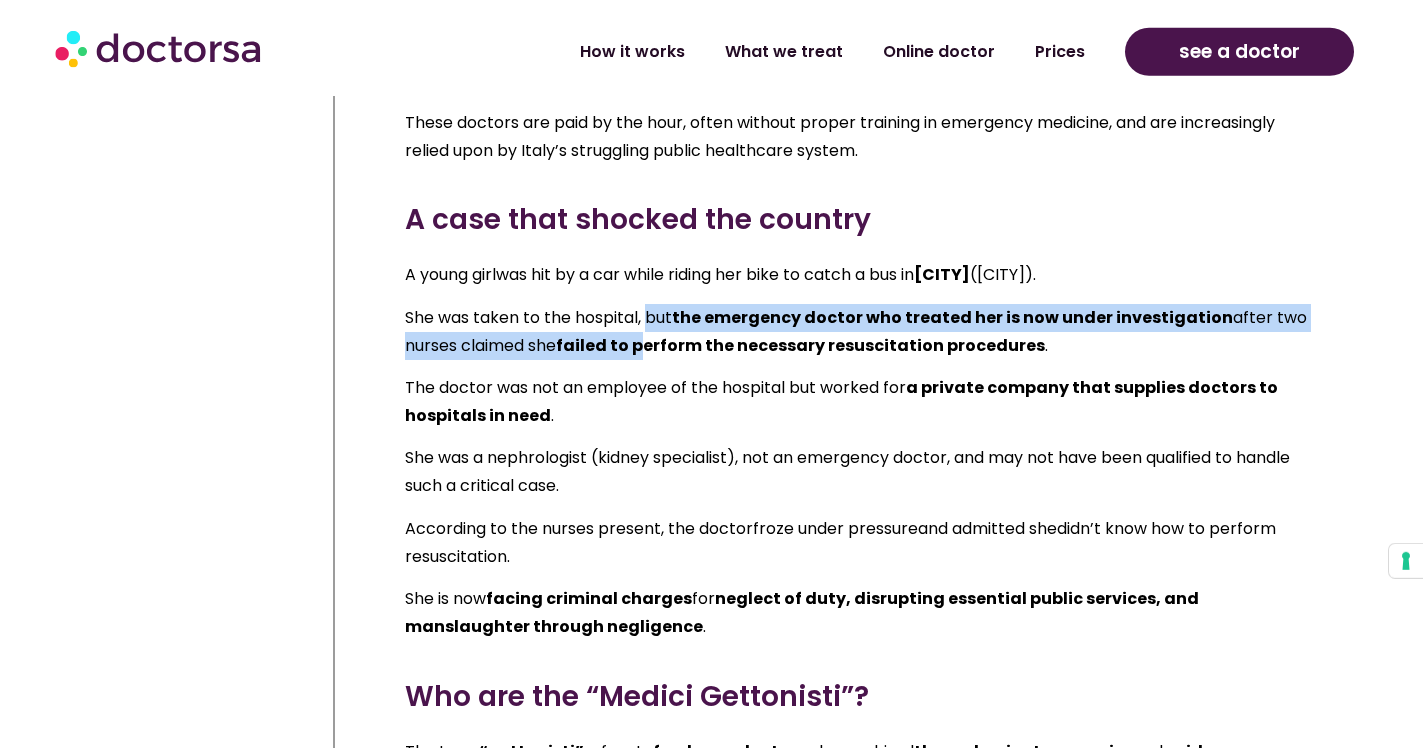 drag, startPoint x: 651, startPoint y: 361, endPoint x: 650, endPoint y: 326, distance: 35.014282 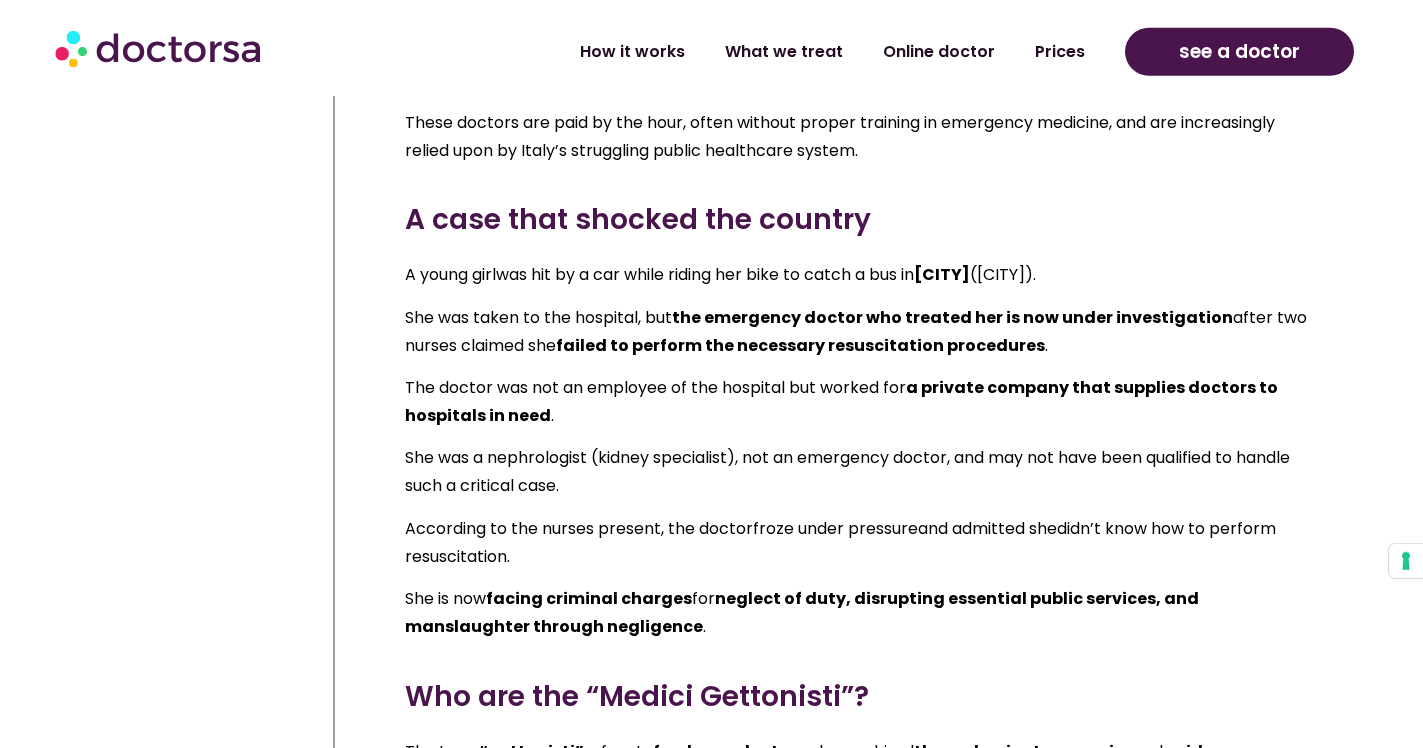 click on "She was taken to the hospital, but" at bounding box center (538, 317) 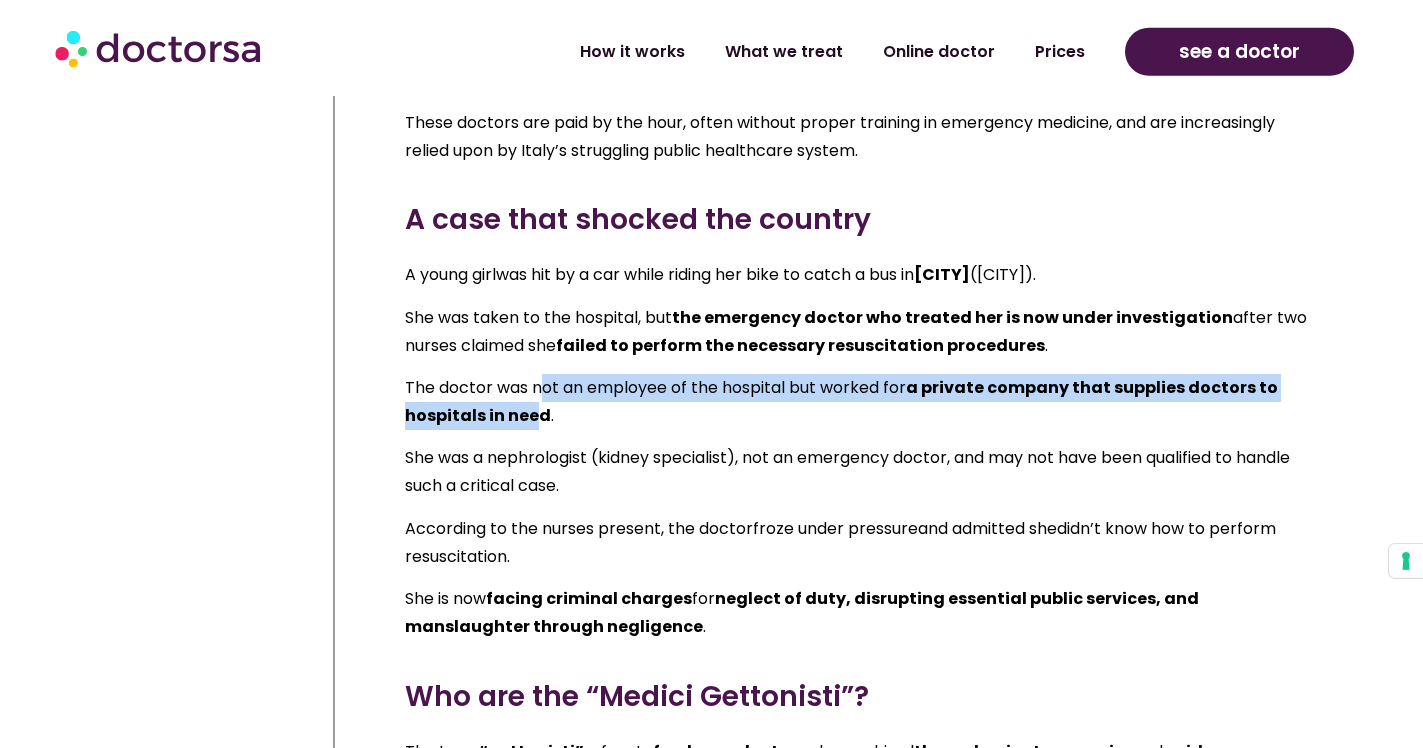 drag, startPoint x: 535, startPoint y: 413, endPoint x: 537, endPoint y: 393, distance: 20.09975 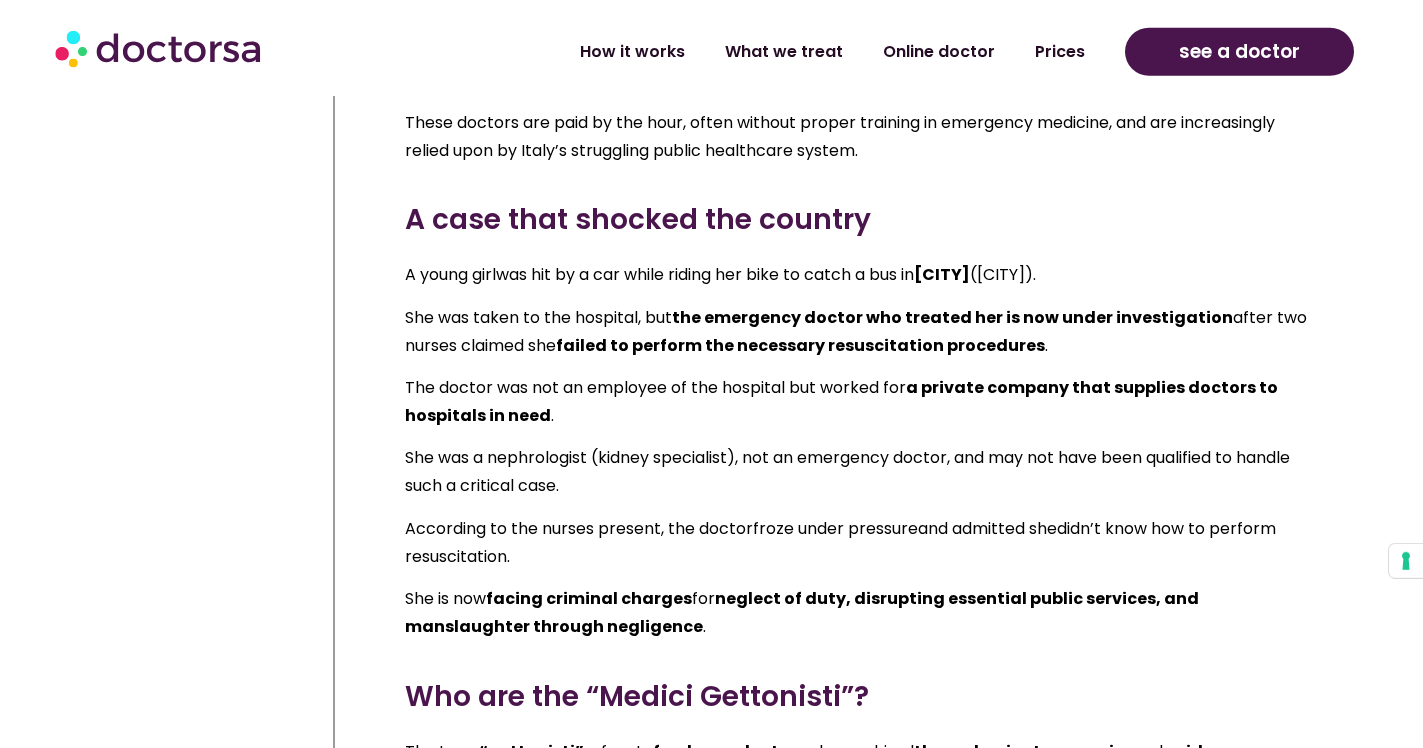 click on "The doctor was not an employee of the hospital but worked for" at bounding box center [655, 387] 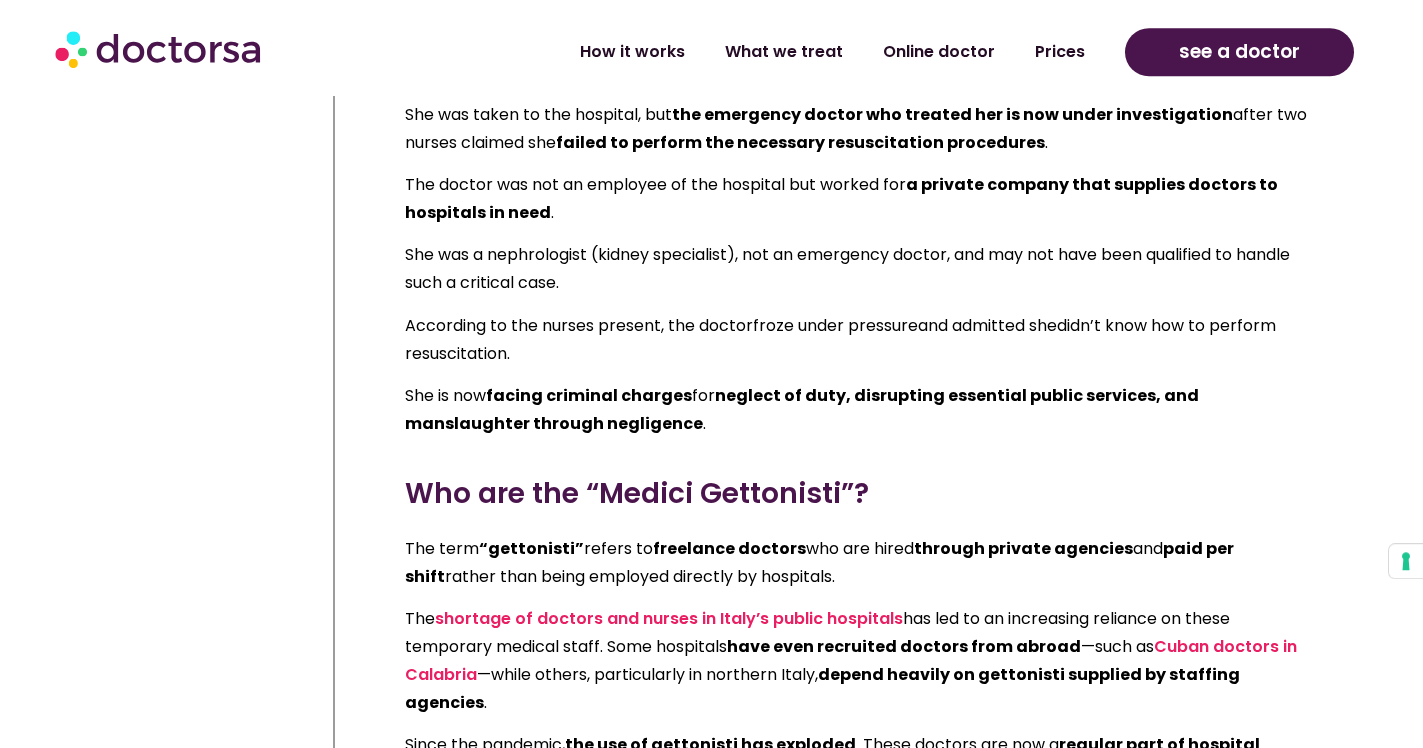 scroll, scrollTop: 22211, scrollLeft: 0, axis: vertical 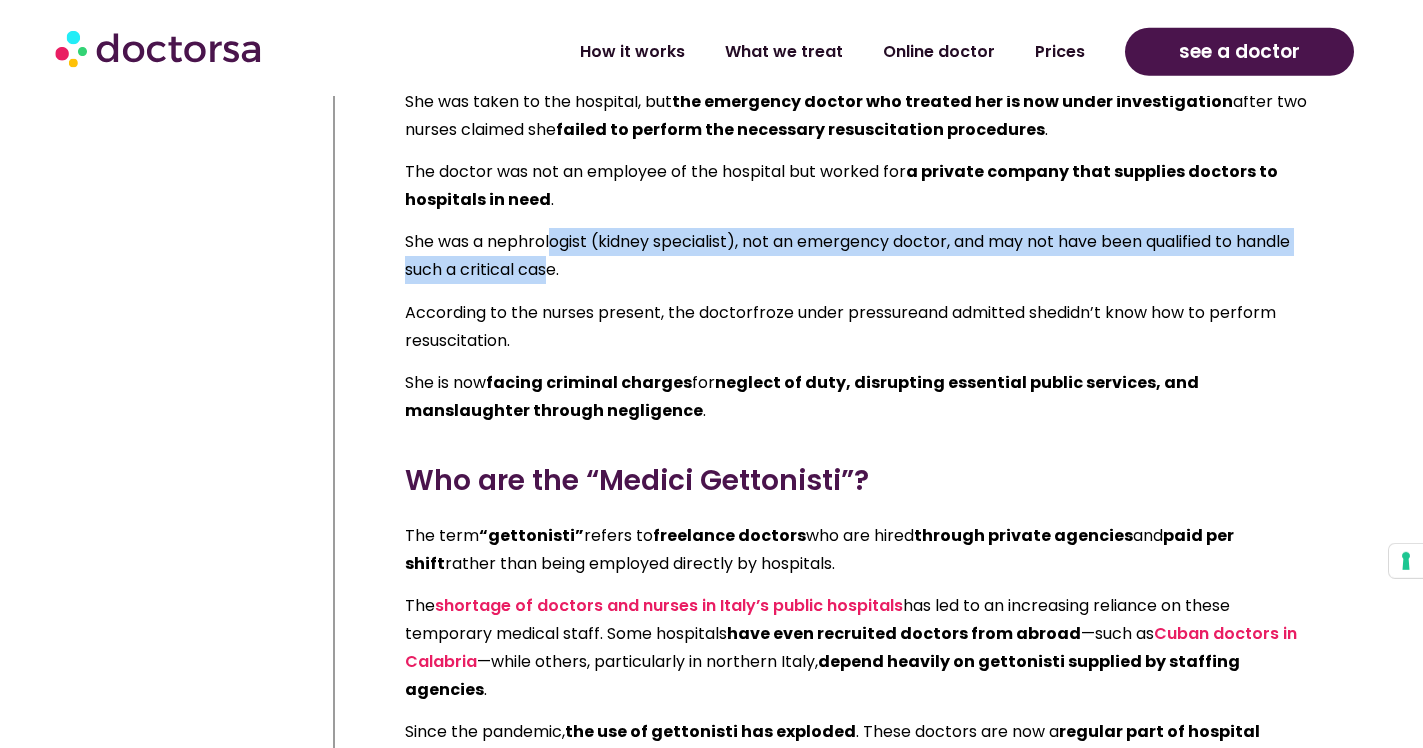 drag, startPoint x: 552, startPoint y: 243, endPoint x: 547, endPoint y: 275, distance: 32.38827 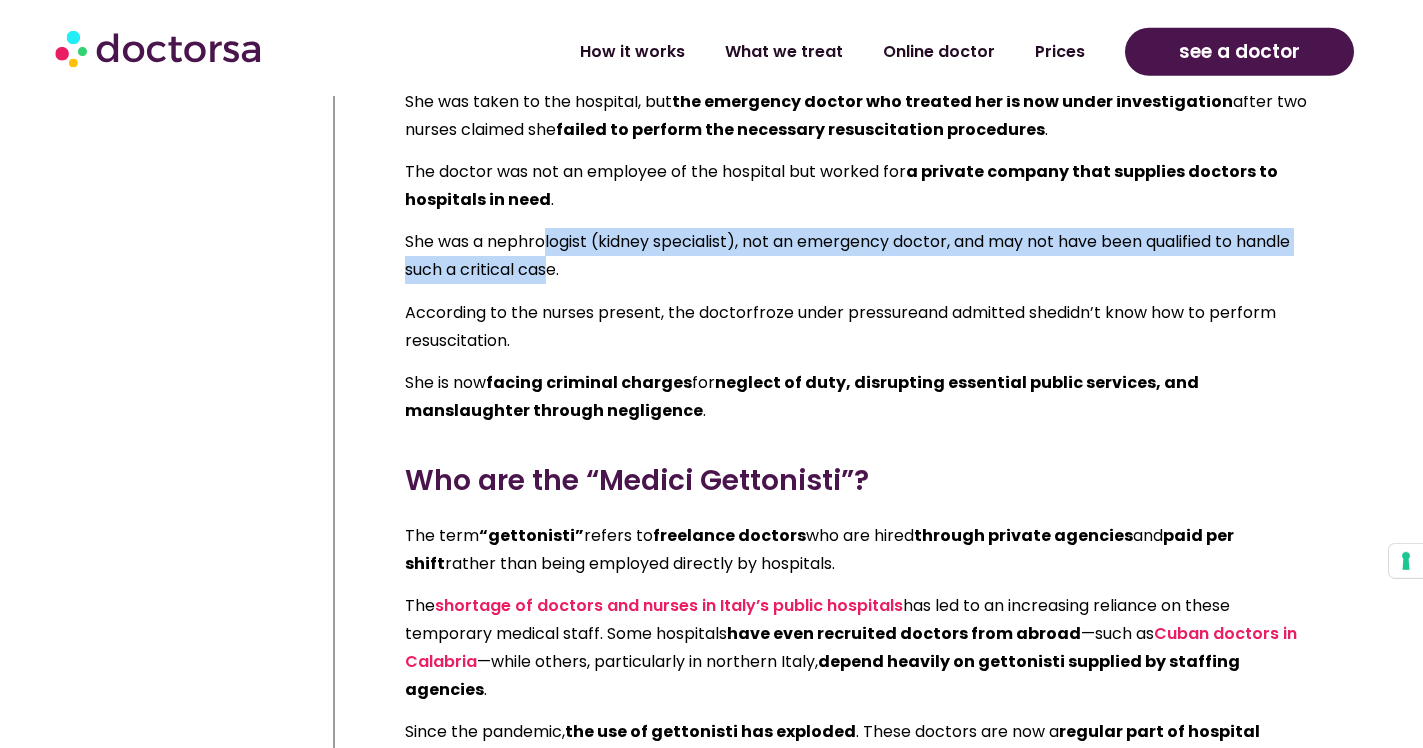 click on "She was a nephrologist (kidney specialist), not an emergency doctor, and may not have been qualified to handle such a critical case." at bounding box center (861, 256) 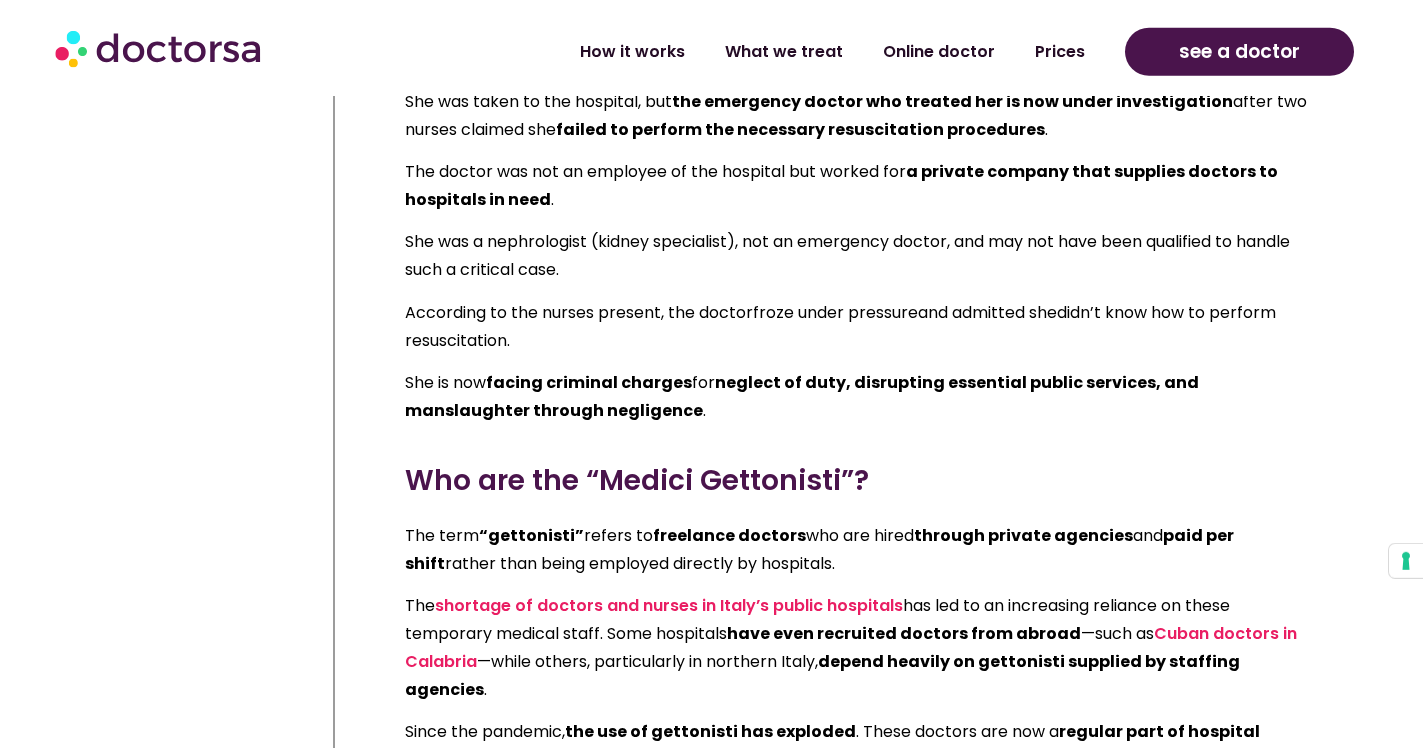 click on "She was a nephrologist (kidney specialist), not an emergency doctor, and may not have been qualified to handle such a critical case." at bounding box center [861, 256] 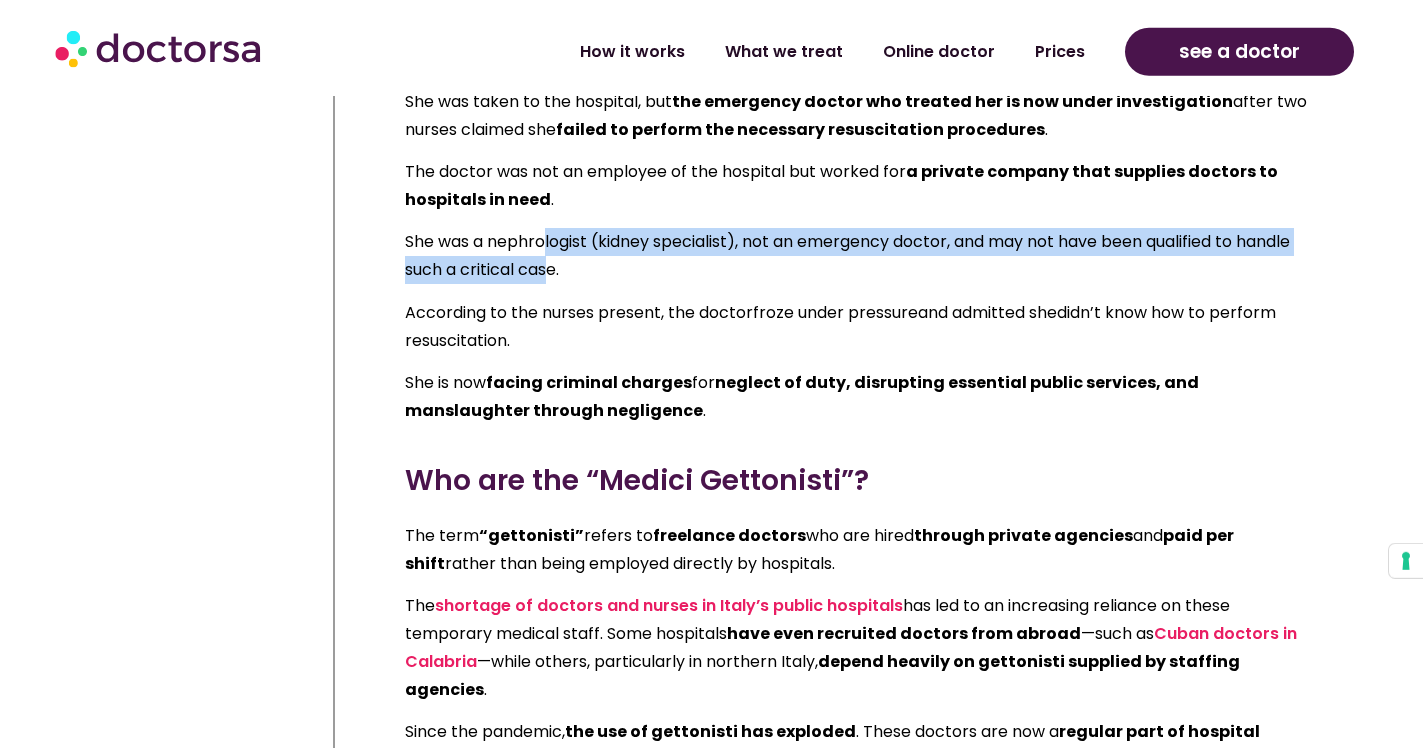 drag, startPoint x: 546, startPoint y: 264, endPoint x: 546, endPoint y: 246, distance: 18 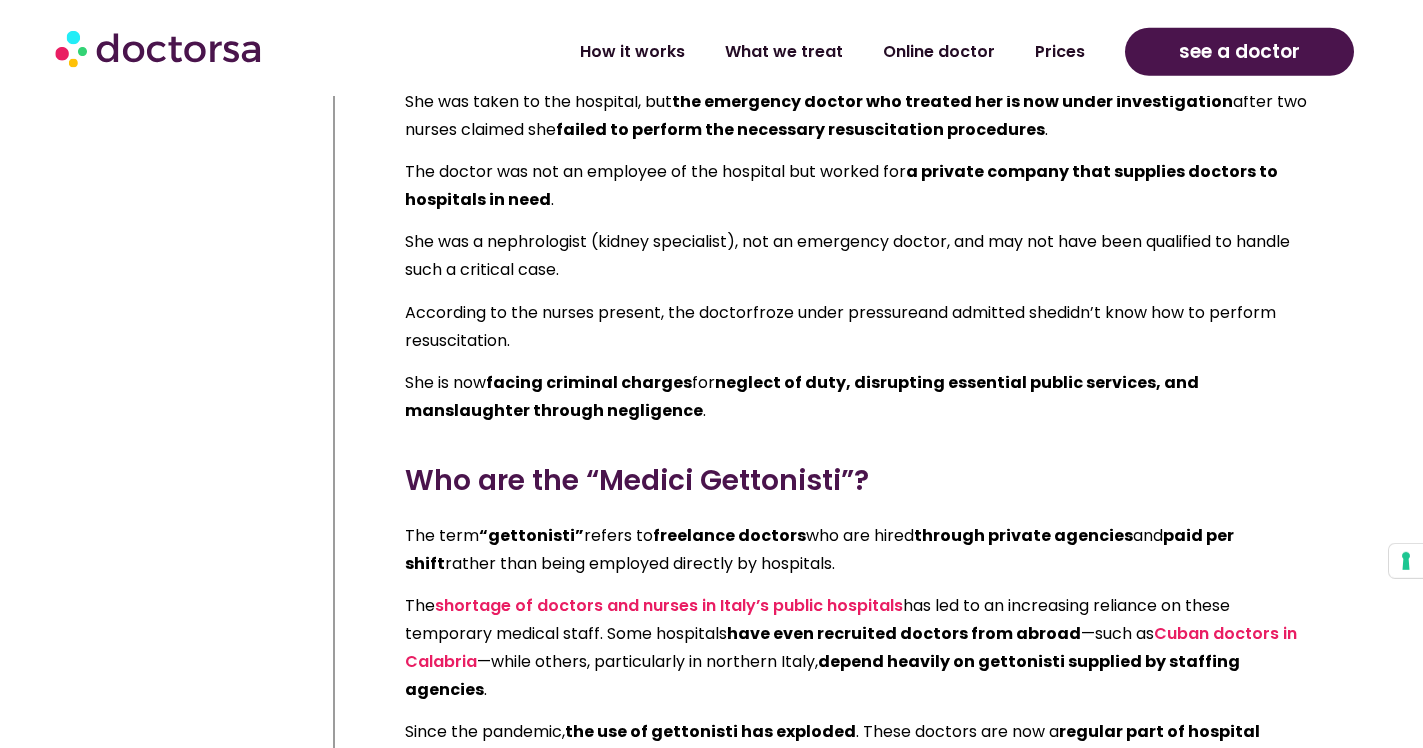click on "She was a nephrologist (kidney specialist), not an emergency doctor, and may not have been qualified to handle such a critical case." at bounding box center [861, 256] 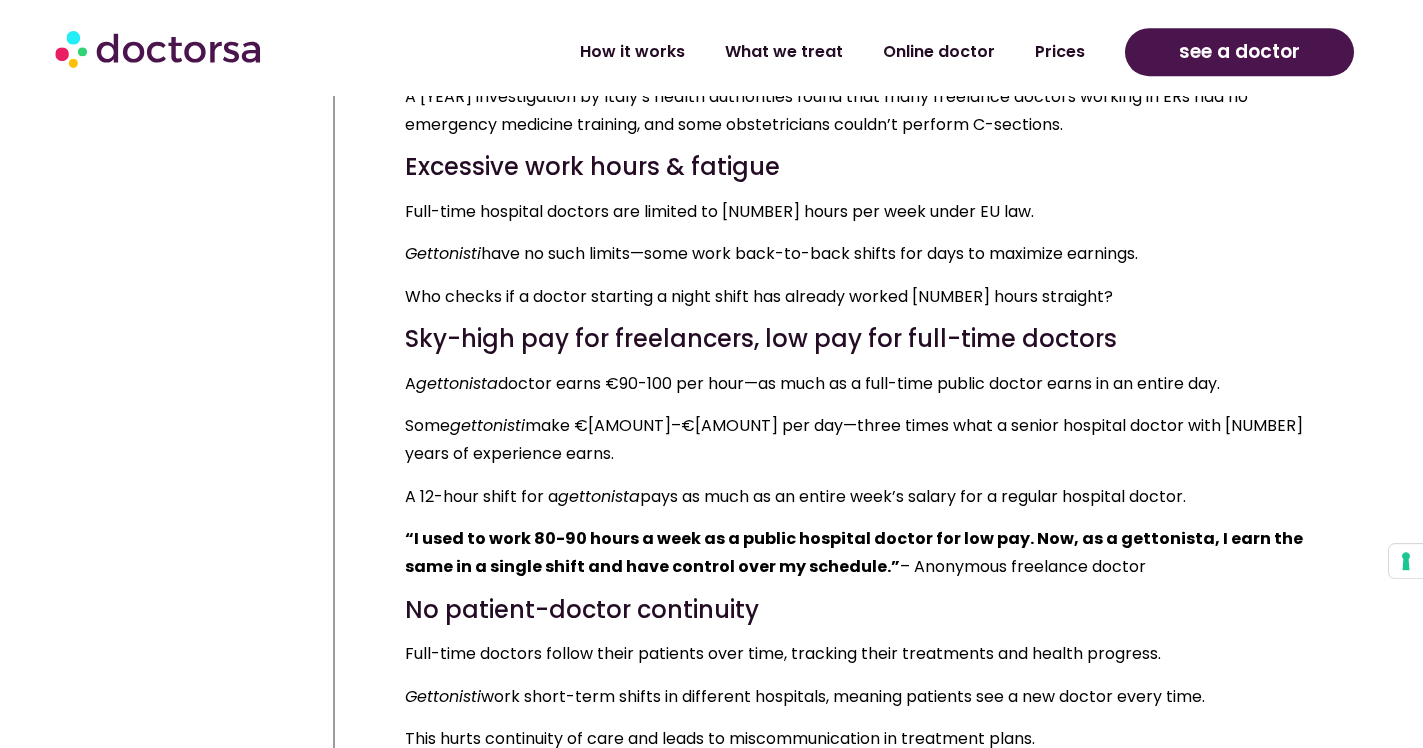scroll, scrollTop: 23291, scrollLeft: 0, axis: vertical 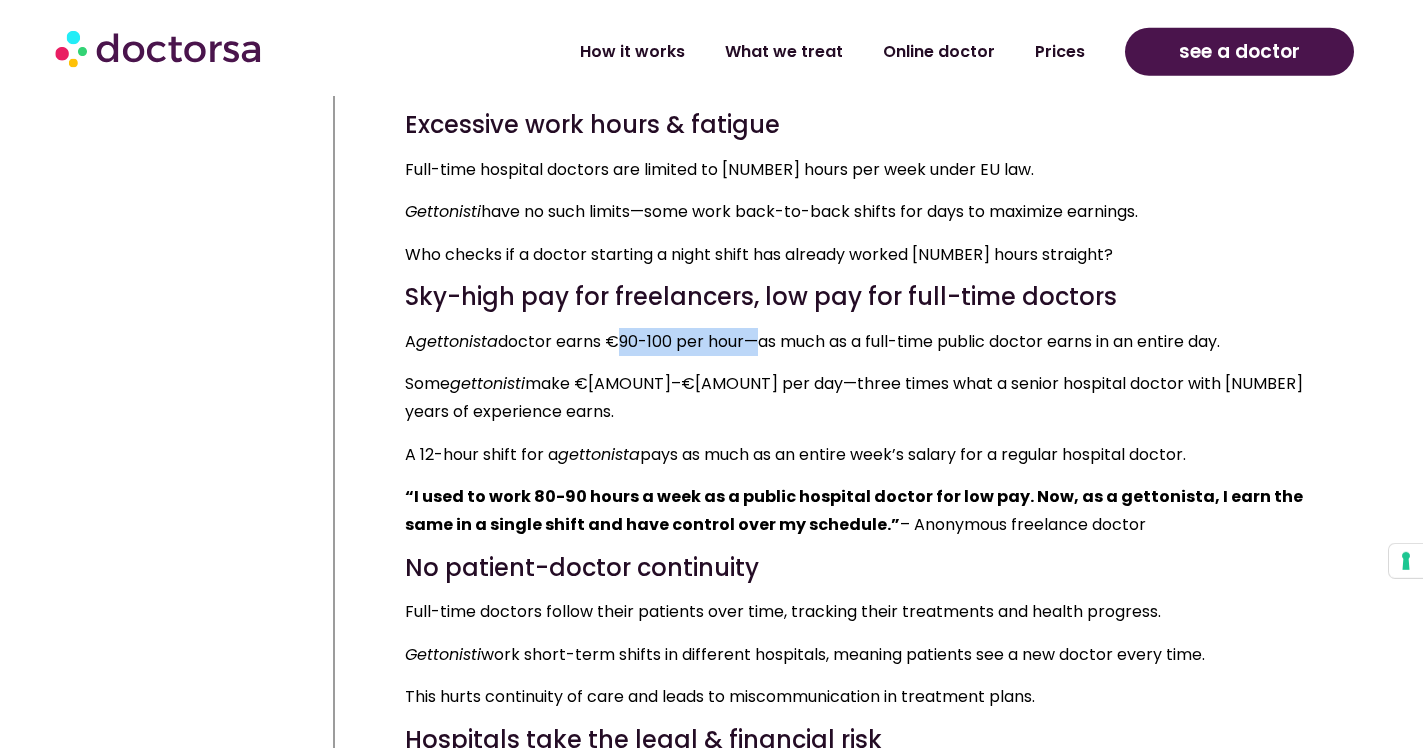 drag, startPoint x: 612, startPoint y: 312, endPoint x: 758, endPoint y: 325, distance: 146.57762 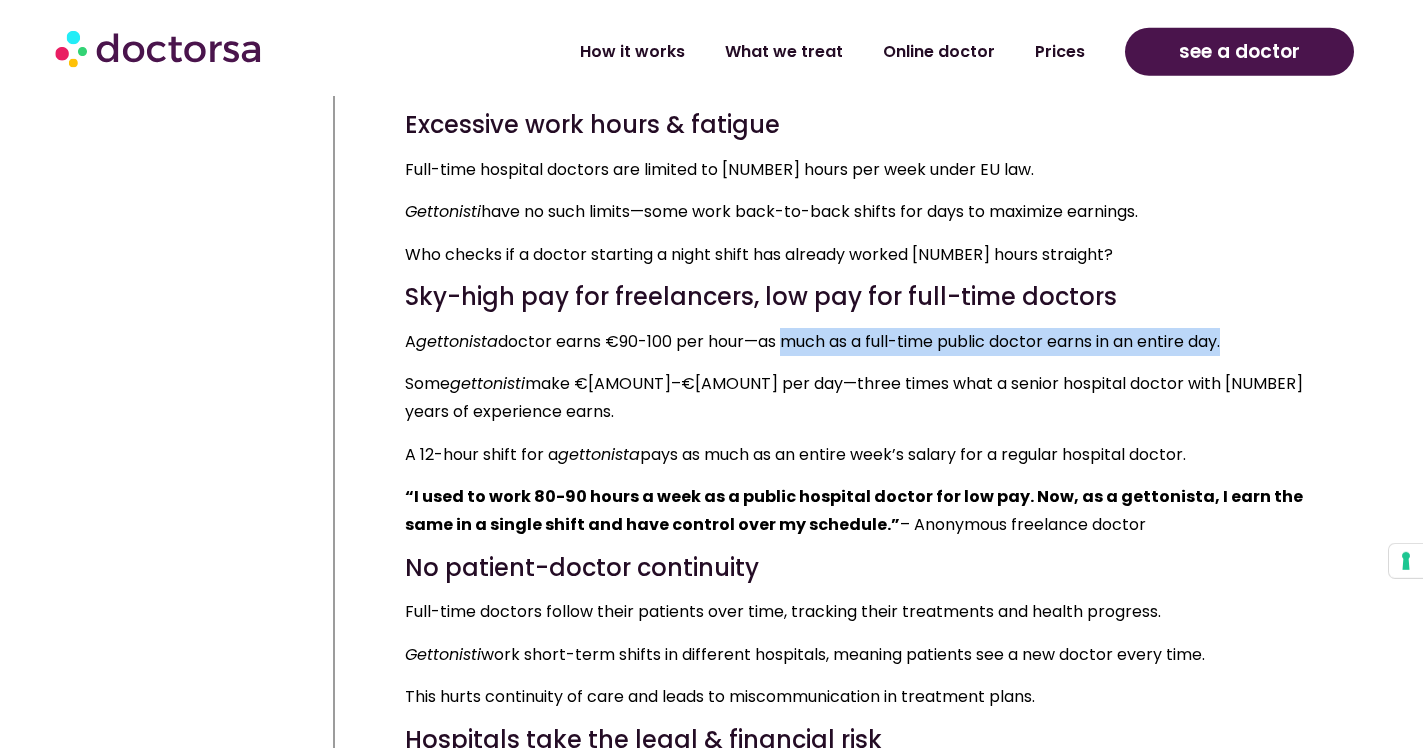 drag, startPoint x: 840, startPoint y: 320, endPoint x: 1236, endPoint y: 329, distance: 396.10226 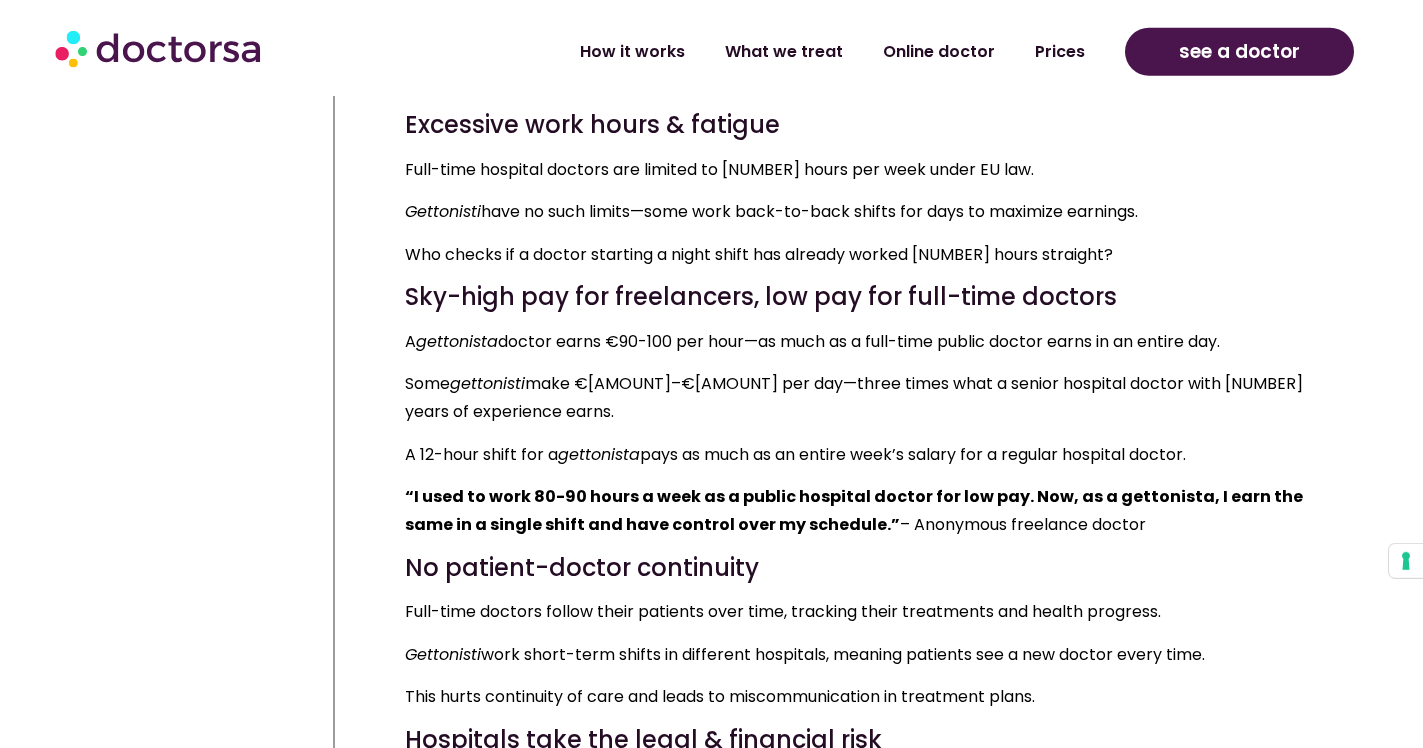 click on "A gettonista doctor earns €[AMOUNT]–€[AMOUNT] per hour—as much as a full-time public doctor earns in an entire day." at bounding box center [861, 342] 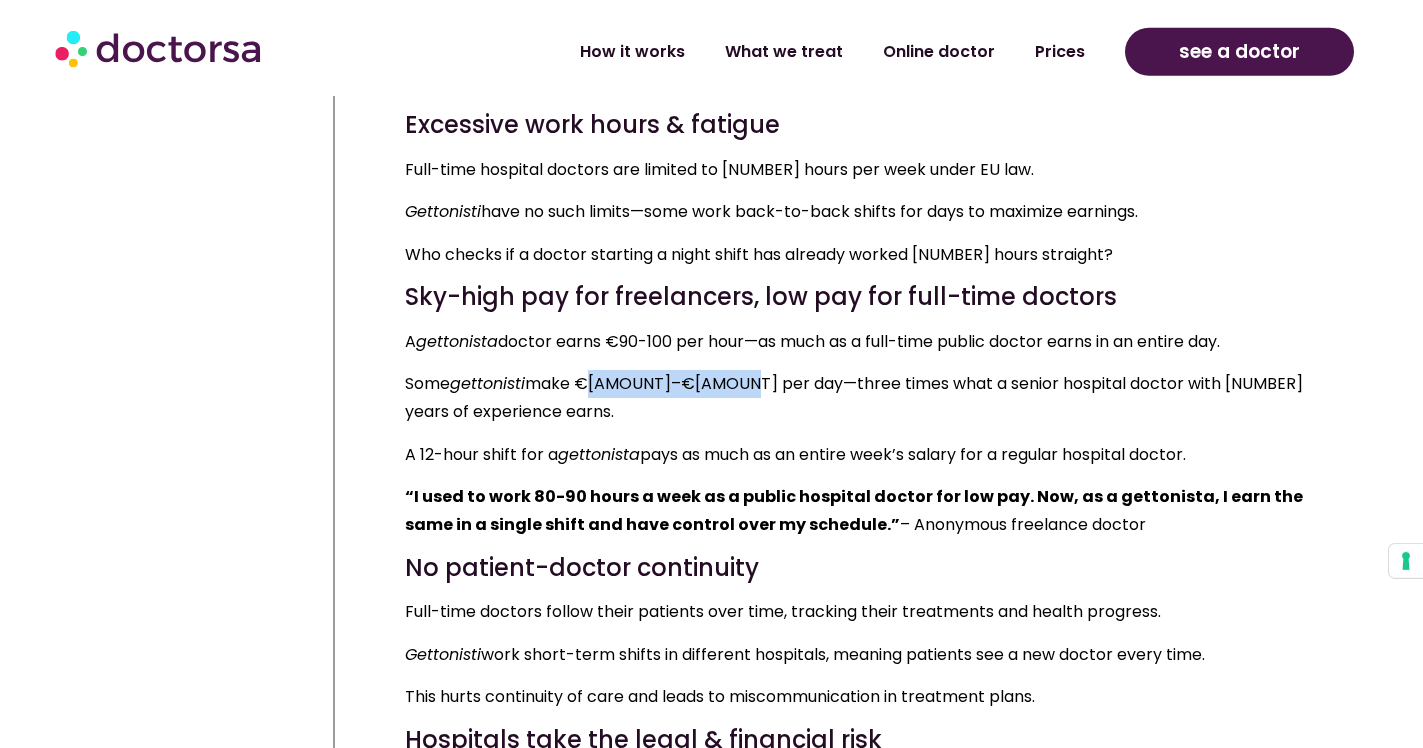 drag, startPoint x: 586, startPoint y: 361, endPoint x: 732, endPoint y: 368, distance: 146.16771 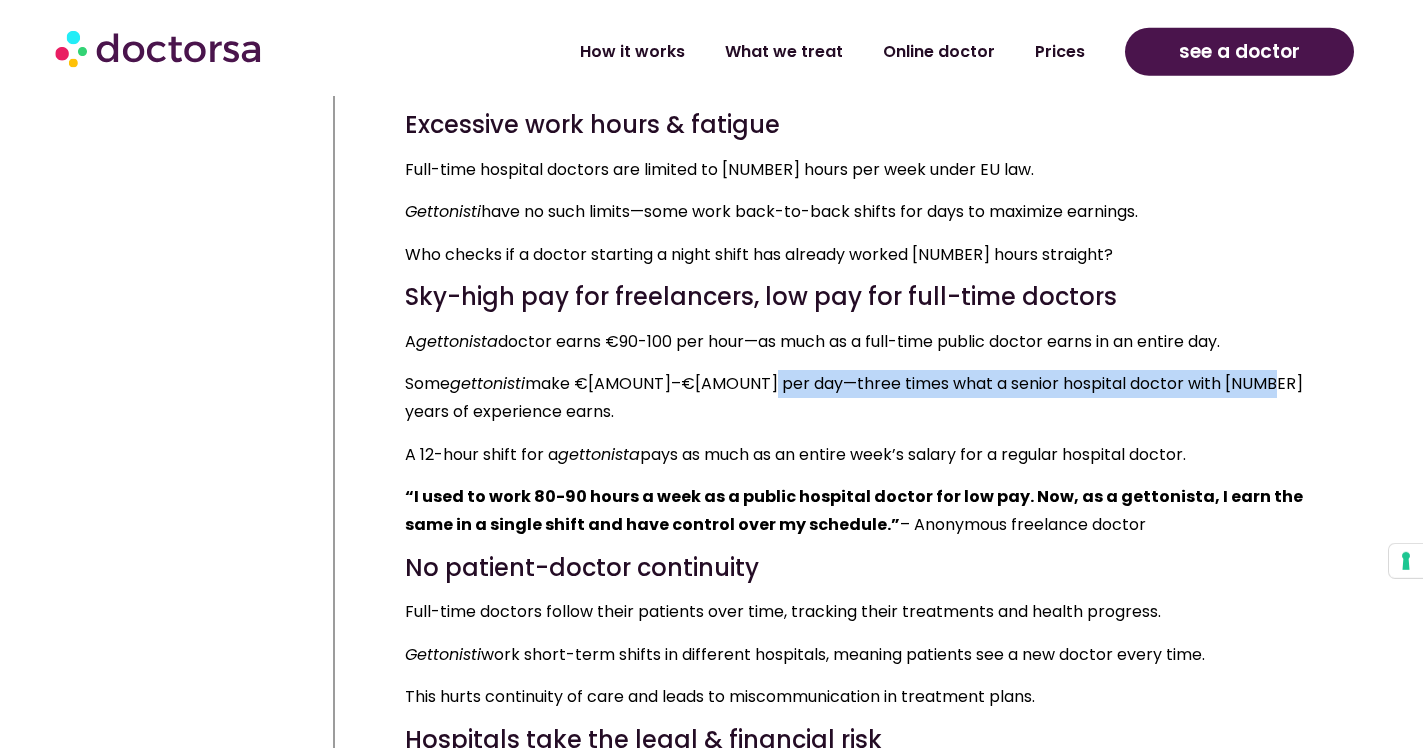 drag, startPoint x: 1118, startPoint y: 359, endPoint x: 1237, endPoint y: 359, distance: 119 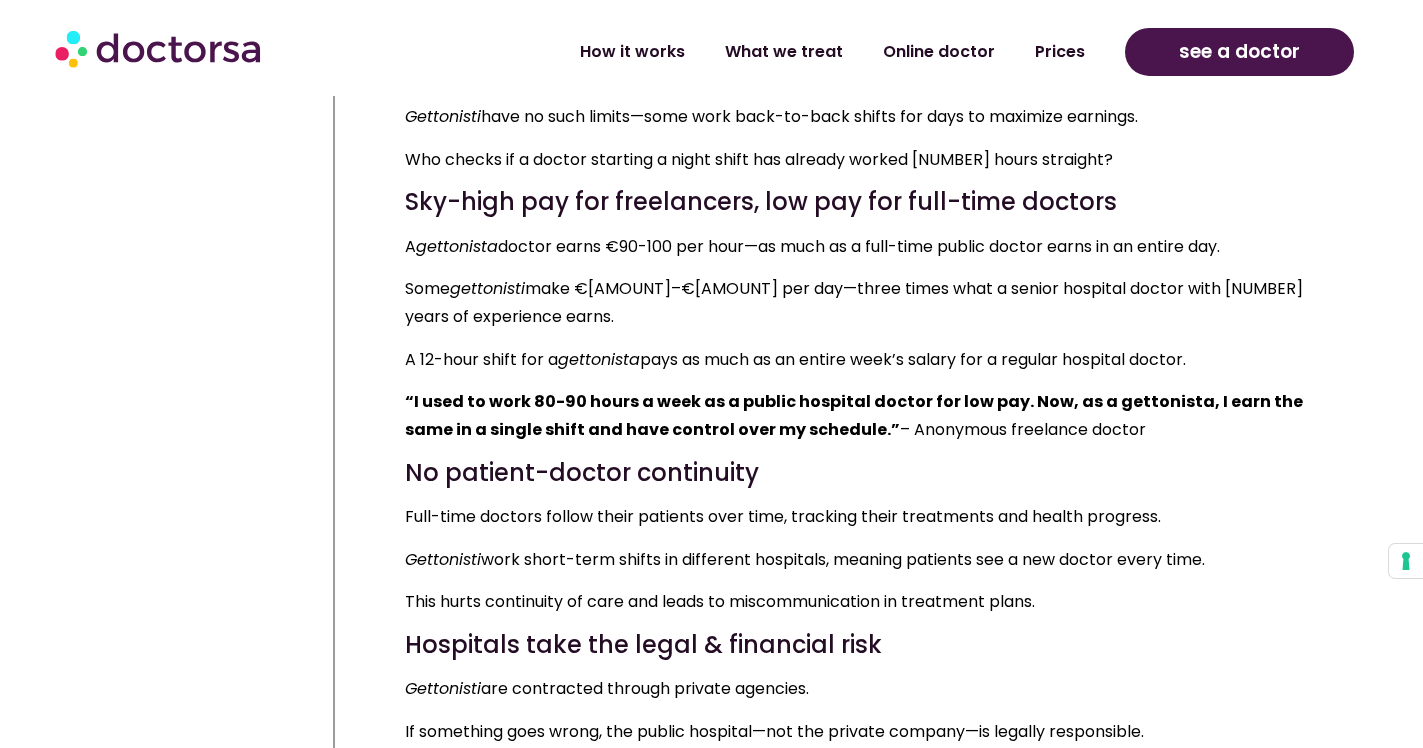 scroll, scrollTop: 23615, scrollLeft: 0, axis: vertical 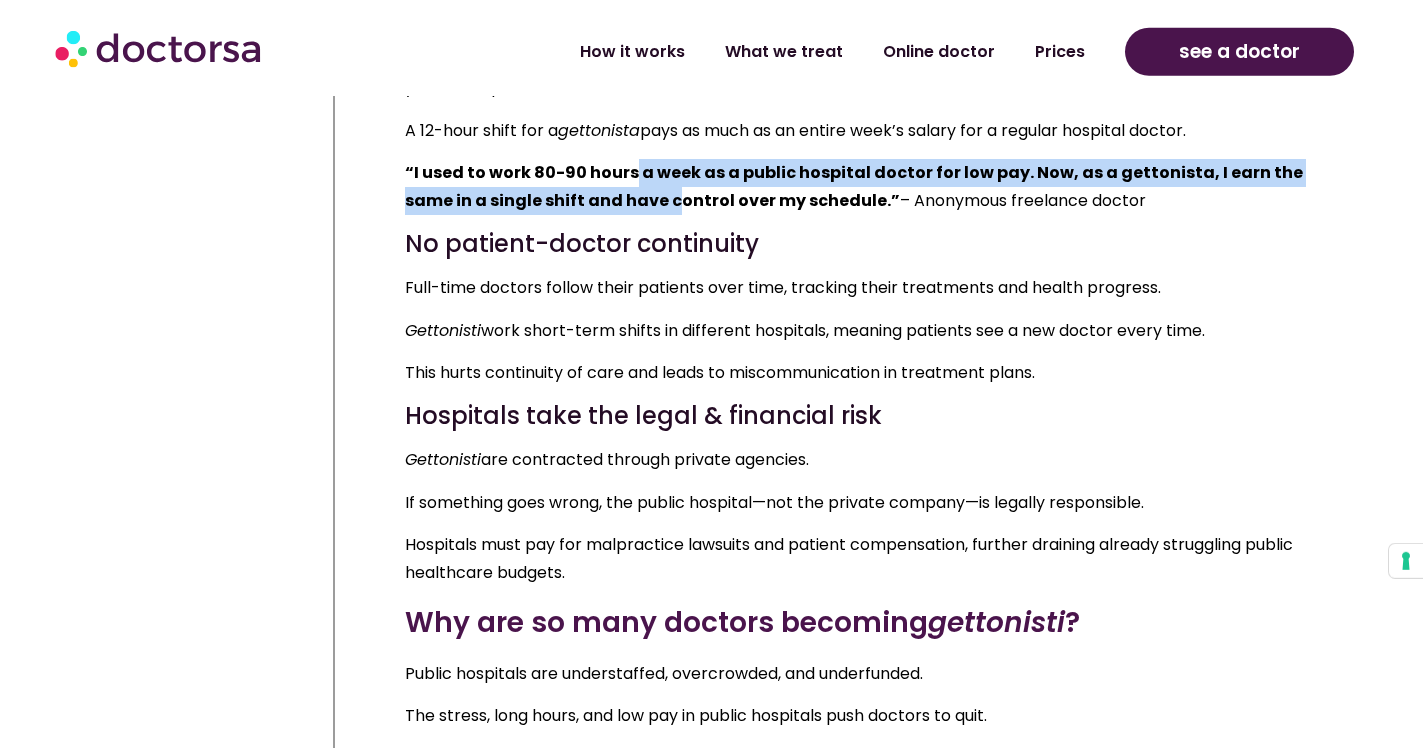 drag, startPoint x: 628, startPoint y: 145, endPoint x: 622, endPoint y: 175, distance: 30.594116 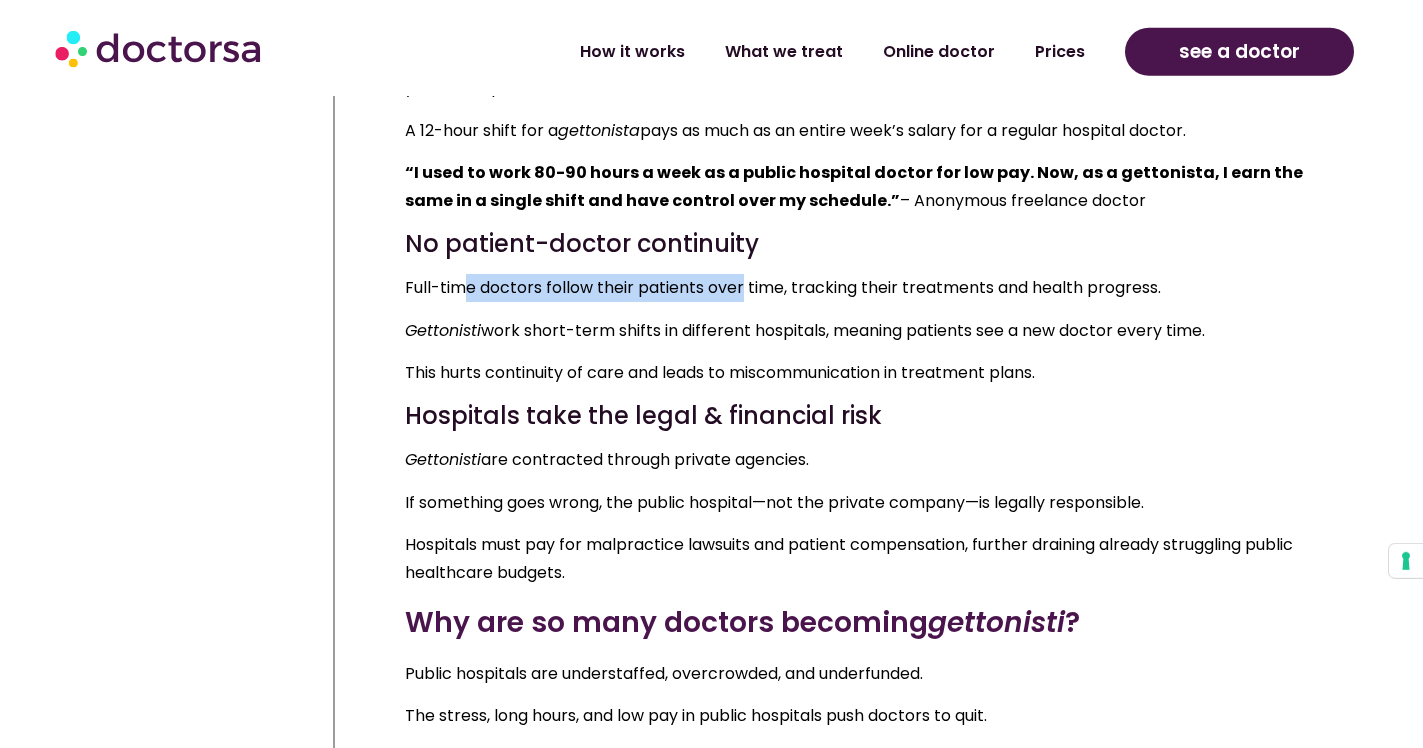 drag, startPoint x: 471, startPoint y: 263, endPoint x: 741, endPoint y: 275, distance: 270.26654 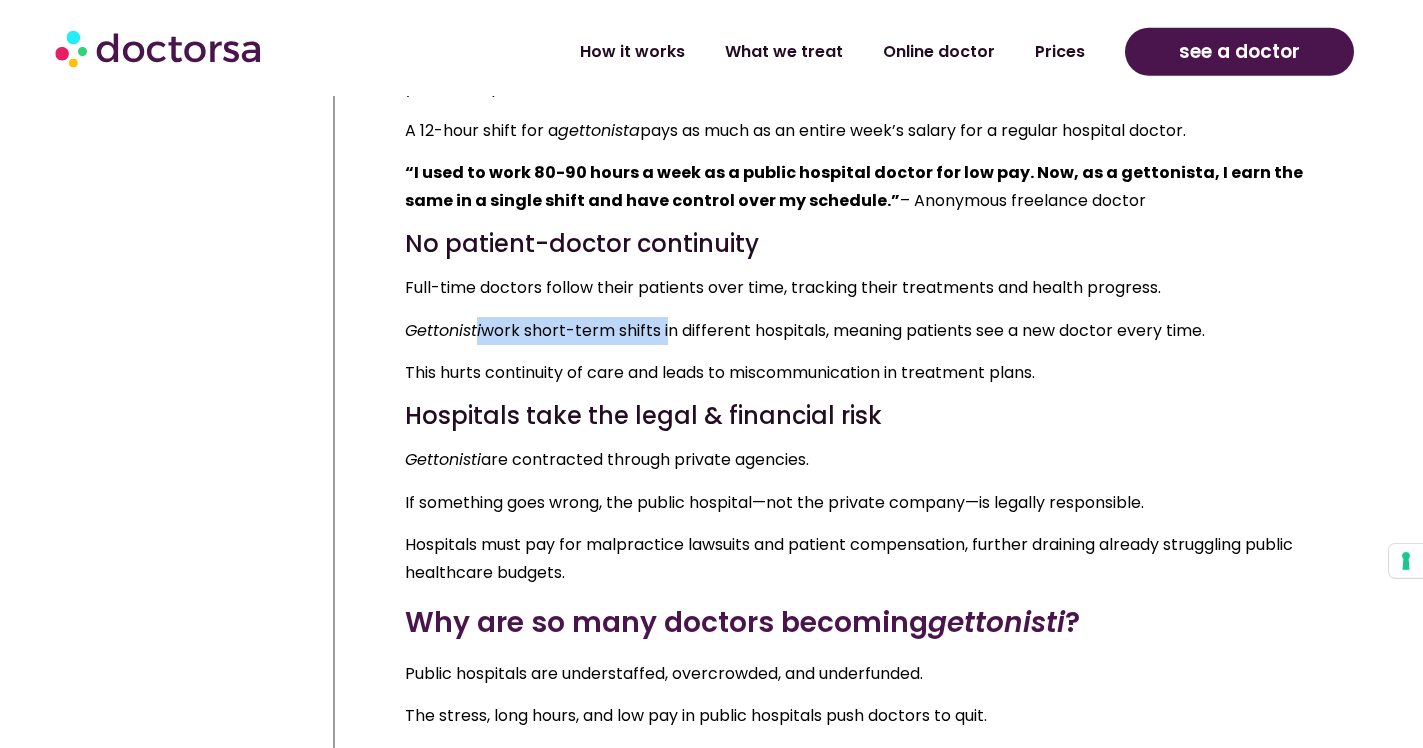 drag, startPoint x: 476, startPoint y: 296, endPoint x: 665, endPoint y: 304, distance: 189.16924 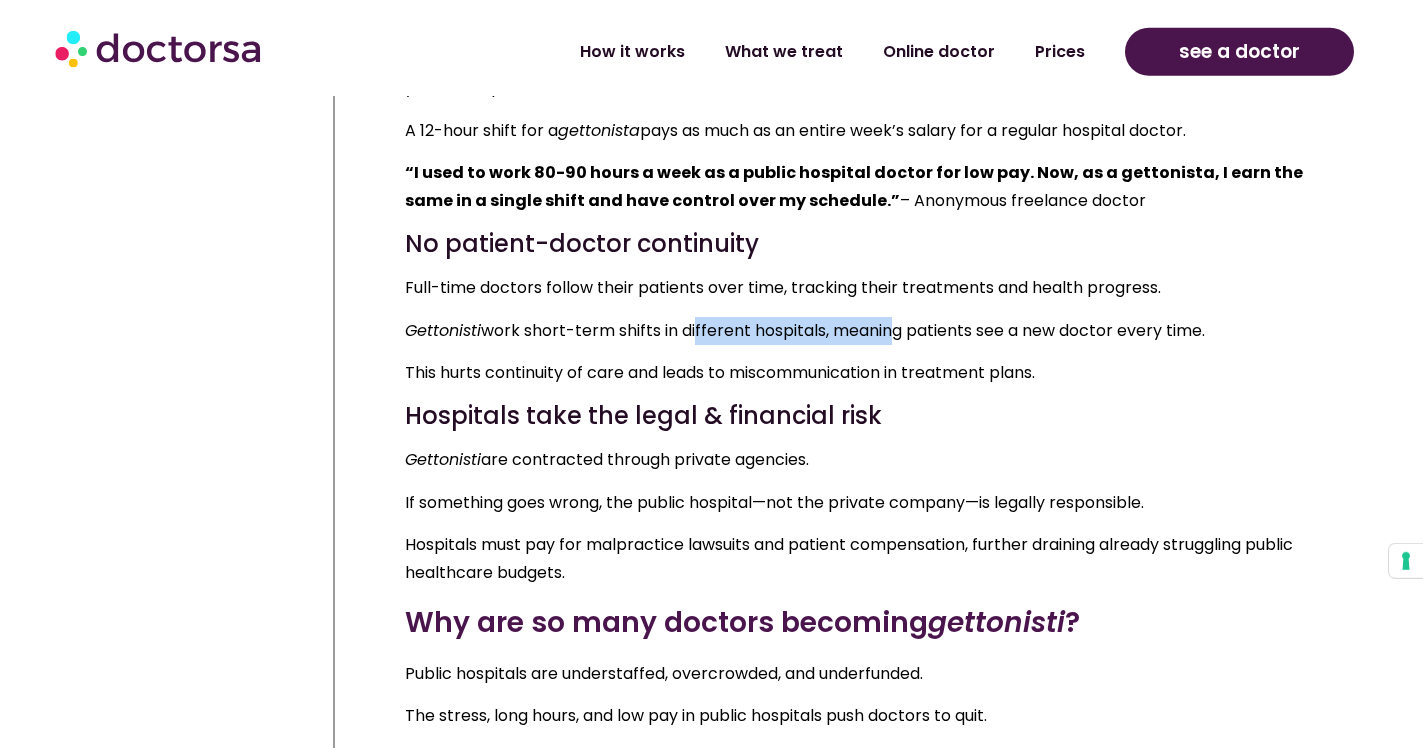 drag, startPoint x: 805, startPoint y: 308, endPoint x: 890, endPoint y: 308, distance: 85 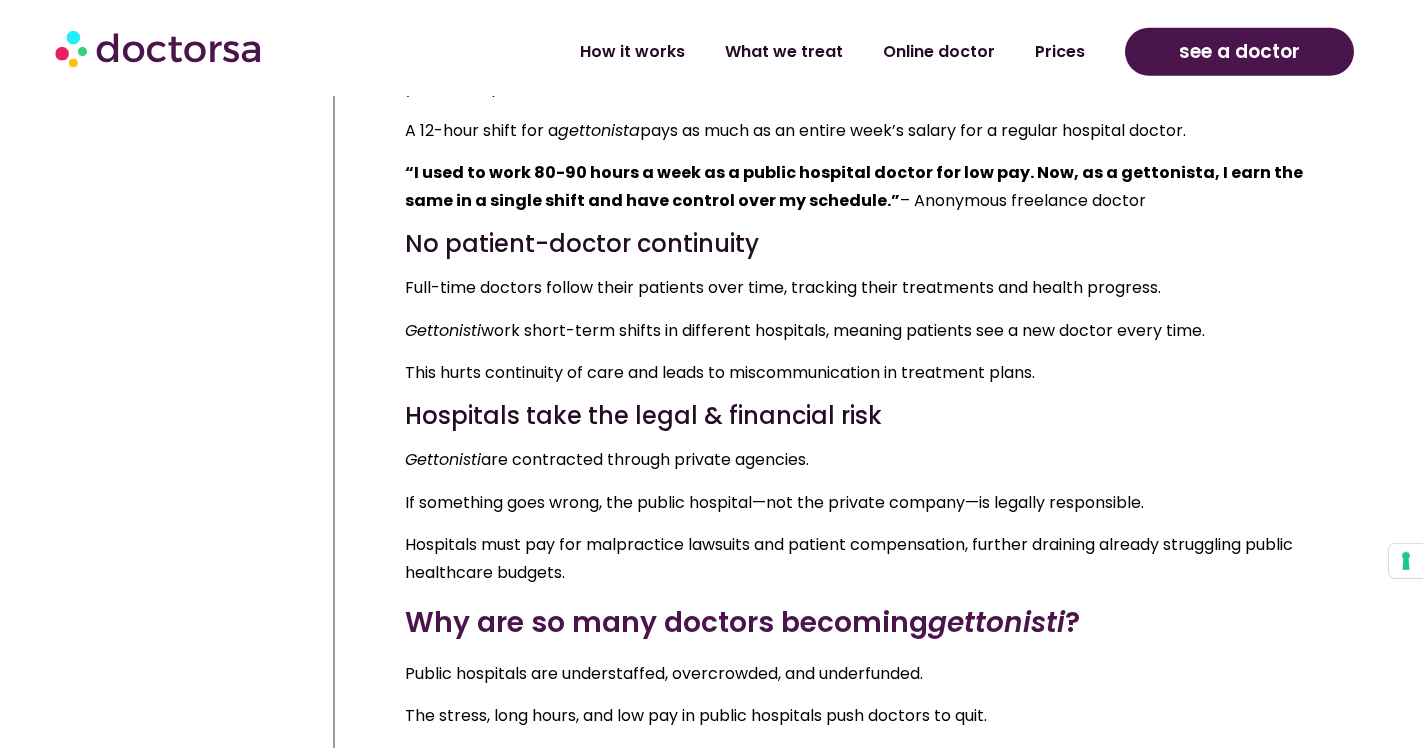 click on "Gettonisti work short-term shifts in different hospitals, meaning patients see a new doctor every time." at bounding box center [861, 331] 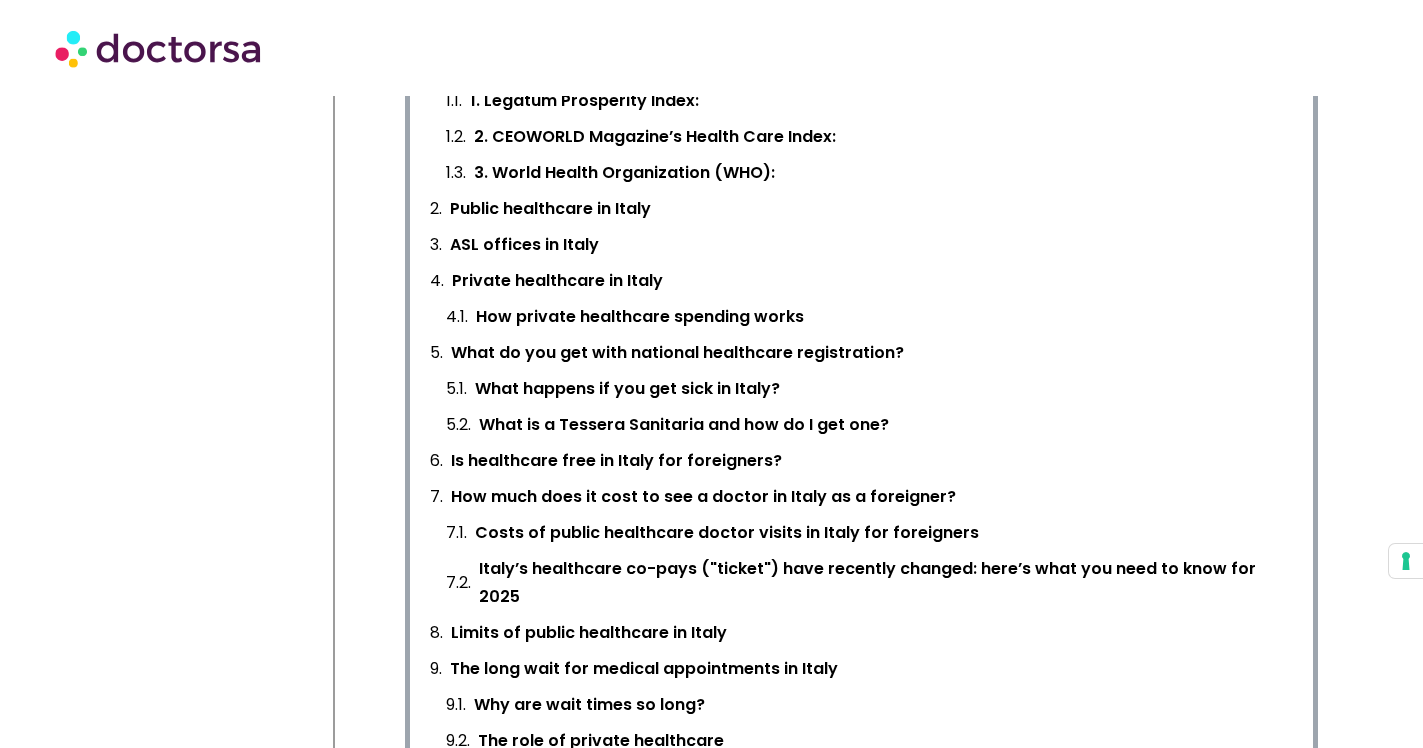 scroll, scrollTop: 932, scrollLeft: 0, axis: vertical 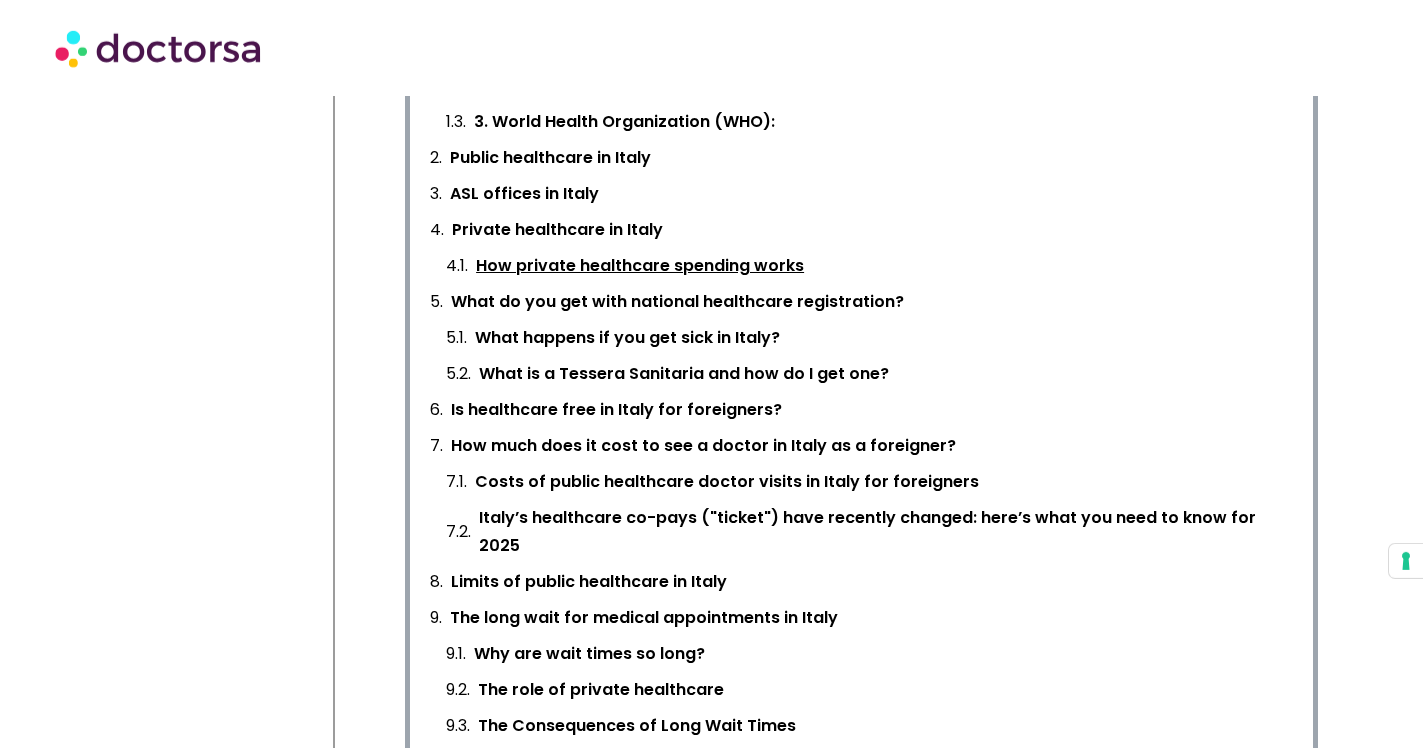 click on "How private healthcare spending works" at bounding box center [640, 266] 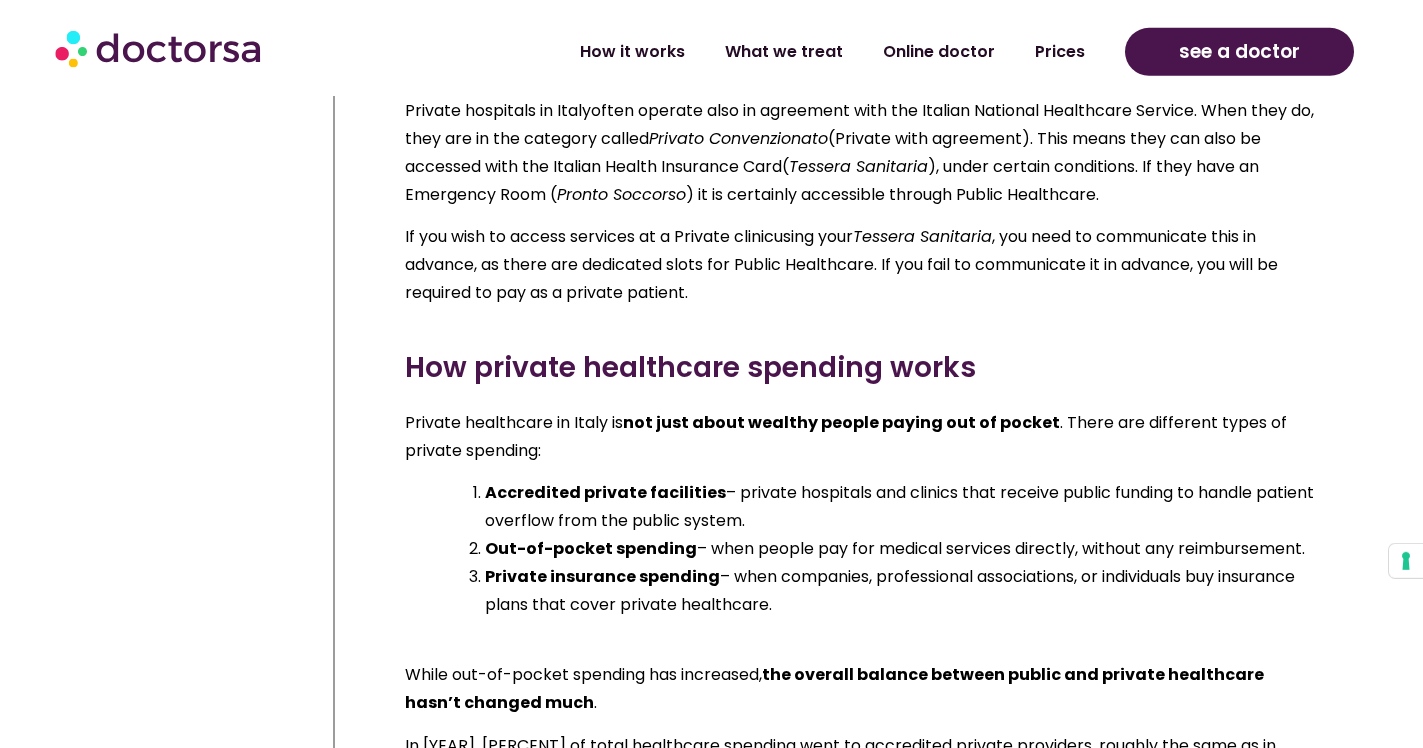 scroll, scrollTop: 5769, scrollLeft: 0, axis: vertical 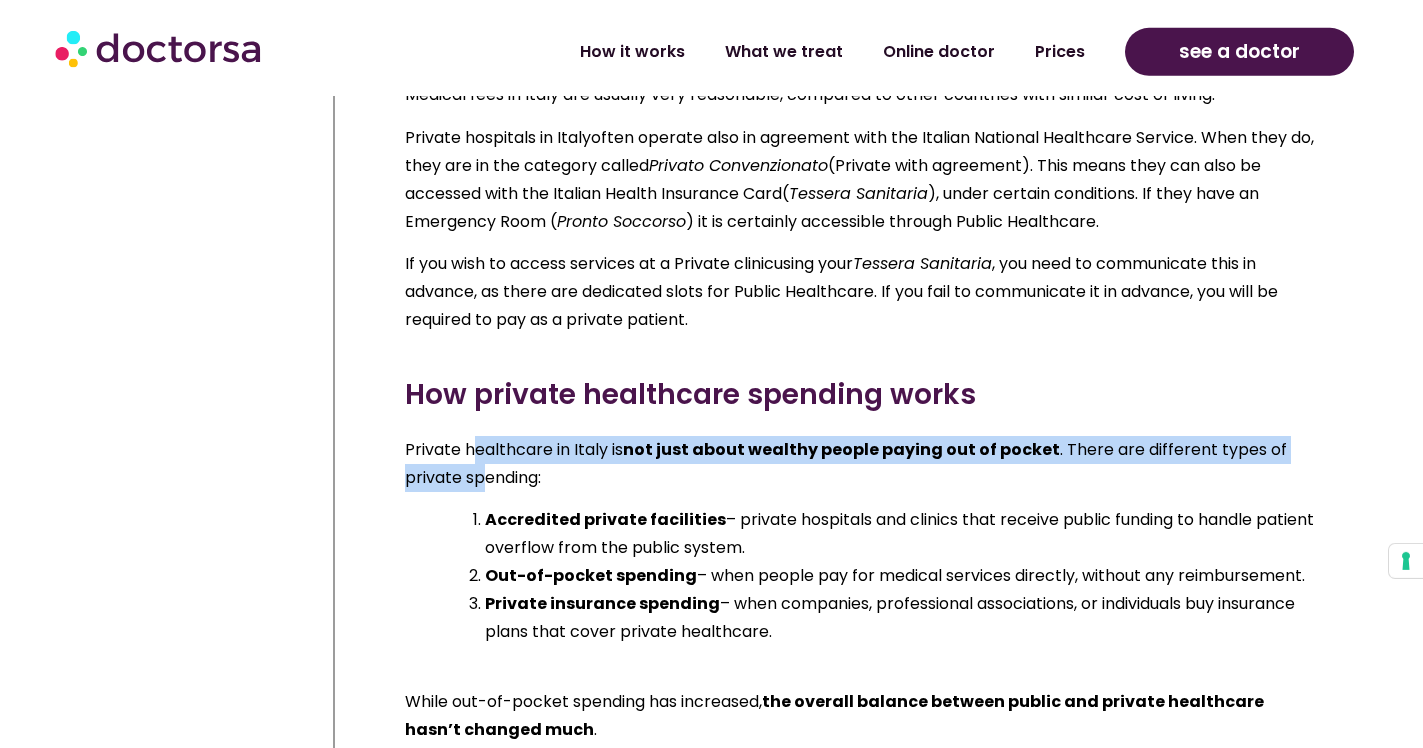 drag, startPoint x: 477, startPoint y: 442, endPoint x: 481, endPoint y: 464, distance: 22.36068 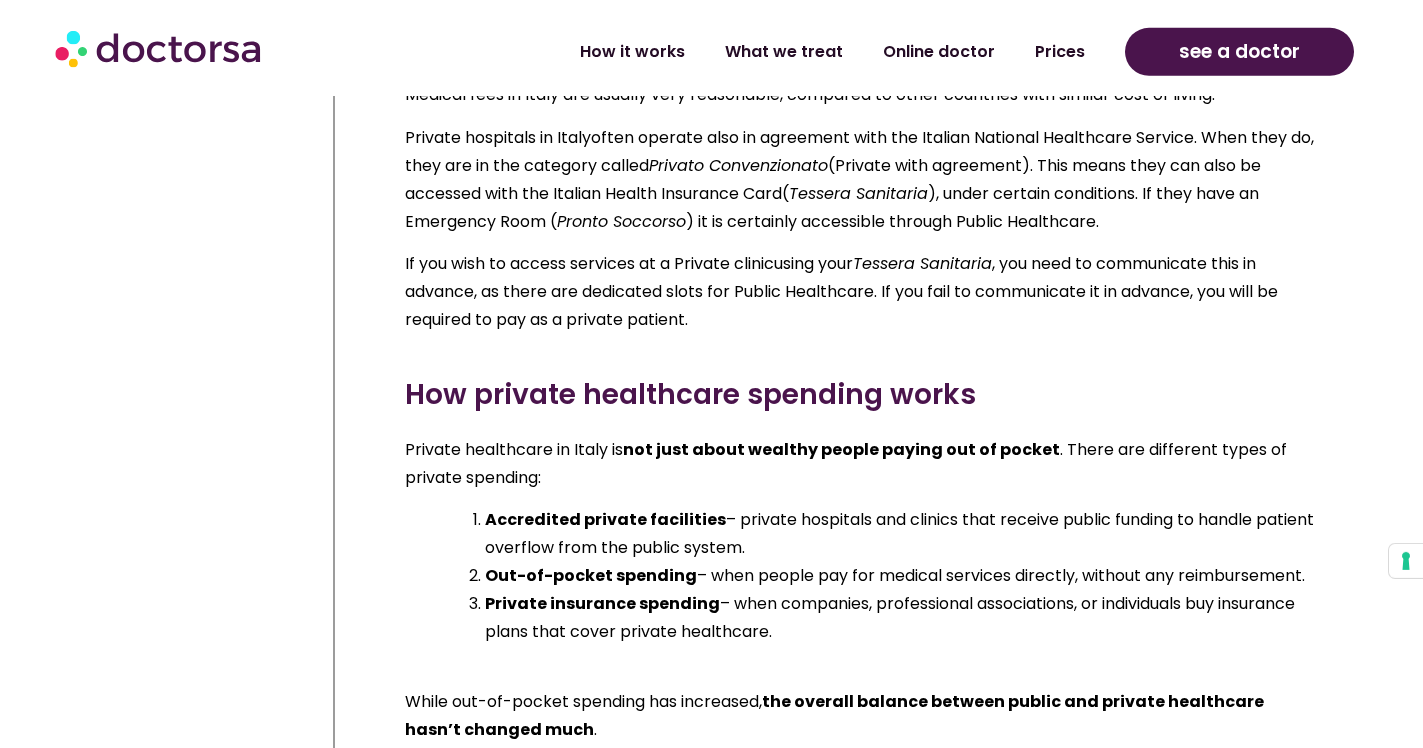 click on "Private healthcare in Italy is not just about wealthy people paying out of pocket . There are different types of private spending: Accredited private facilities – private hospitals and clinics that receive public funding to handle patient overflow from the public system. Out-of-pocket spending – when people pay for medical services directly, without any reimbursement. Private insurance spending – when companies, professional associations, or individuals buy insurance plans that cover private healthcare. While out-of-pocket spending has increased, the overall balance between public and private healthcare hasn’t changed much . In 2023, 17.5% of total healthcare spending went to accredited private providers, roughly the same as in previous years. Meanwhile, private out-of-pocket spending rose slightly, from €34.3 billion to €45.9 billion, but still only accounts for 2.3% of GDP ." at bounding box center [861, 639] 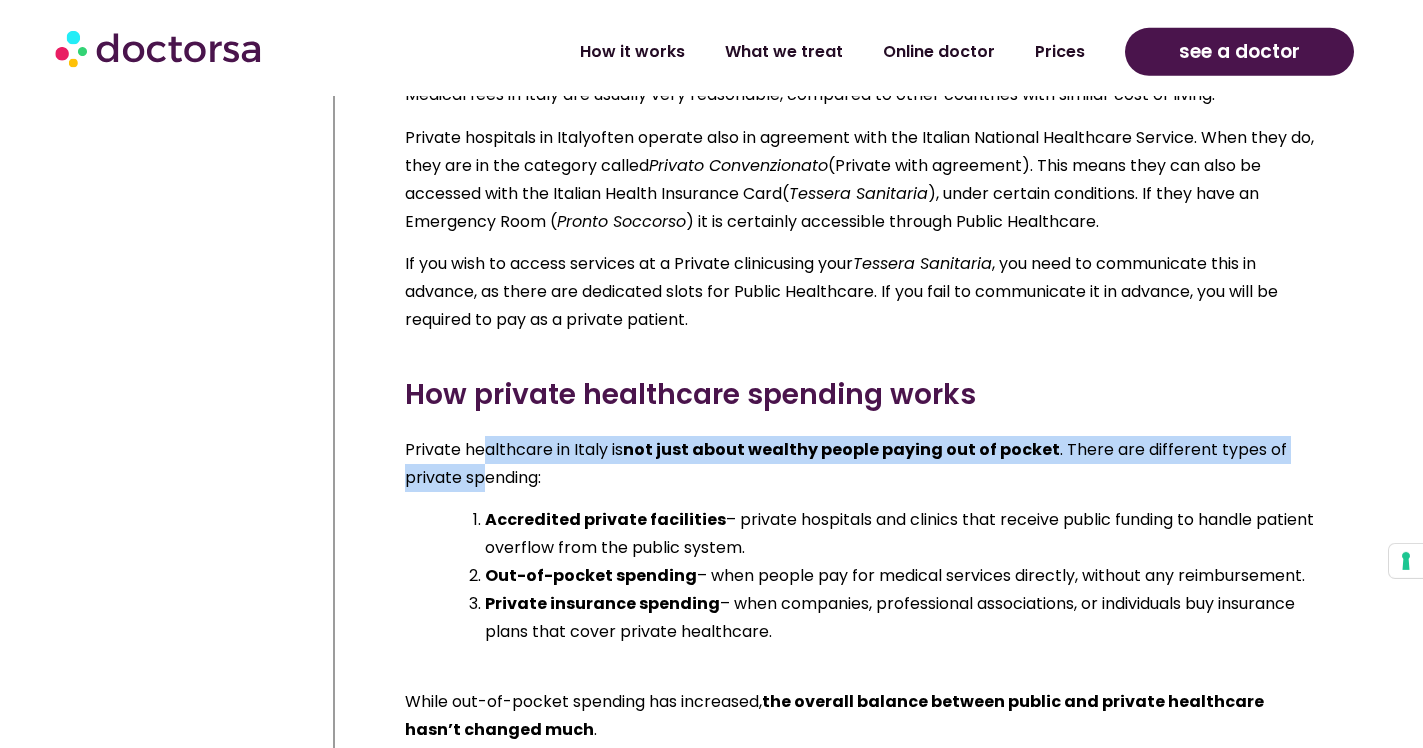 drag, startPoint x: 486, startPoint y: 461, endPoint x: 490, endPoint y: 434, distance: 27.294687 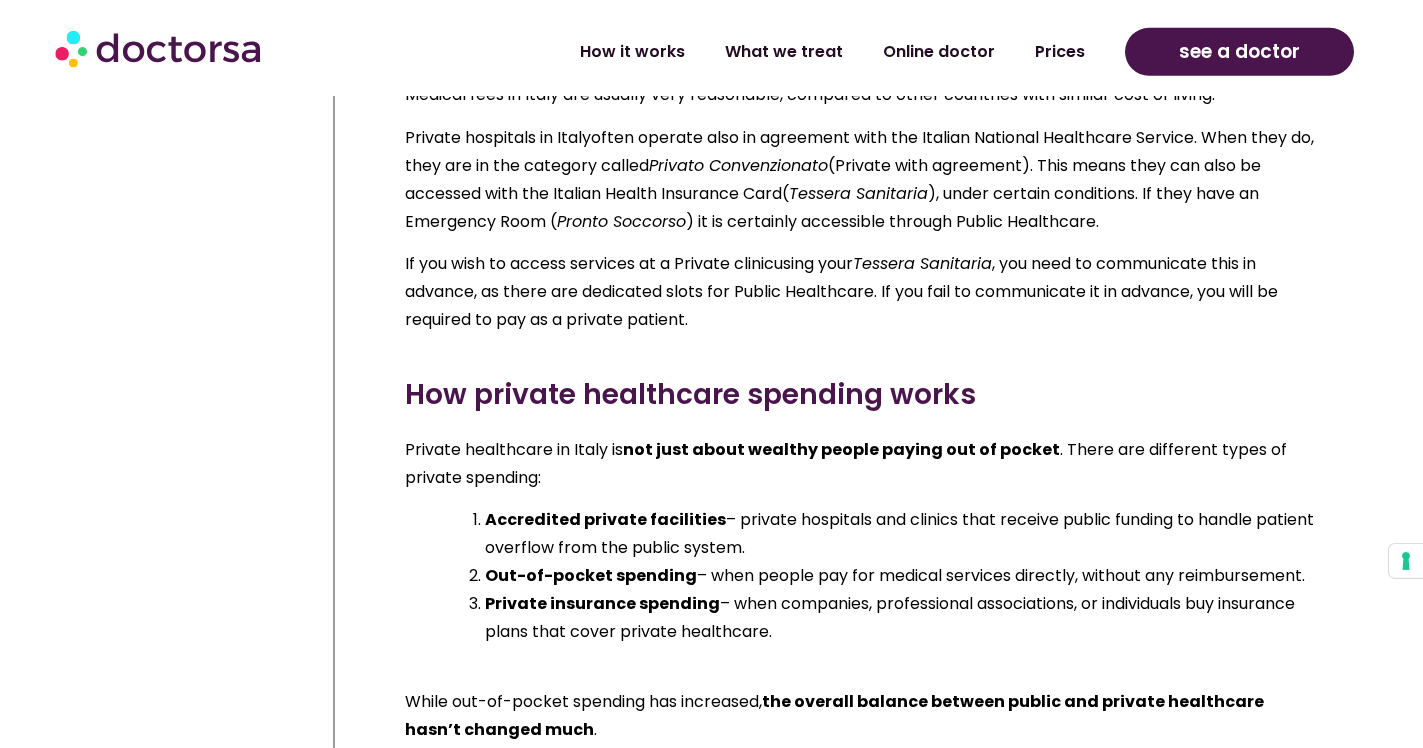 click on "Private healthcare in Italy is not just about wealthy people paying out of pocket . There are different types of private spending:" at bounding box center (861, 464) 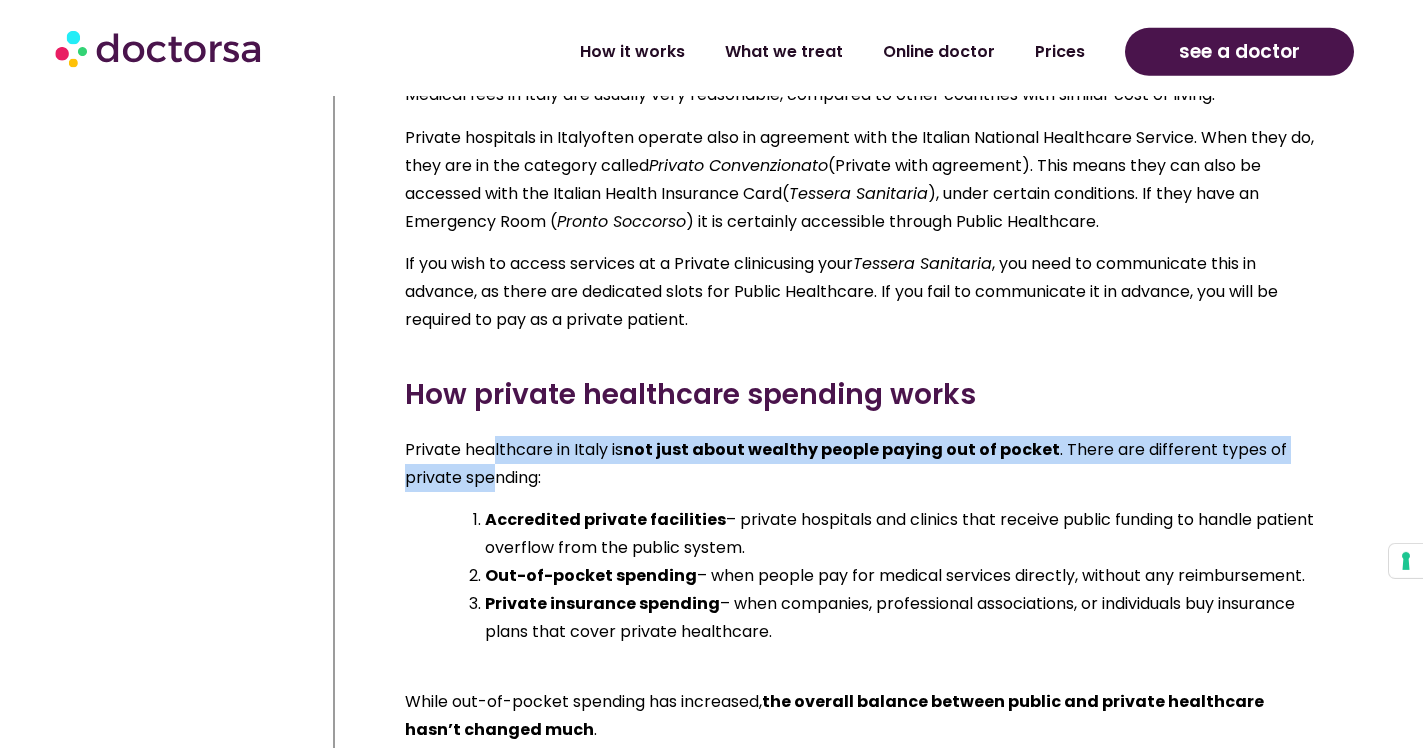 drag, startPoint x: 495, startPoint y: 455, endPoint x: 496, endPoint y: 432, distance: 23.021729 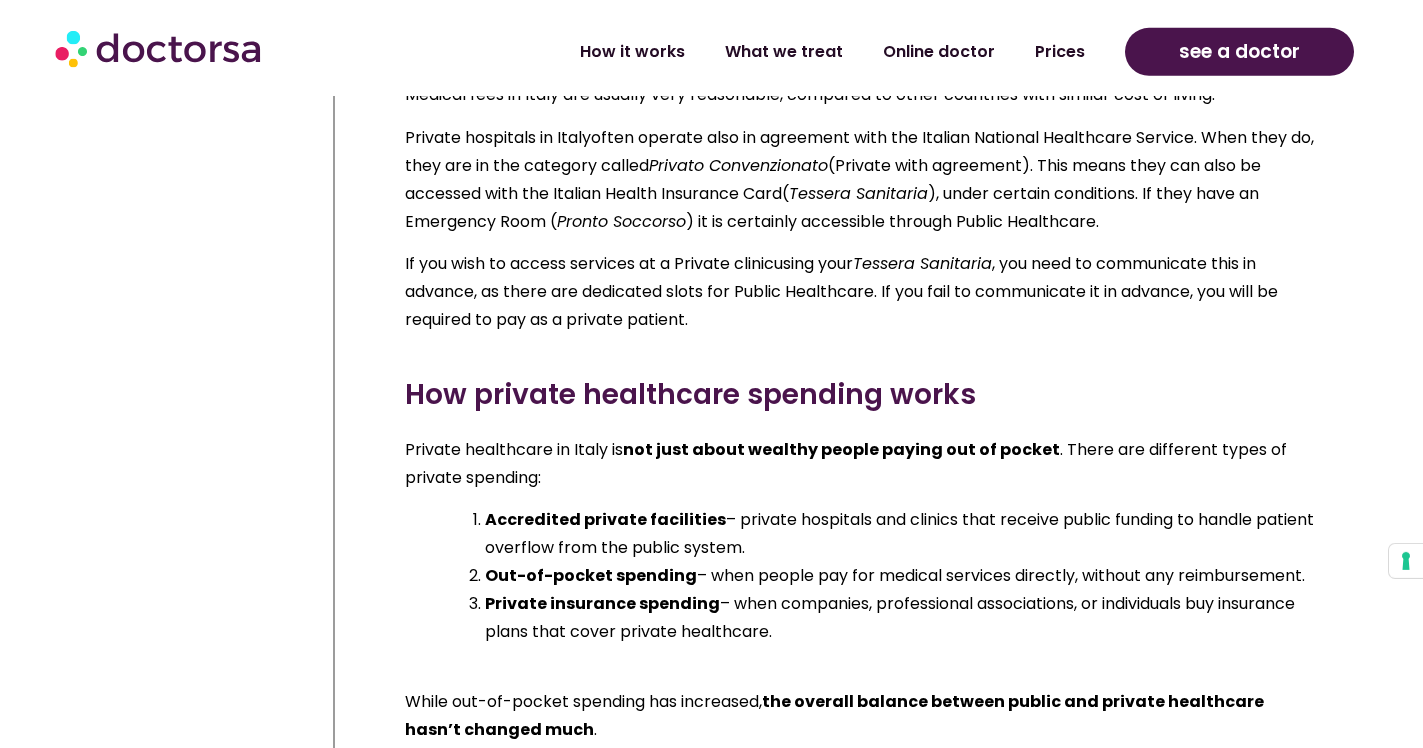 click on "Private healthcare in Italy is not just about wealthy people paying out of pocket . There are different types of private spending:" at bounding box center (861, 464) 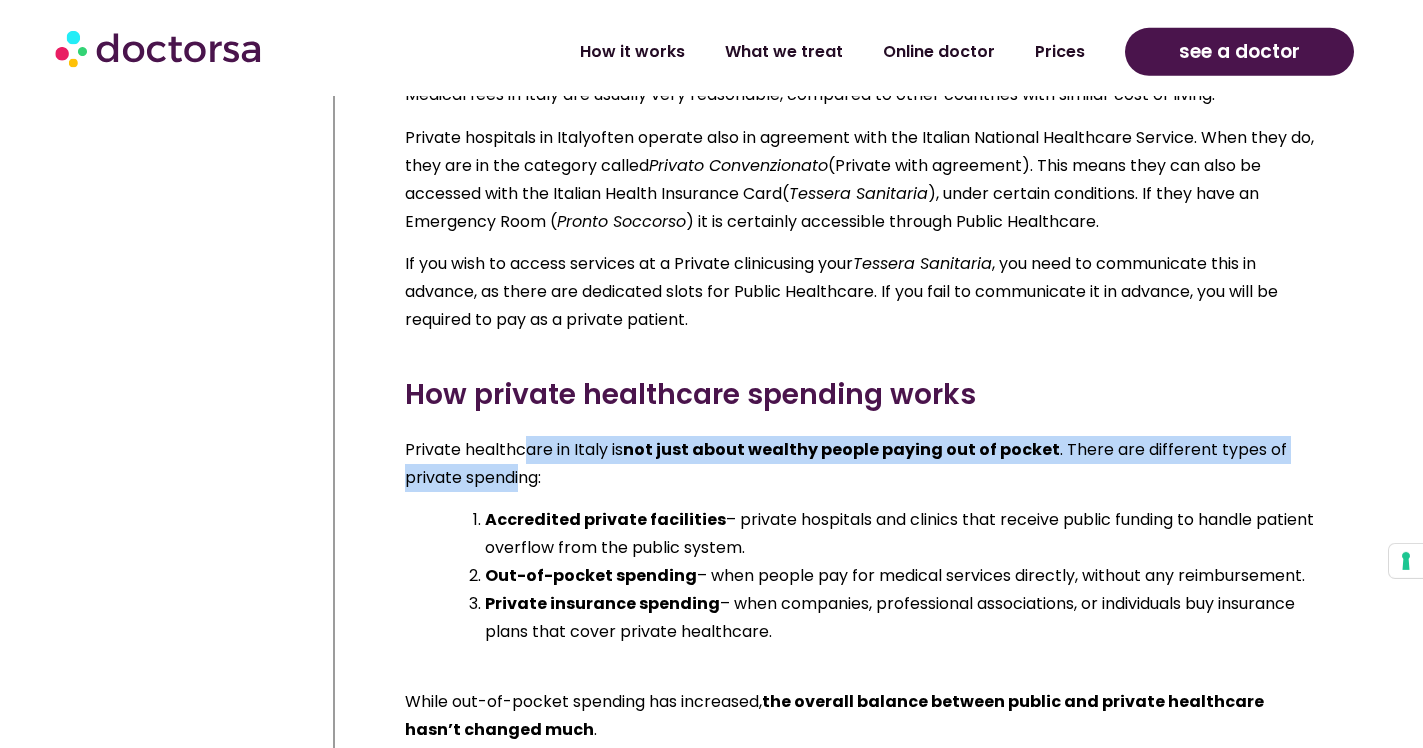 drag, startPoint x: 519, startPoint y: 455, endPoint x: 520, endPoint y: 416, distance: 39.012817 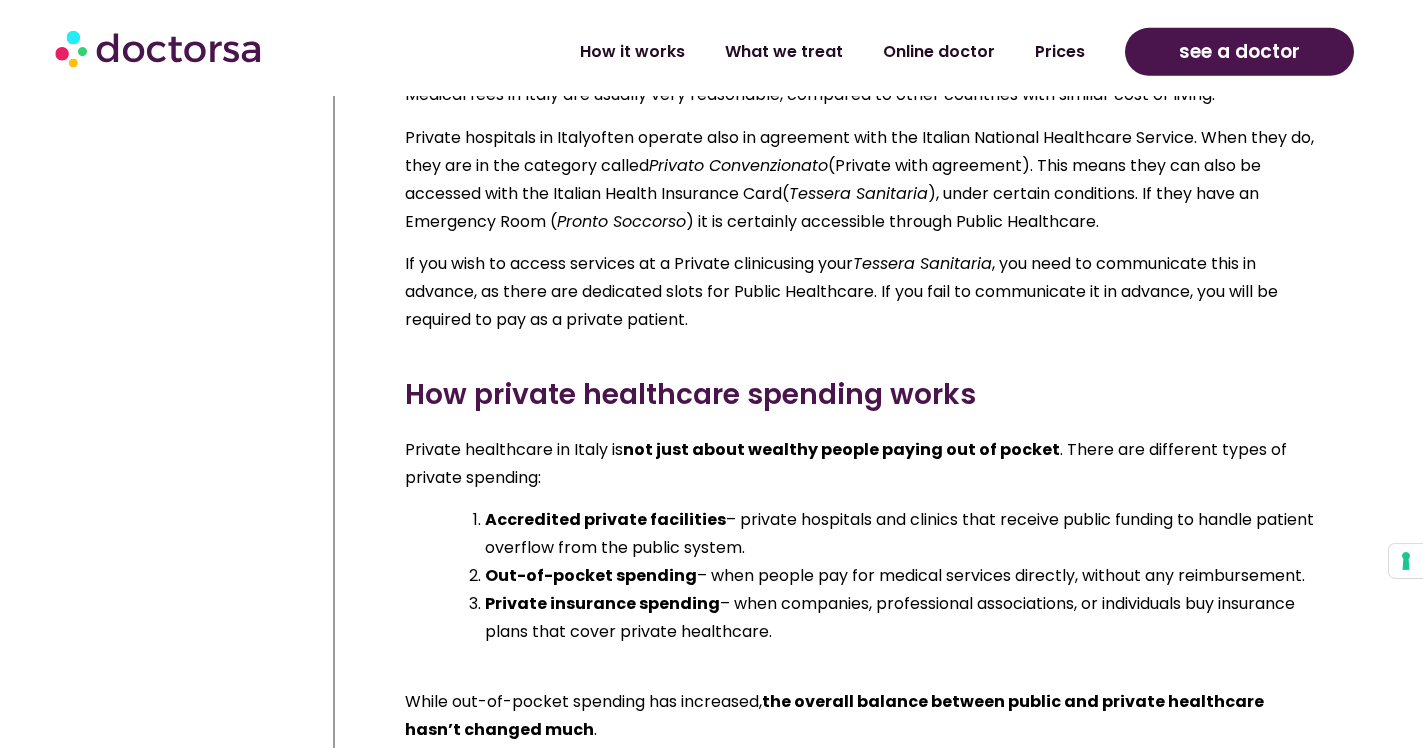 click on "Private healthcare in Italy is not just about wealthy people paying out of pocket . There are different types of private spending:" at bounding box center [861, 464] 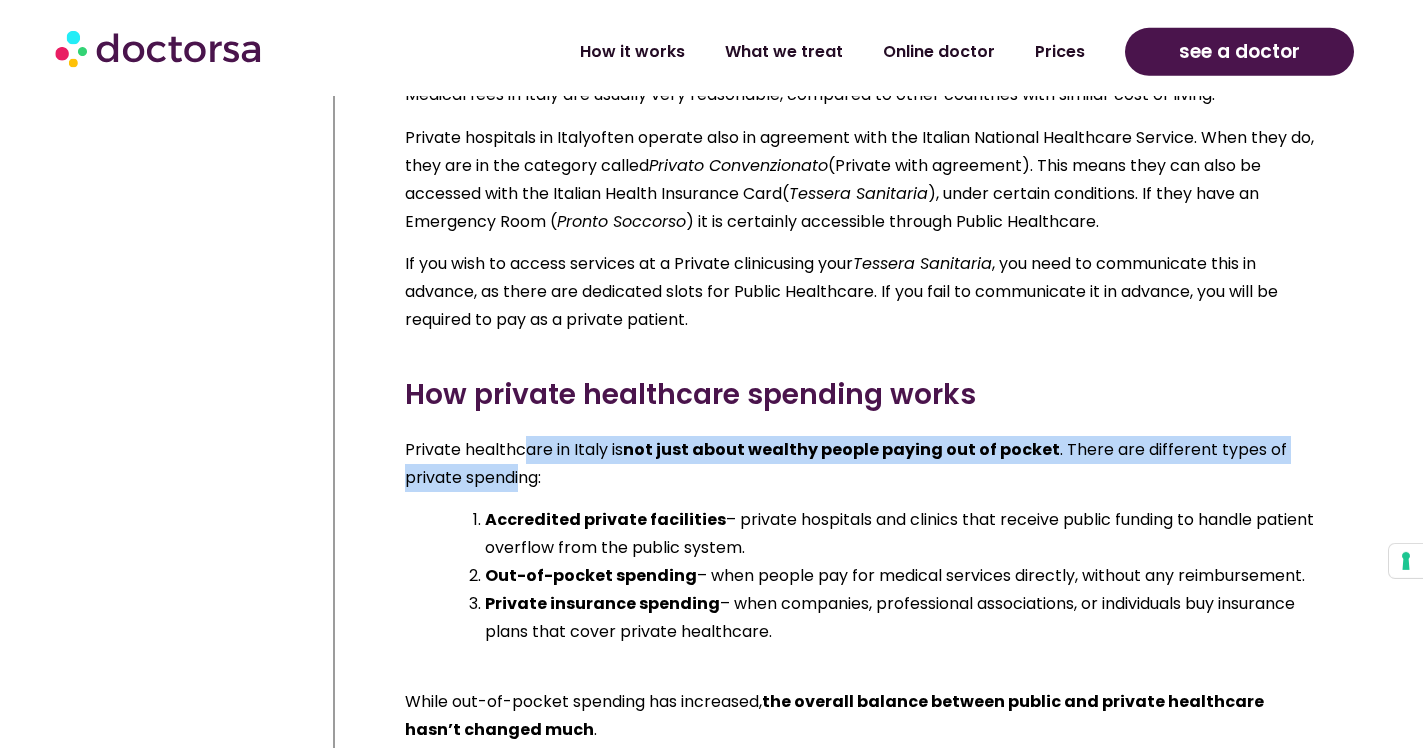drag, startPoint x: 523, startPoint y: 458, endPoint x: 522, endPoint y: 429, distance: 29.017237 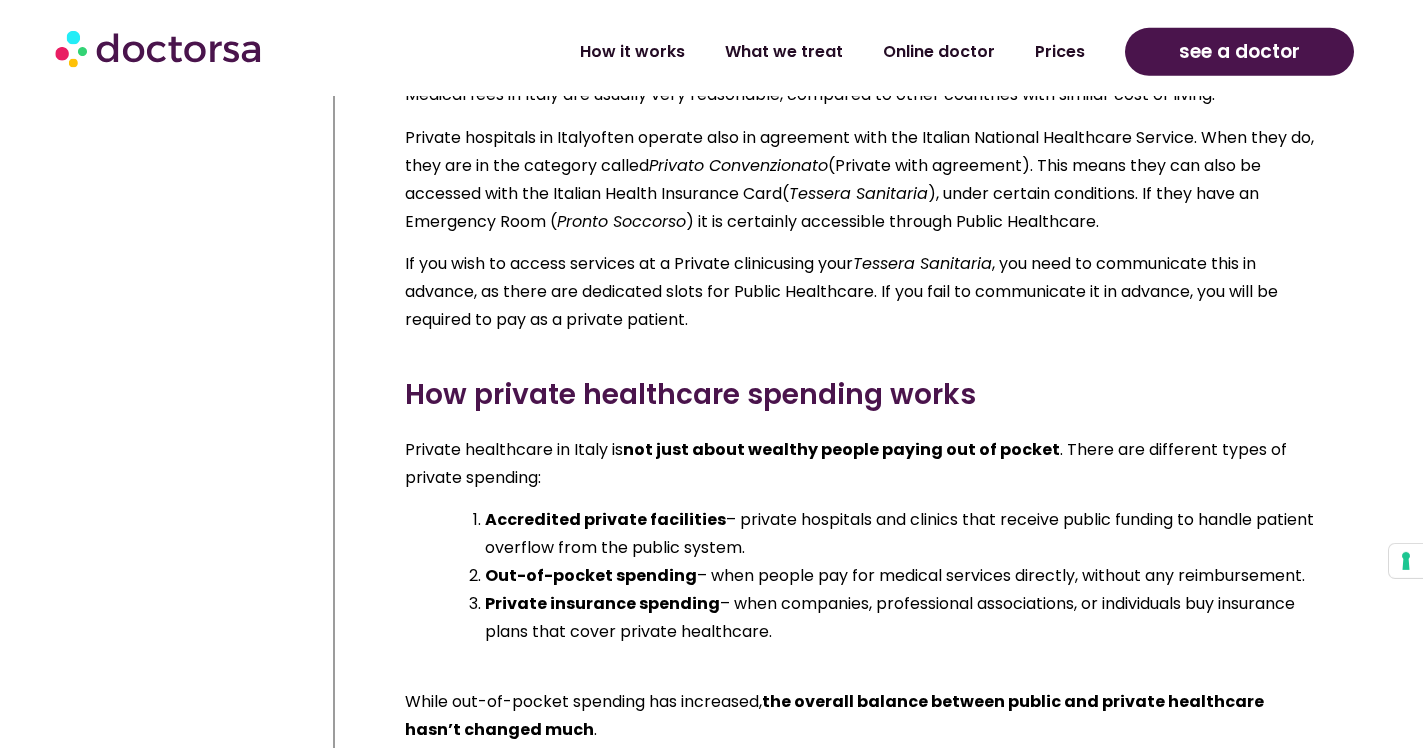 click on "Private healthcare in Italy is not just about wealthy people paying out of pocket . There are different types of private spending:" at bounding box center (861, 464) 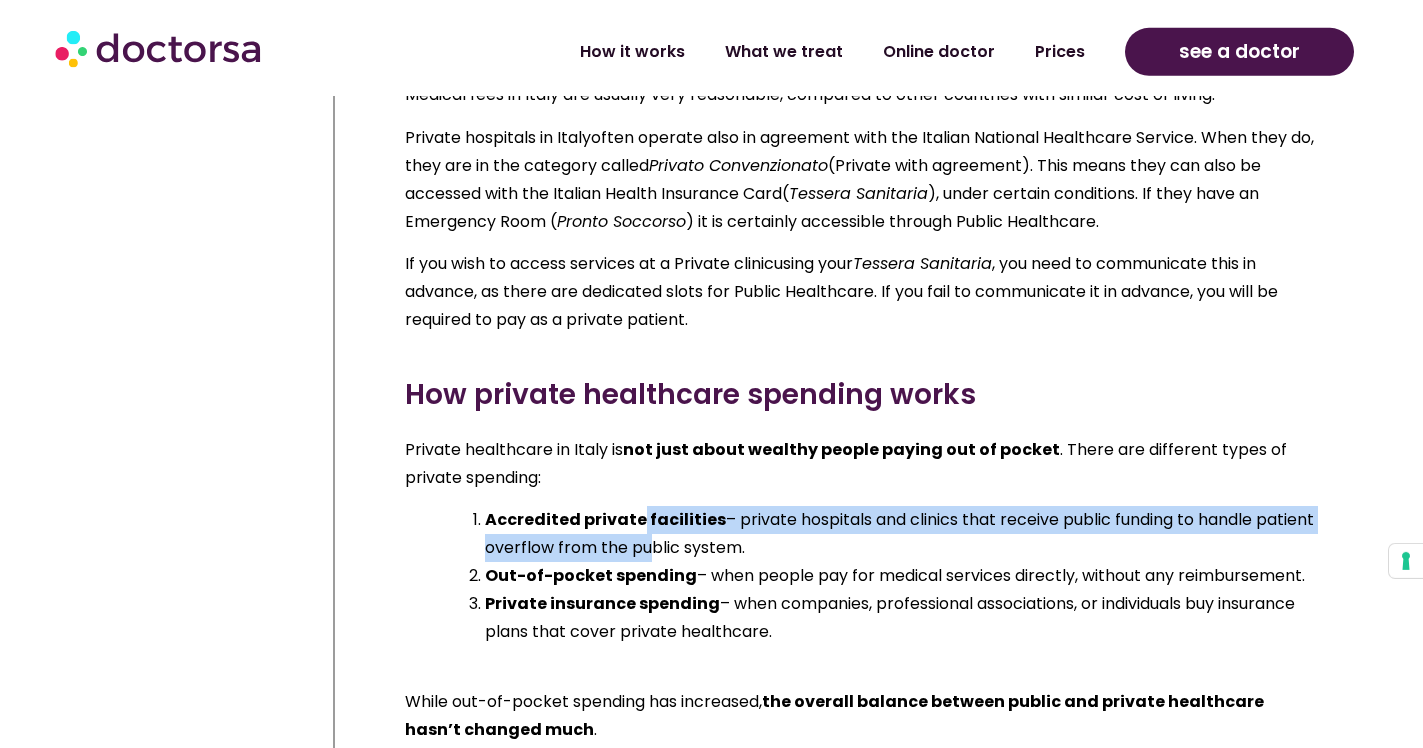 drag, startPoint x: 636, startPoint y: 520, endPoint x: 638, endPoint y: 494, distance: 26.076809 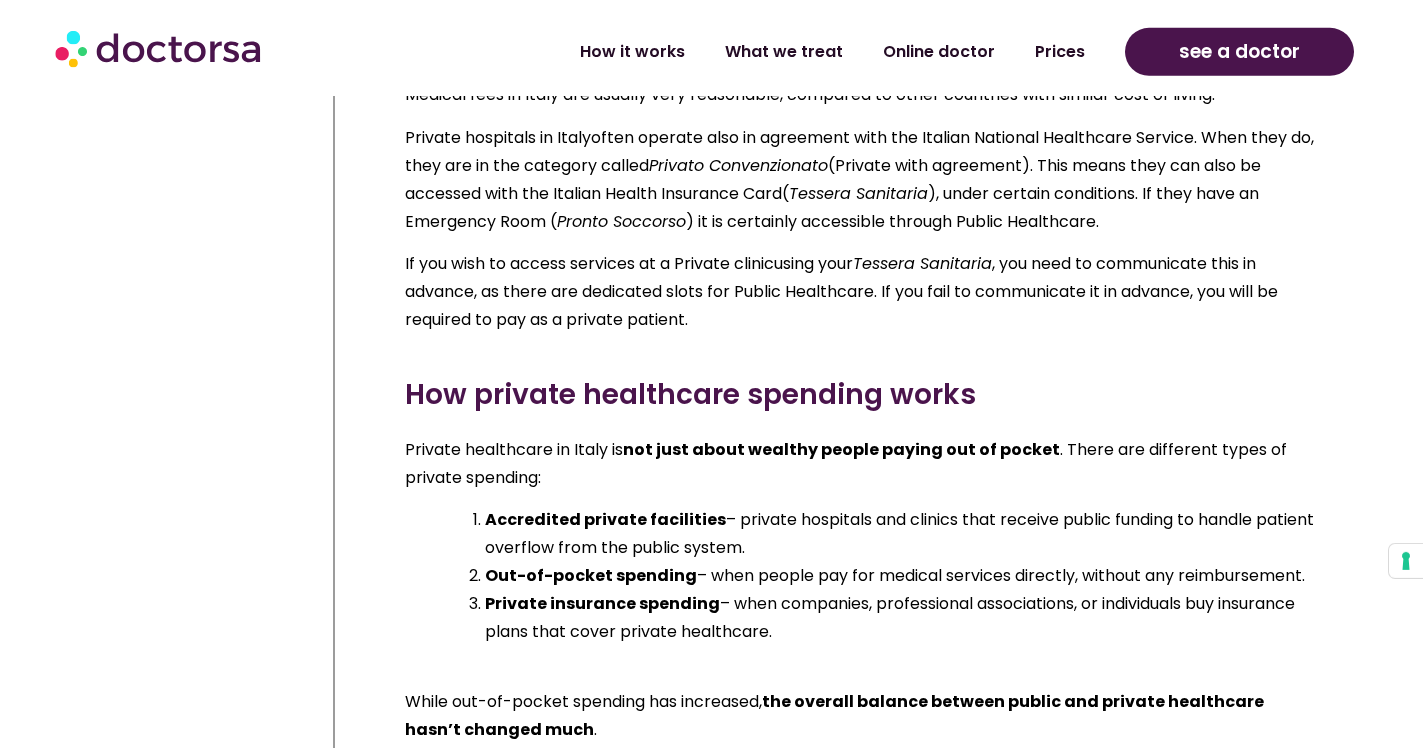 click on "Accredited private facilities" at bounding box center (605, 519) 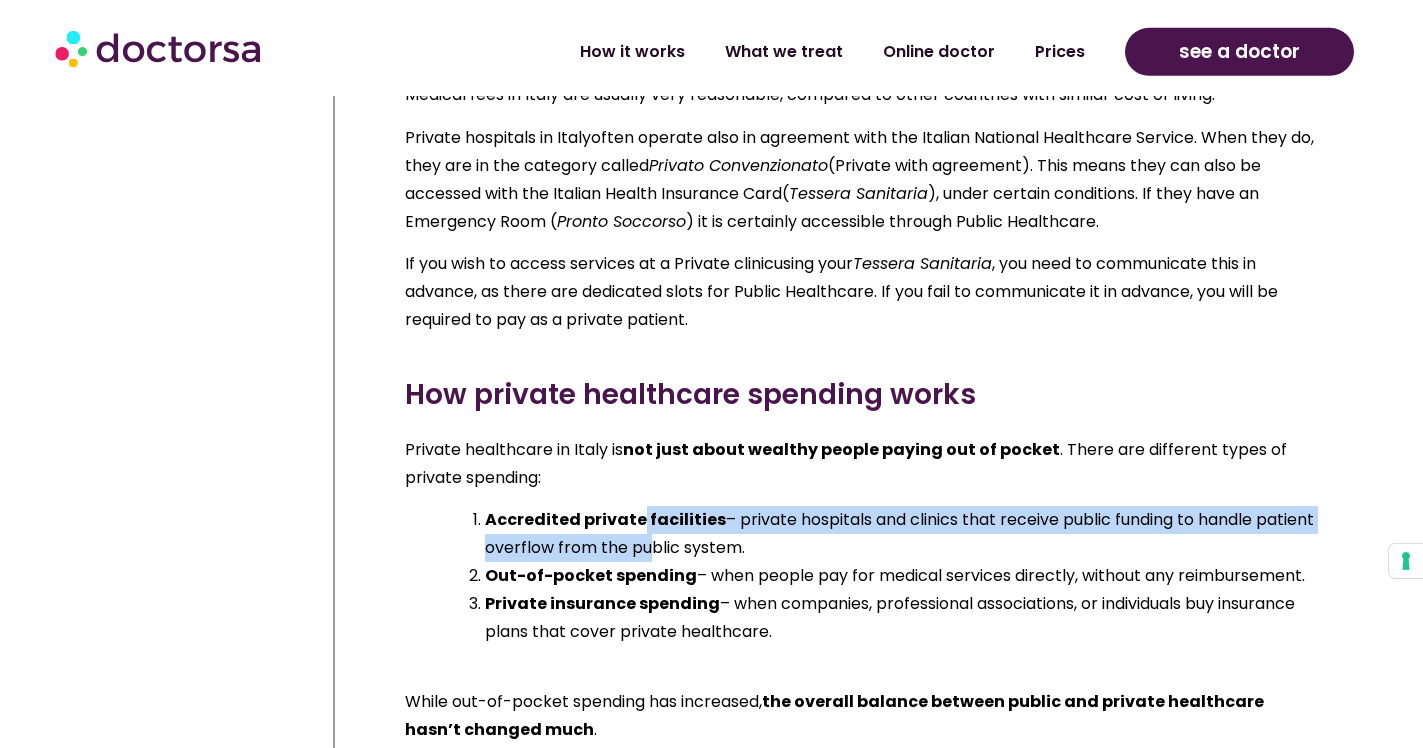 drag, startPoint x: 639, startPoint y: 517, endPoint x: 637, endPoint y: 486, distance: 31.06445 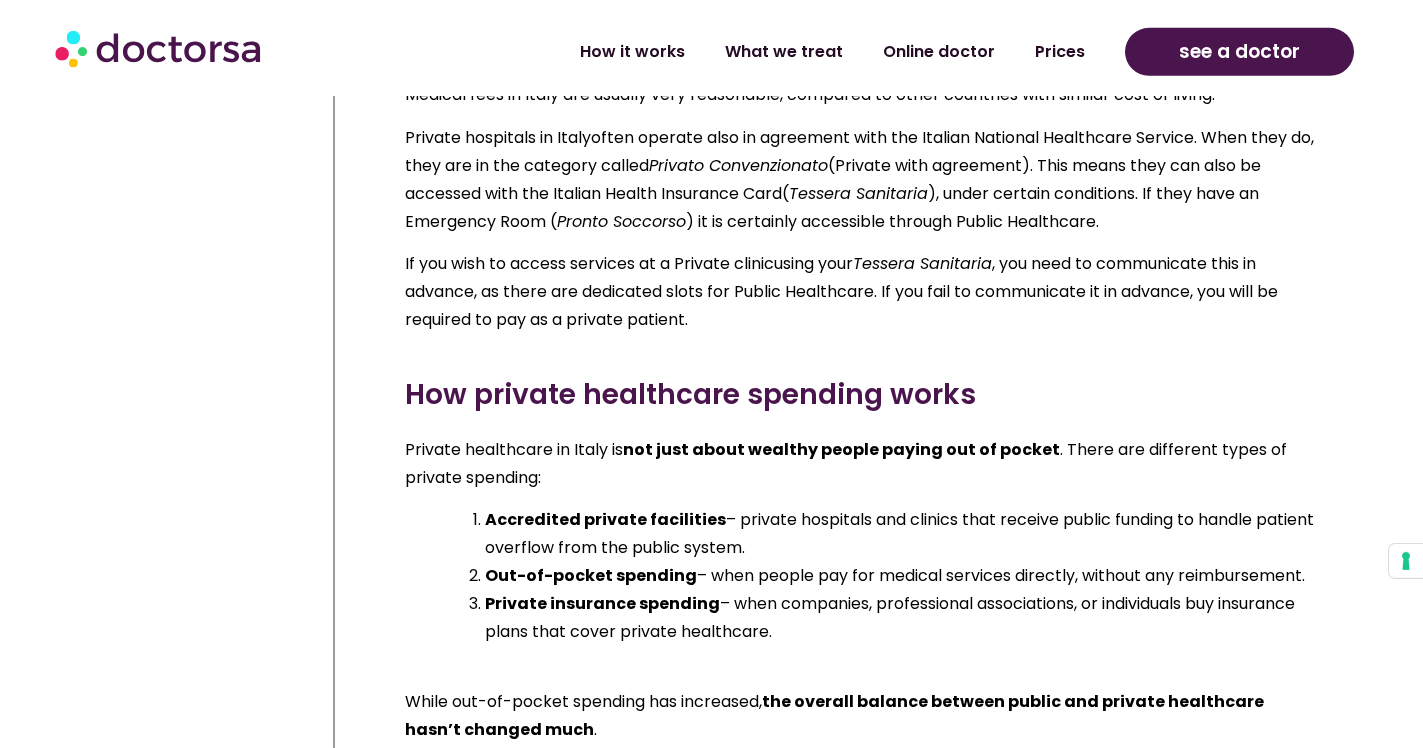click on "Accredited private facilities" at bounding box center (605, 519) 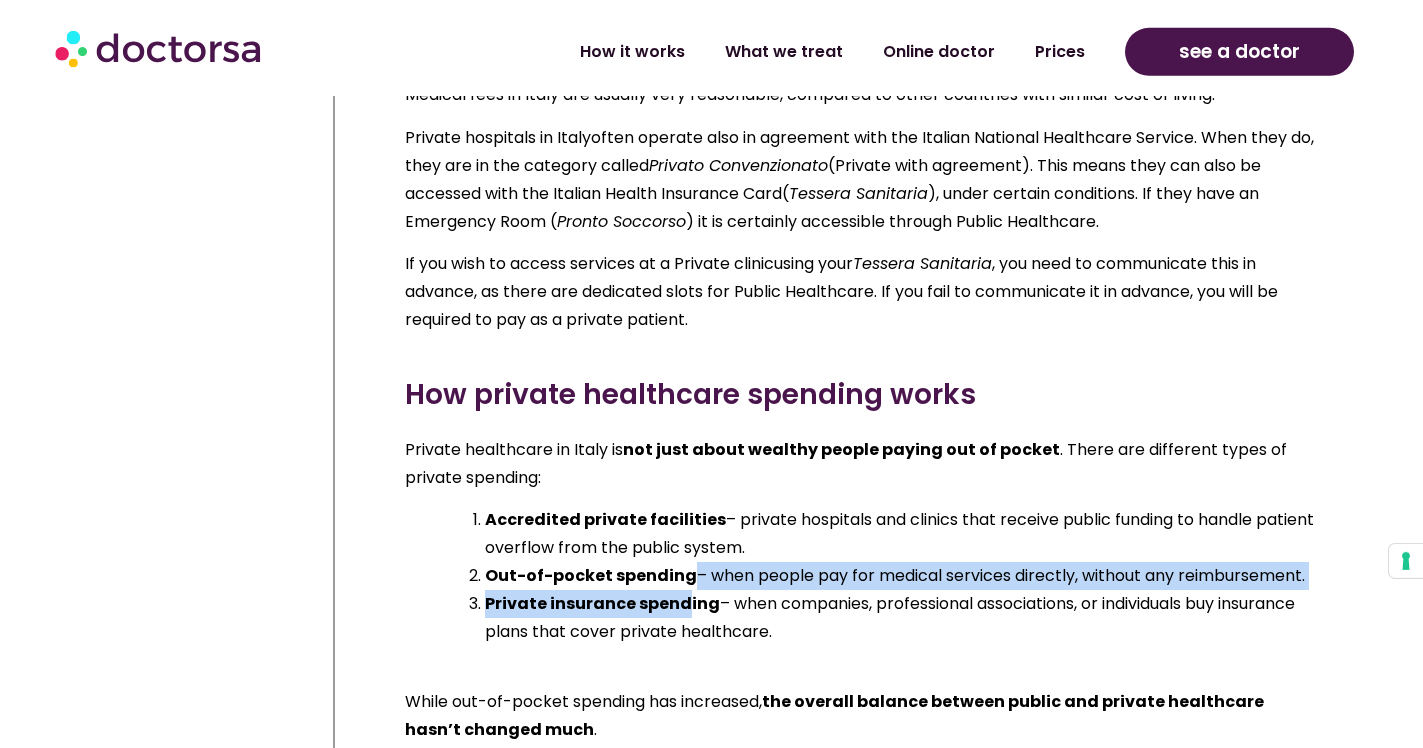 drag, startPoint x: 683, startPoint y: 579, endPoint x: 683, endPoint y: 554, distance: 25 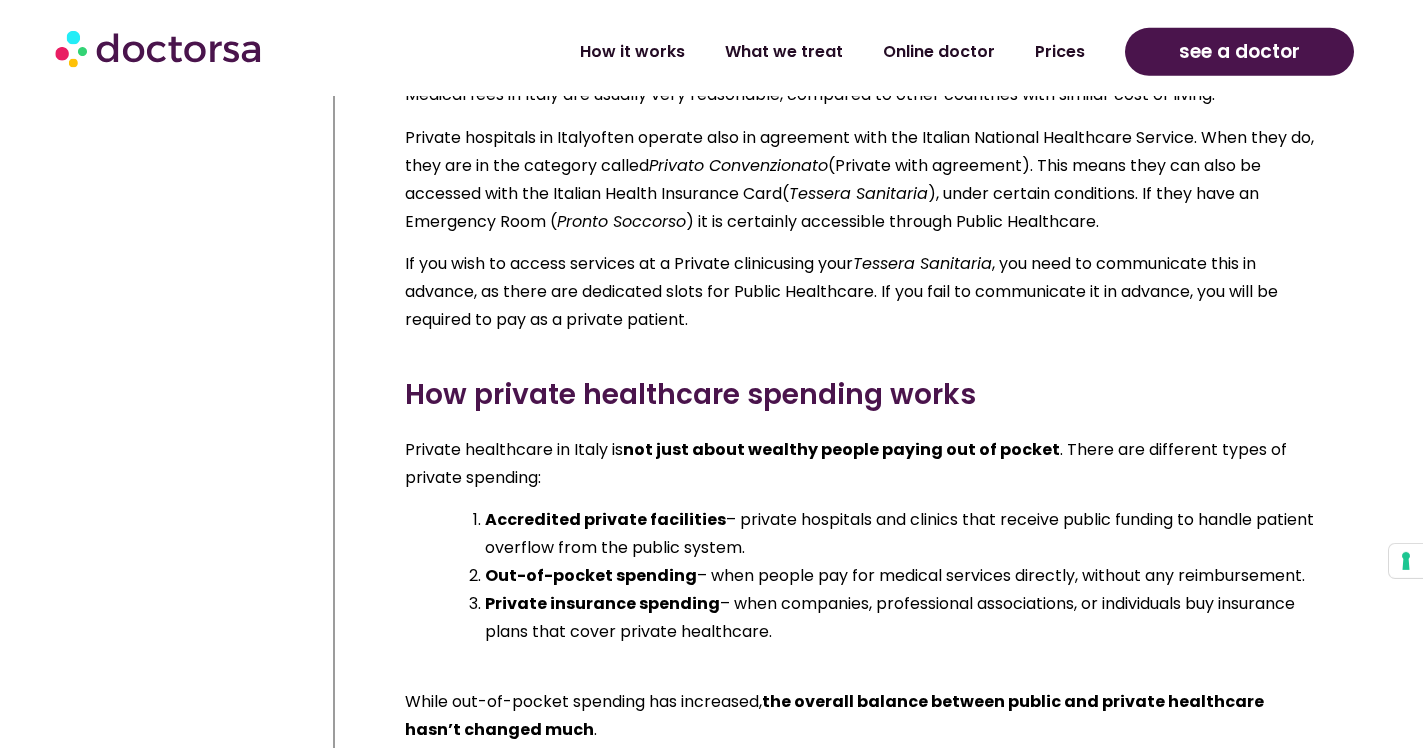 click on "Out-of-pocket spending" at bounding box center (591, 575) 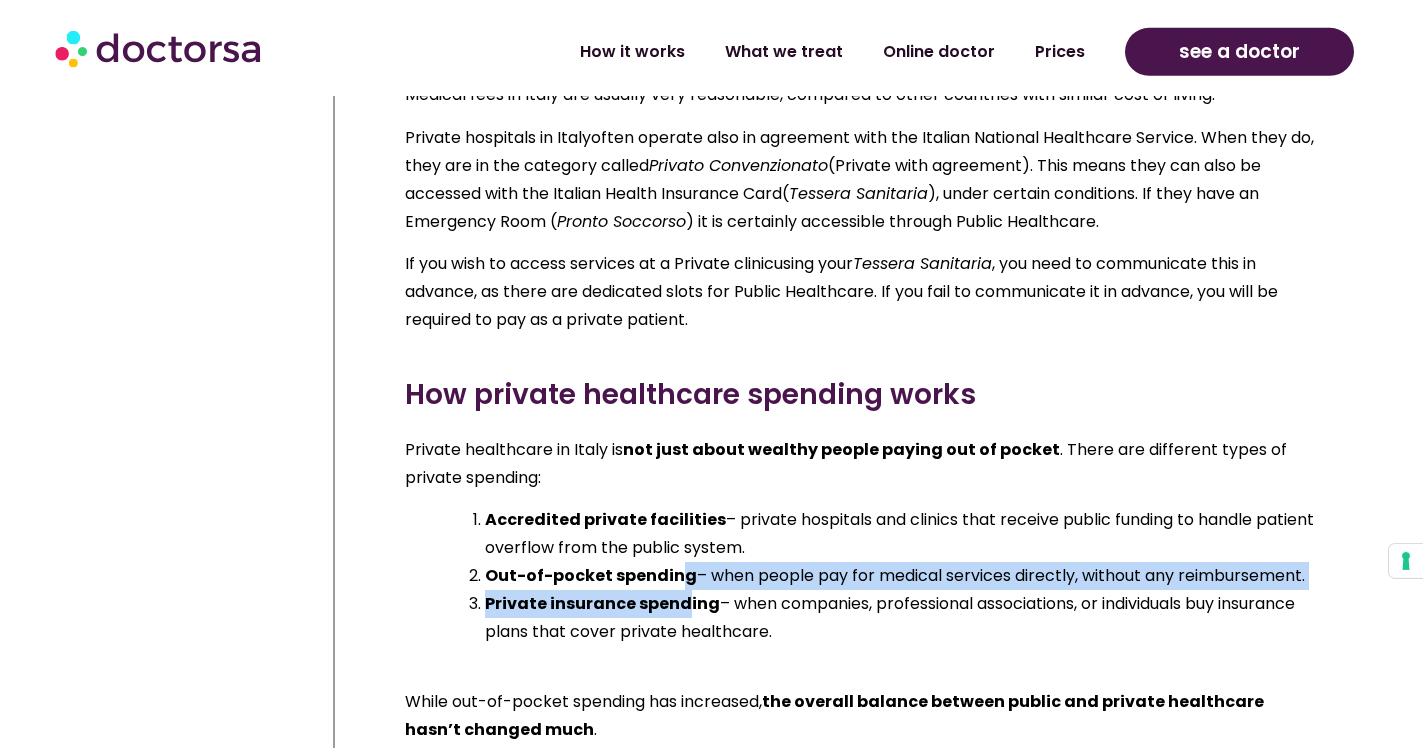 drag, startPoint x: 683, startPoint y: 573, endPoint x: 681, endPoint y: 553, distance: 20.09975 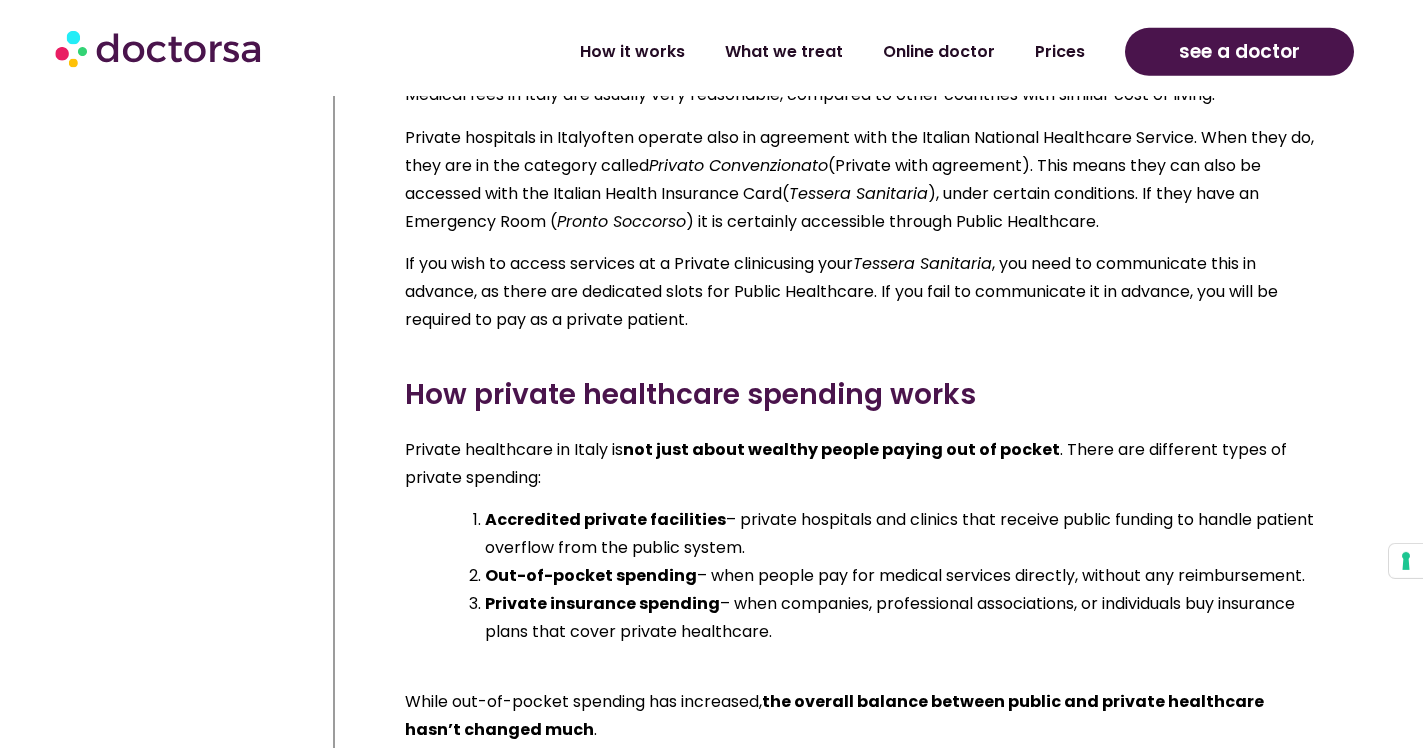 click on "Out-of-pocket spending" at bounding box center [591, 575] 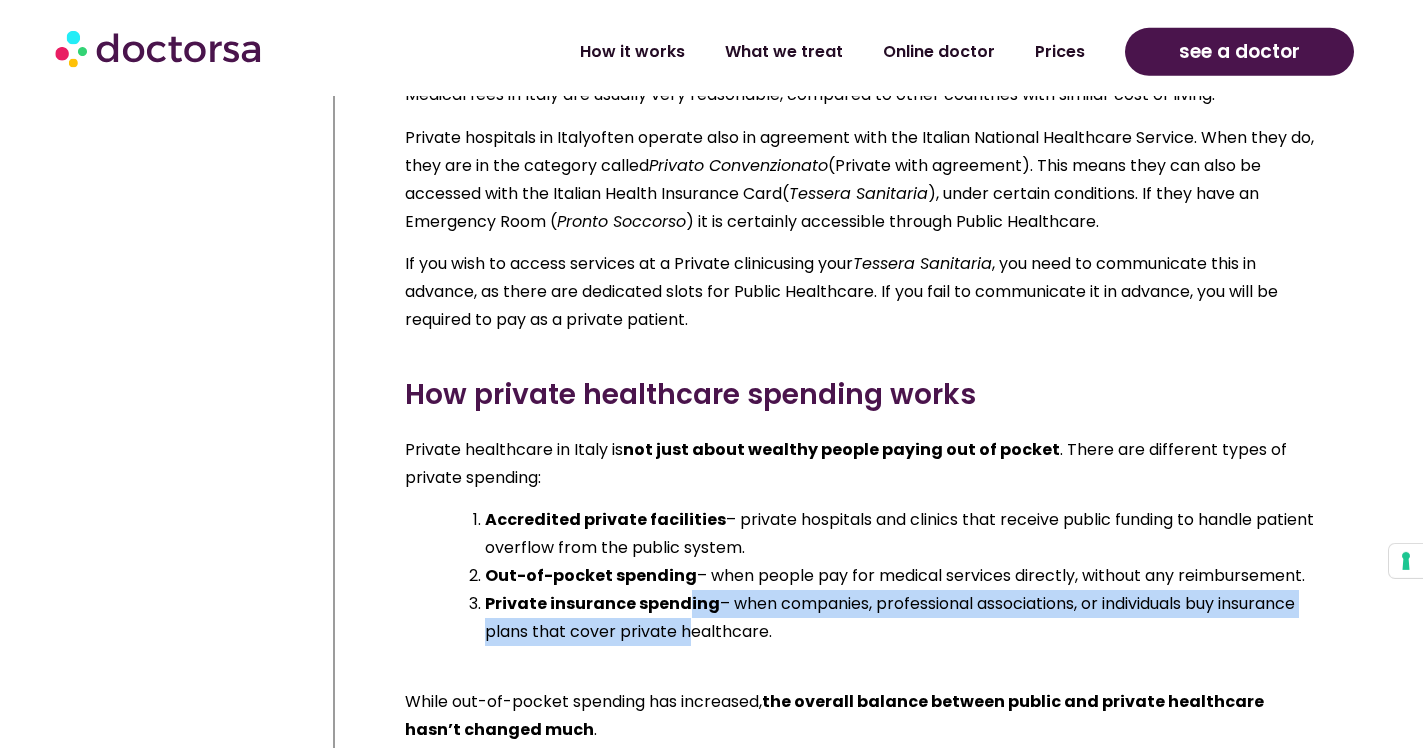 drag, startPoint x: 682, startPoint y: 603, endPoint x: 683, endPoint y: 575, distance: 28.01785 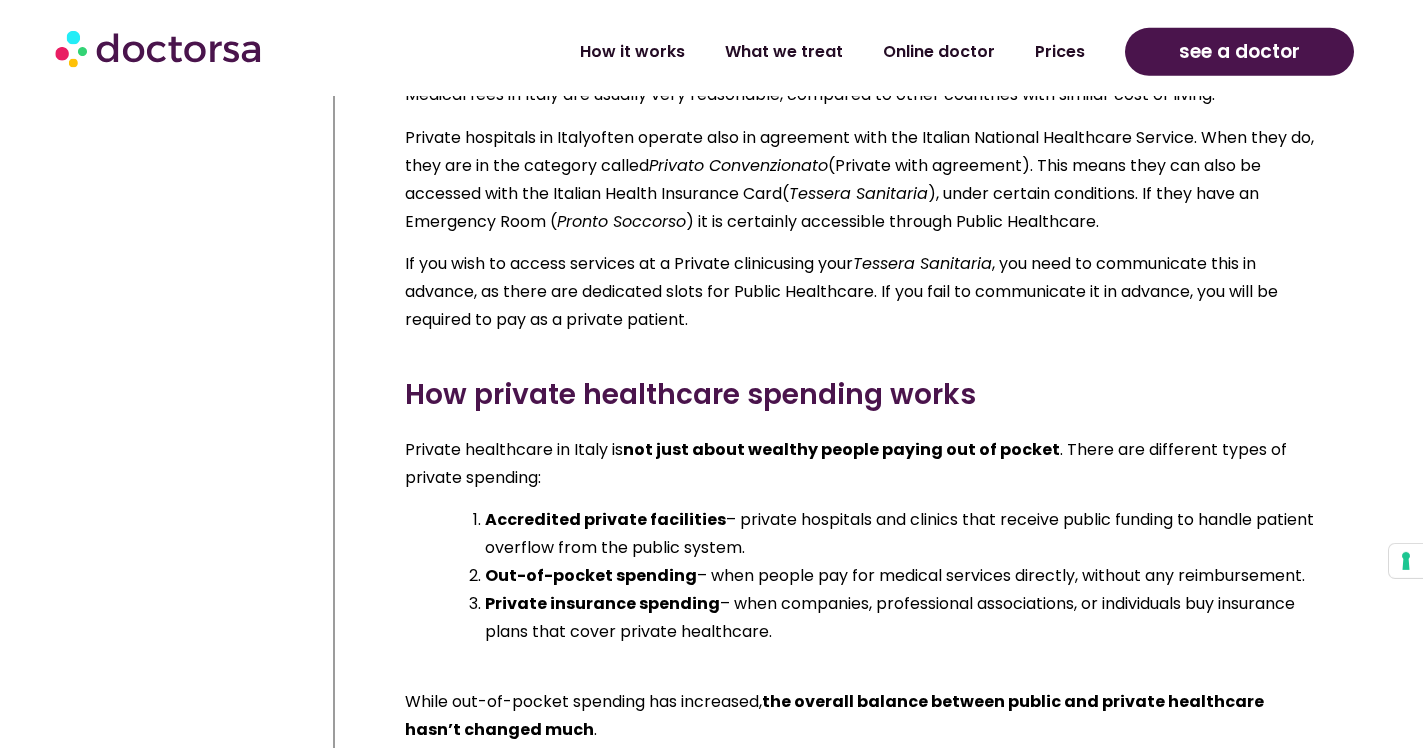 click on "Private insurance spending" at bounding box center (602, 603) 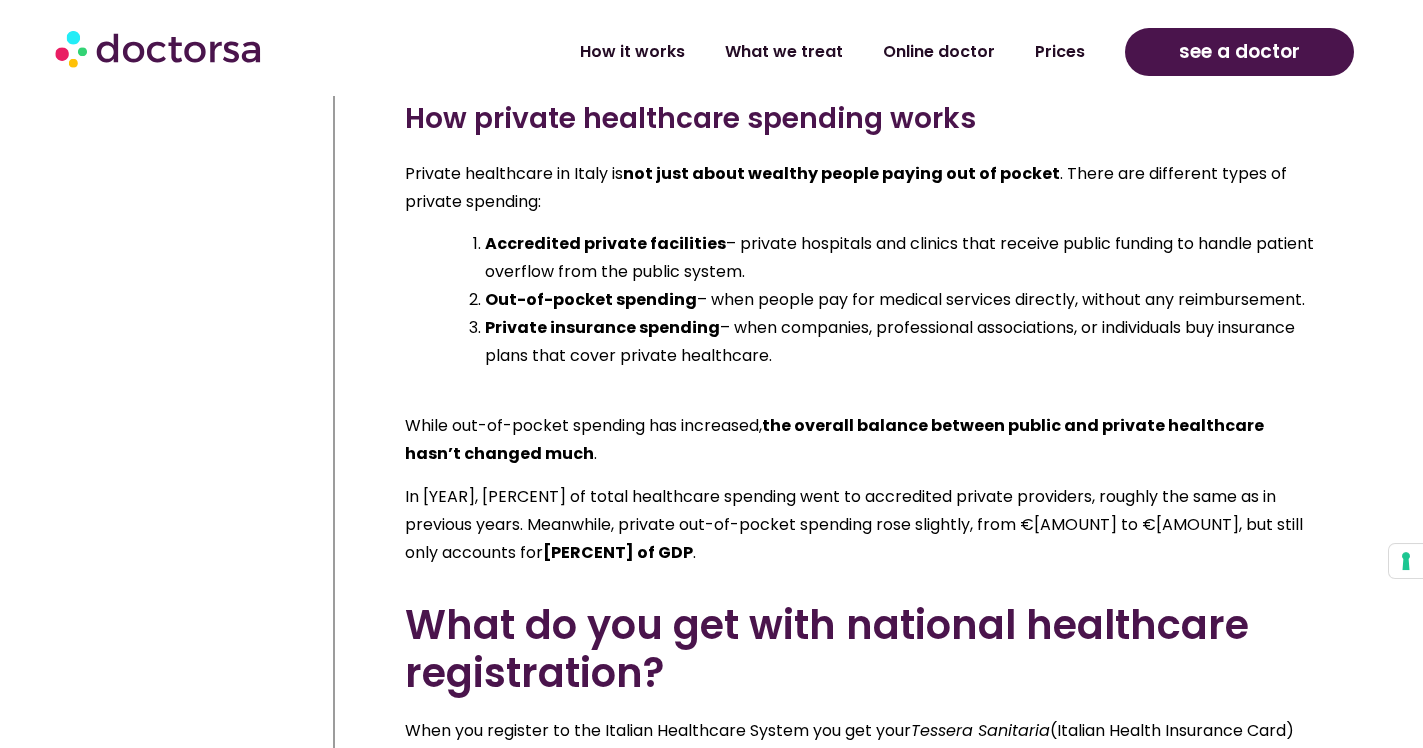 scroll, scrollTop: 6093, scrollLeft: 0, axis: vertical 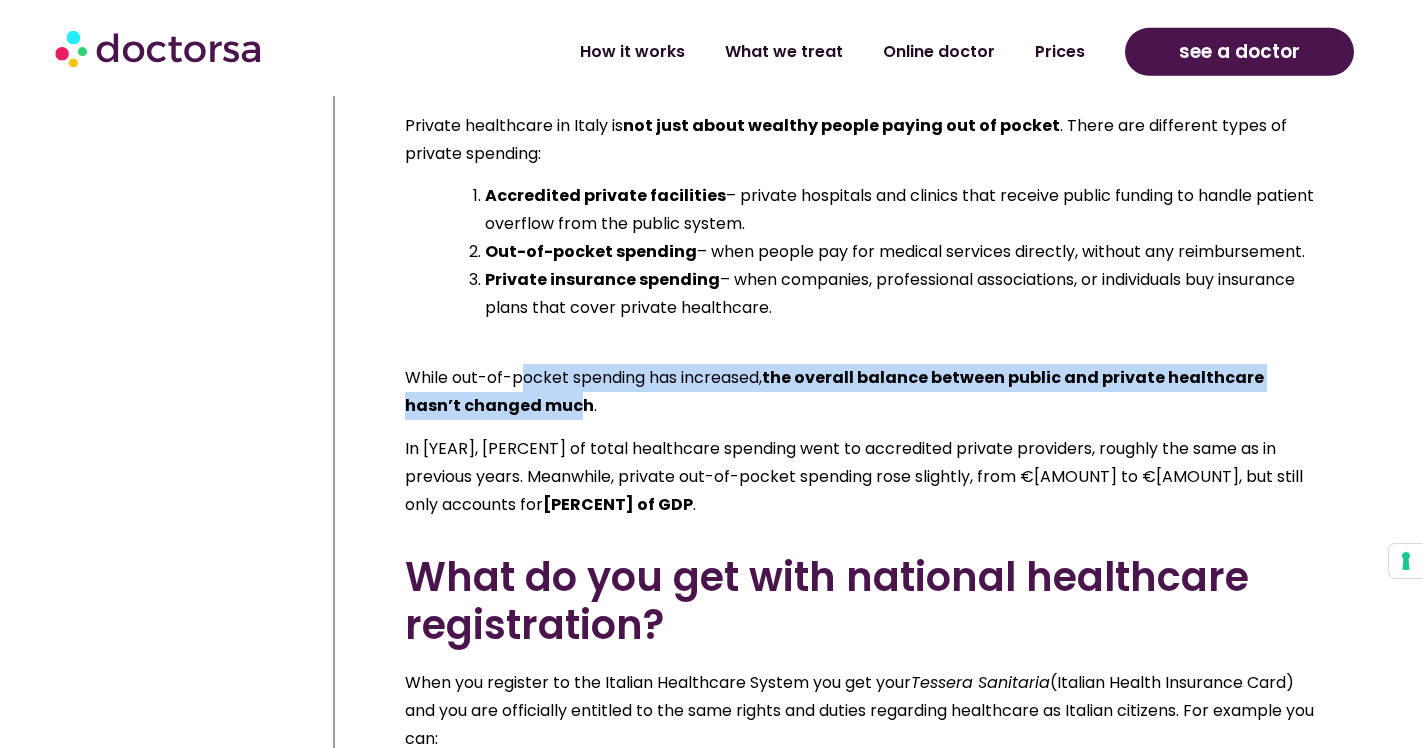 drag, startPoint x: 520, startPoint y: 353, endPoint x: 518, endPoint y: 392, distance: 39.051247 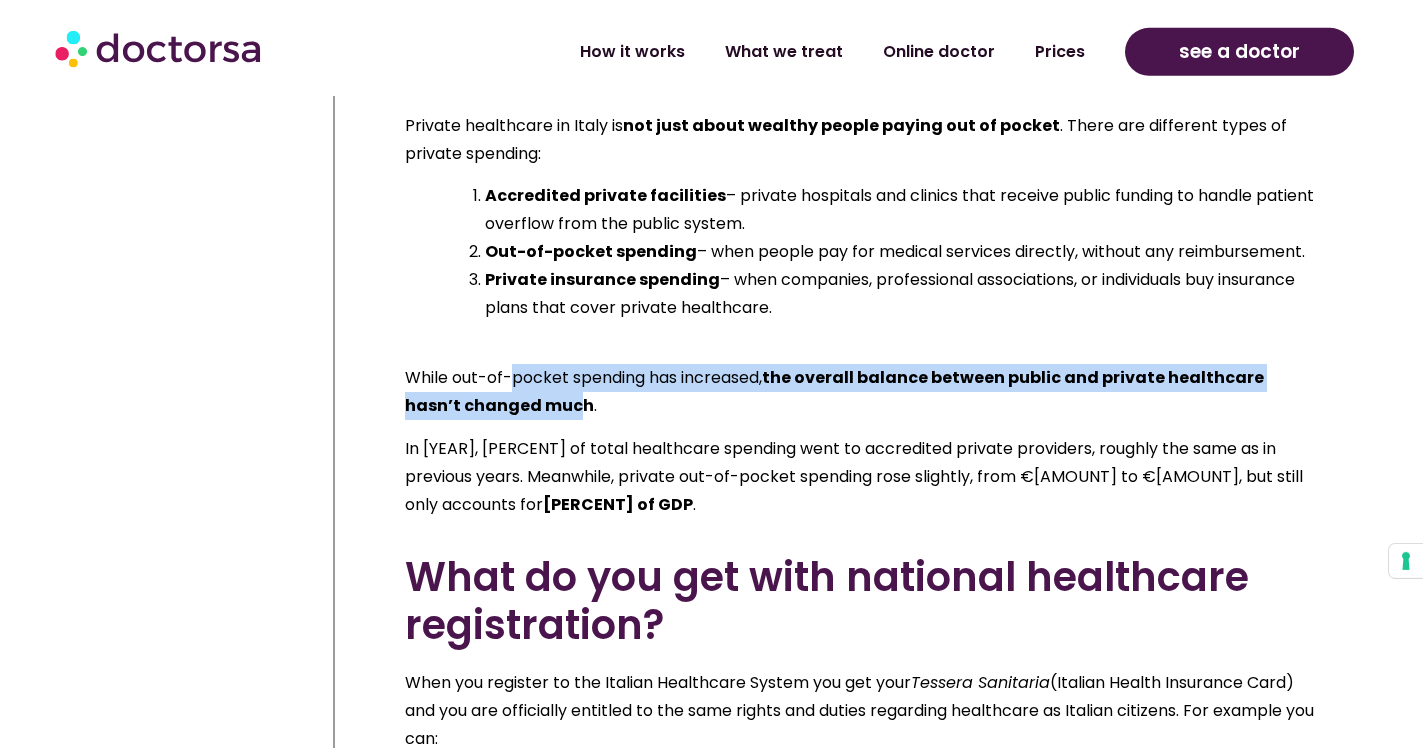 drag, startPoint x: 515, startPoint y: 388, endPoint x: 518, endPoint y: 359, distance: 29.15476 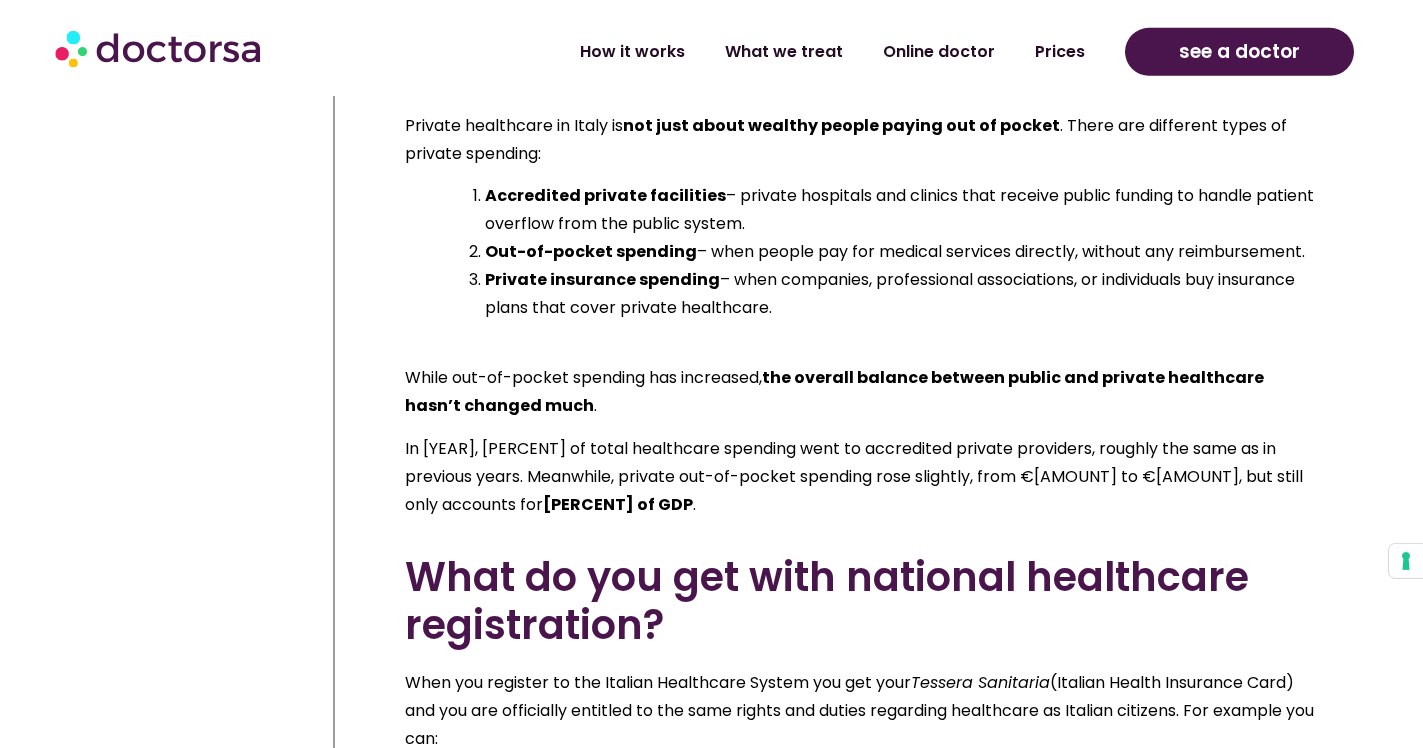 click on "While out-of-pocket spending has increased, the overall balance between public and private healthcare hasn’t changed much ." at bounding box center (861, 392) 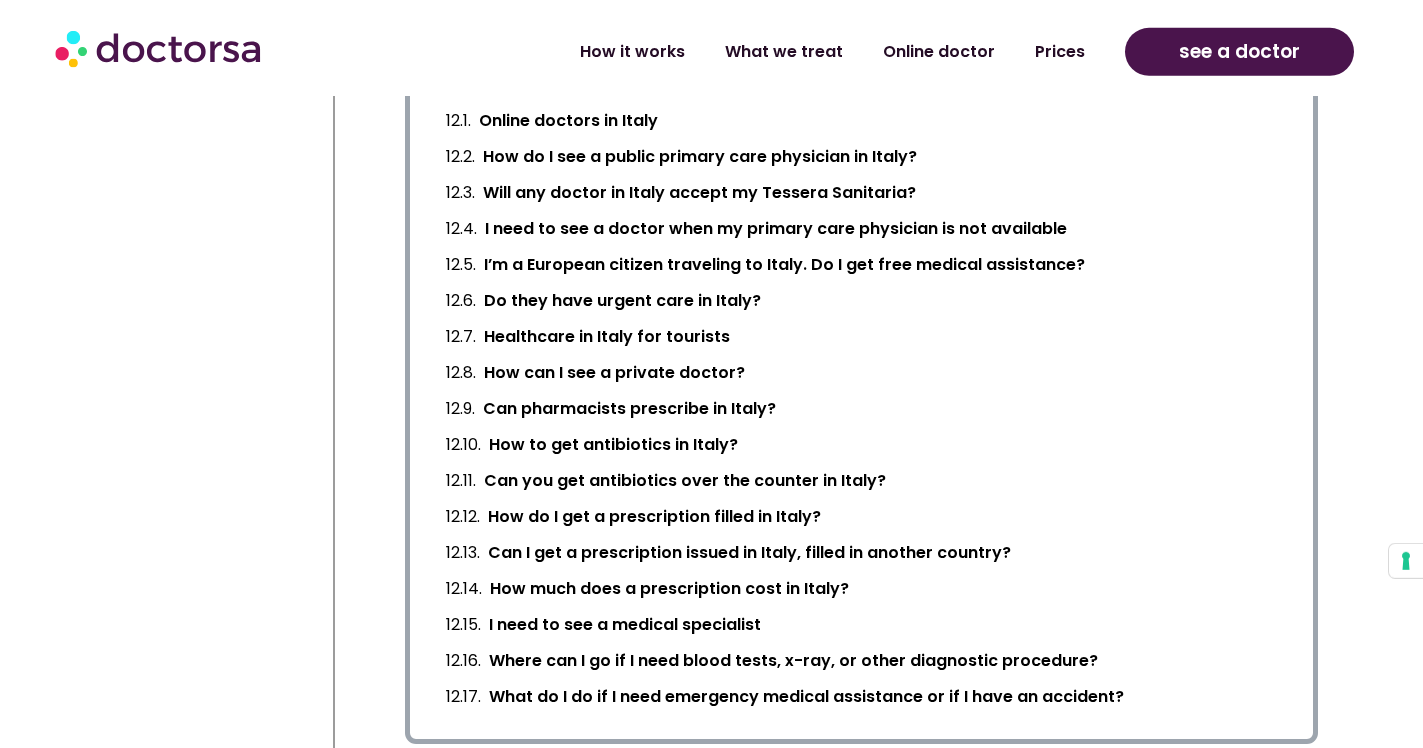 scroll, scrollTop: 2945, scrollLeft: 0, axis: vertical 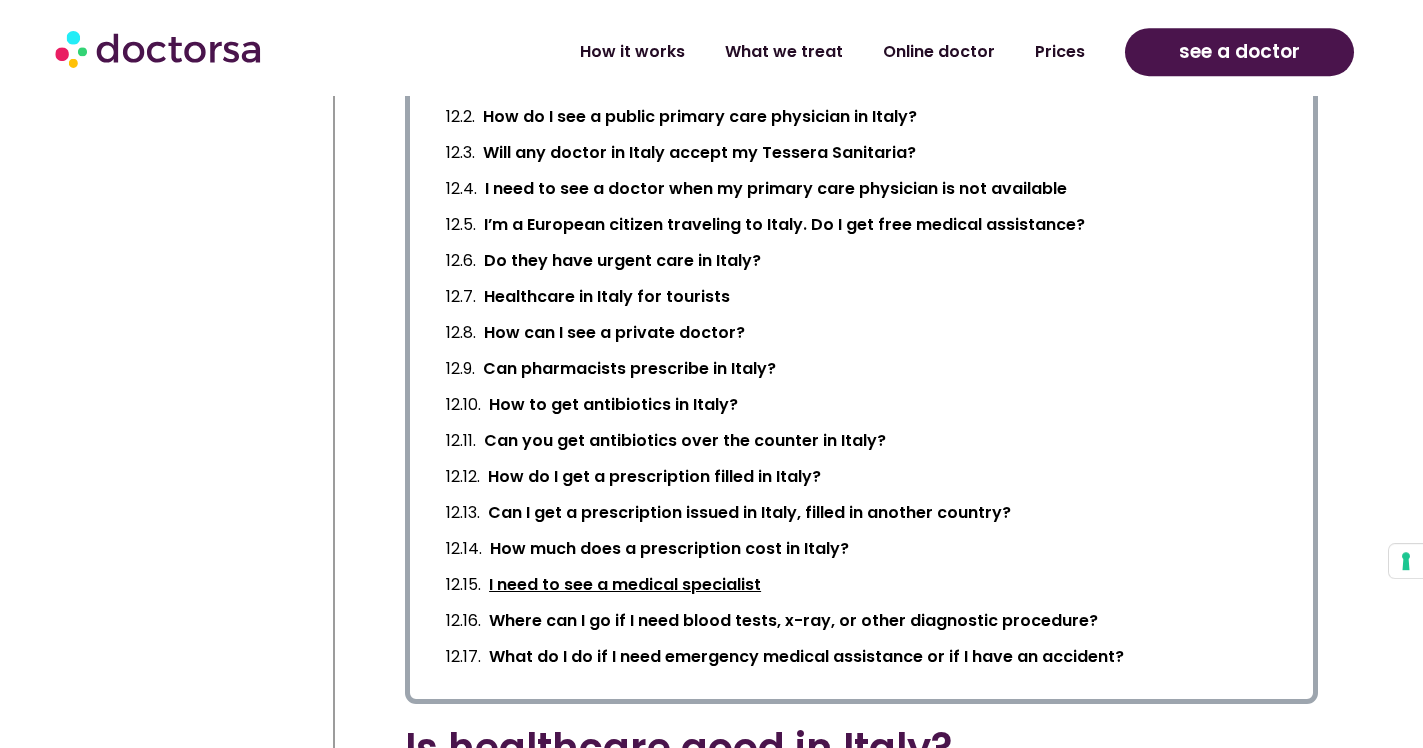 click on "I need to see a medical specialist" at bounding box center [625, 585] 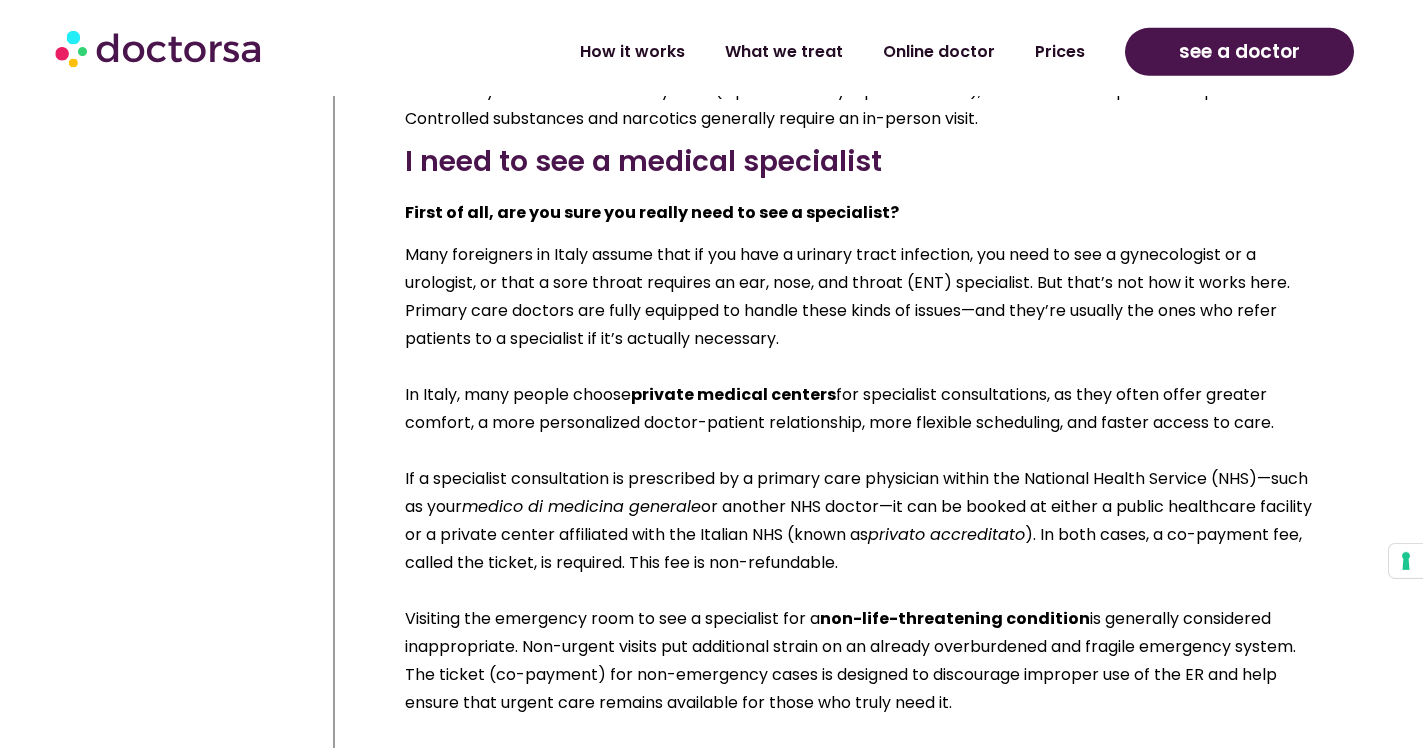 scroll, scrollTop: 33123, scrollLeft: 0, axis: vertical 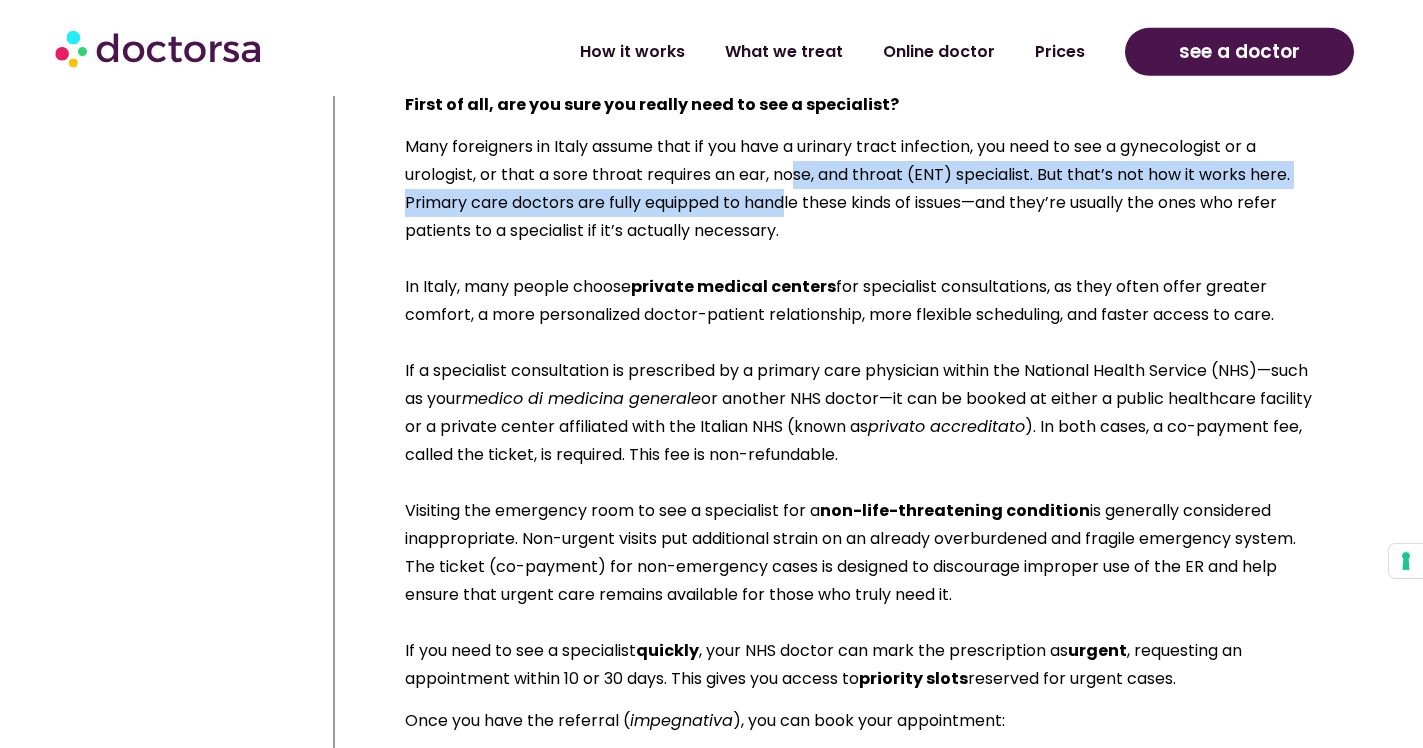 drag, startPoint x: 791, startPoint y: 158, endPoint x: 790, endPoint y: 186, distance: 28.01785 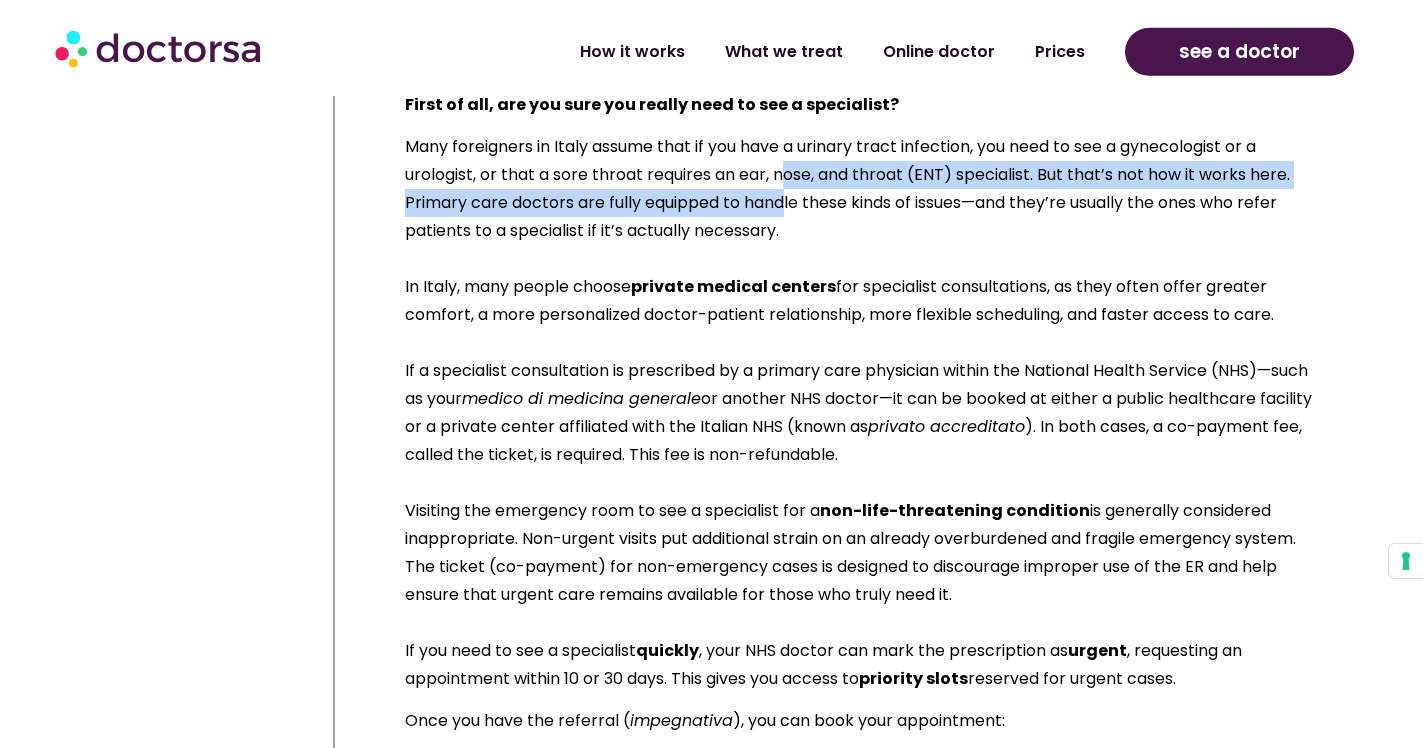 drag, startPoint x: 788, startPoint y: 203, endPoint x: 788, endPoint y: 173, distance: 30 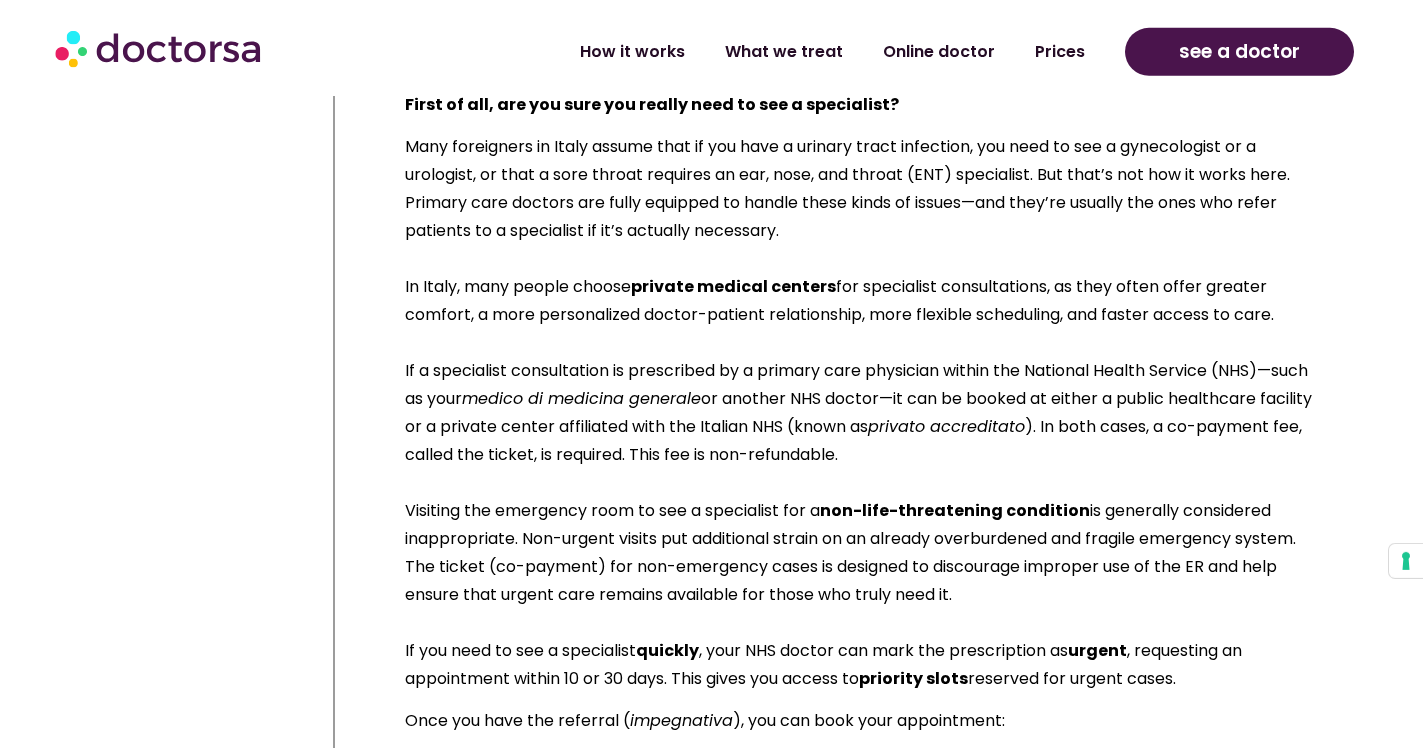 click on "Many foreigners in Italy assume that if you have a urinary tract infection, you need to see a gynecologist or a urologist, or that a sore throat requires an ear, nose, and throat (ENT) specialist. But that’s not how it works here. Primary care doctors are fully equipped to handle these kinds of issues—and they’re usually the ones who refer patients to a specialist if it’s actually necessary." at bounding box center [847, 188] 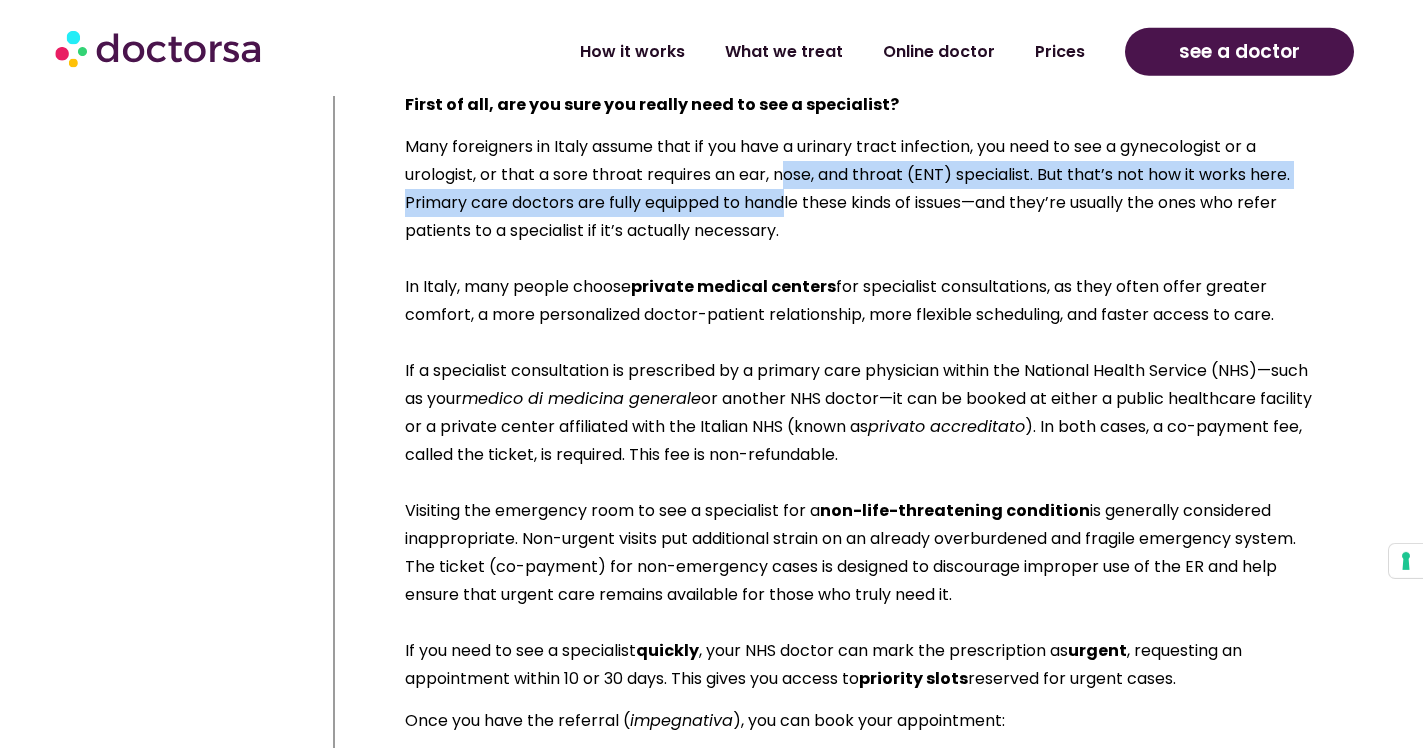 drag, startPoint x: 789, startPoint y: 207, endPoint x: 789, endPoint y: 175, distance: 32 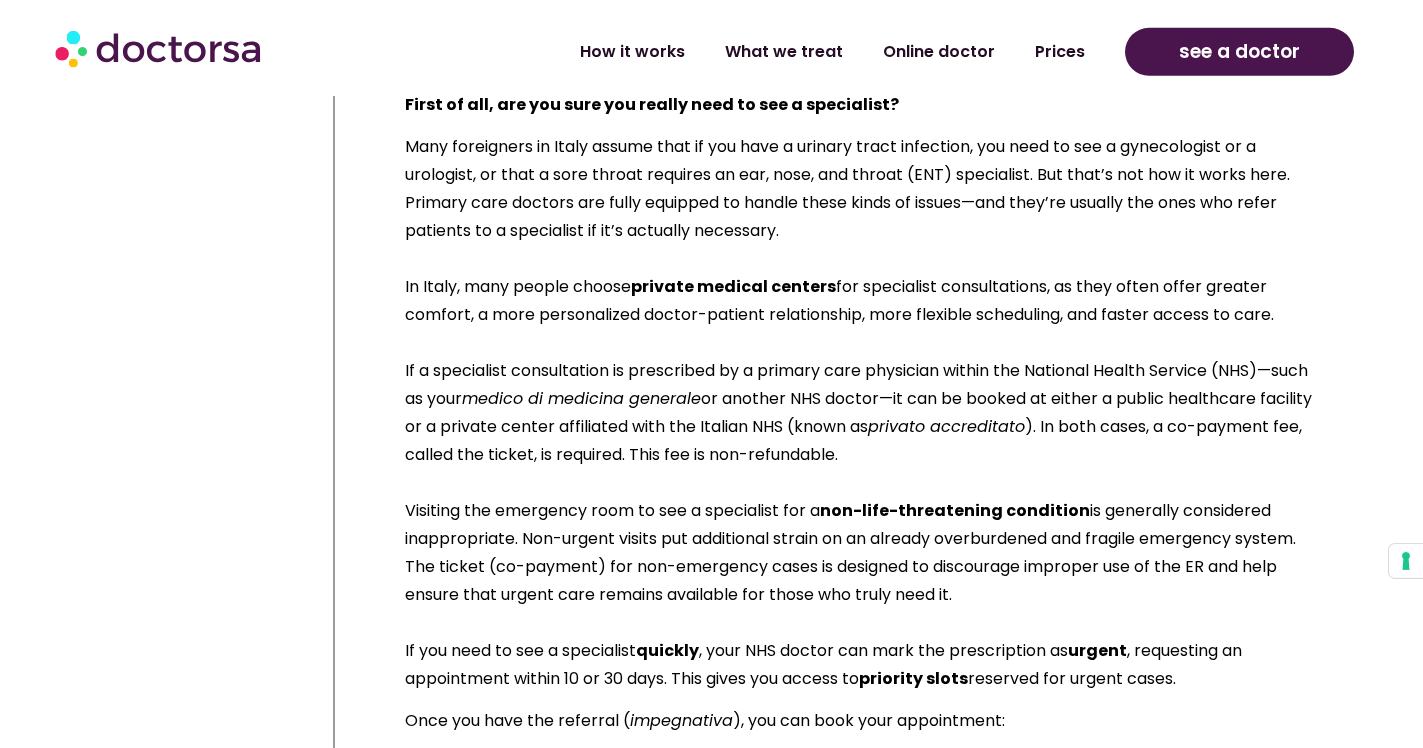click on "Many foreigners in Italy assume that if you have a urinary tract infection, you need to see a gynecologist or a urologist, or that a sore throat requires an ear, nose, and throat (ENT) specialist. But that’s not how it works here. Primary care doctors are fully equipped to handle these kinds of issues—and they’re usually the ones who refer patients to a specialist if it’s actually necessary." at bounding box center [847, 188] 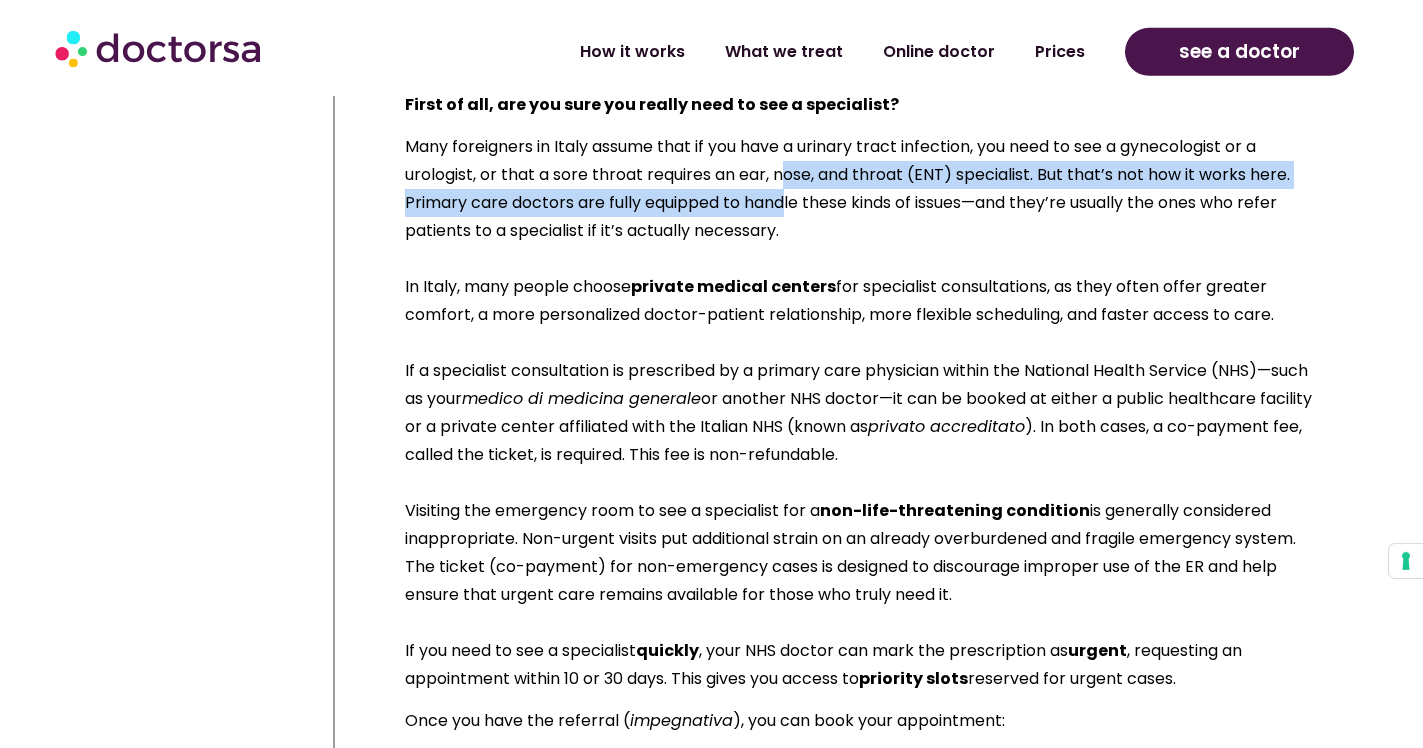 drag, startPoint x: 789, startPoint y: 203, endPoint x: 789, endPoint y: 174, distance: 29 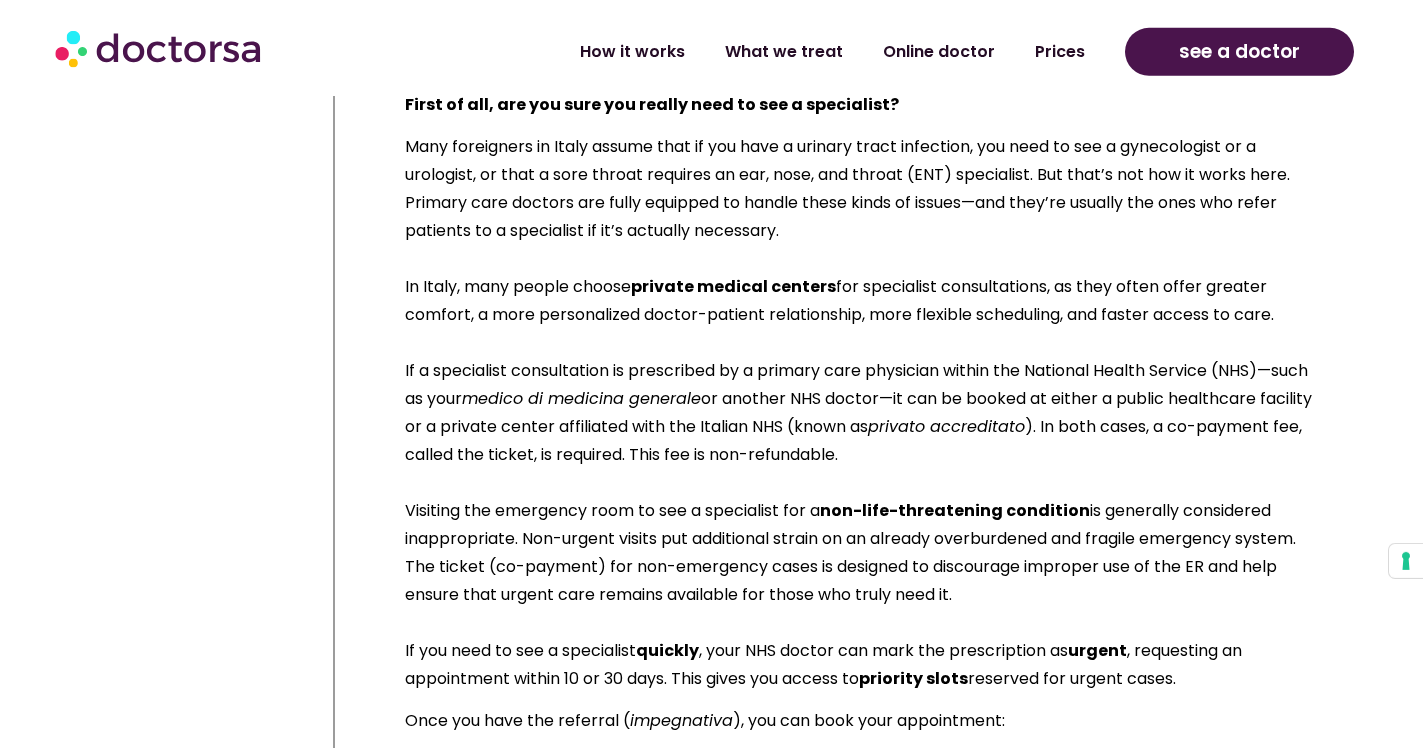 click on "Many foreigners in Italy assume that if you have a urinary tract infection, you need to see a gynecologist or a urologist, or that a sore throat requires an ear, nose, and throat (ENT) specialist. But that’s not how it works here. Primary care doctors are fully equipped to handle these kinds of issues—and they’re usually the ones who refer patients to a specialist if it’s actually necessary." at bounding box center (847, 188) 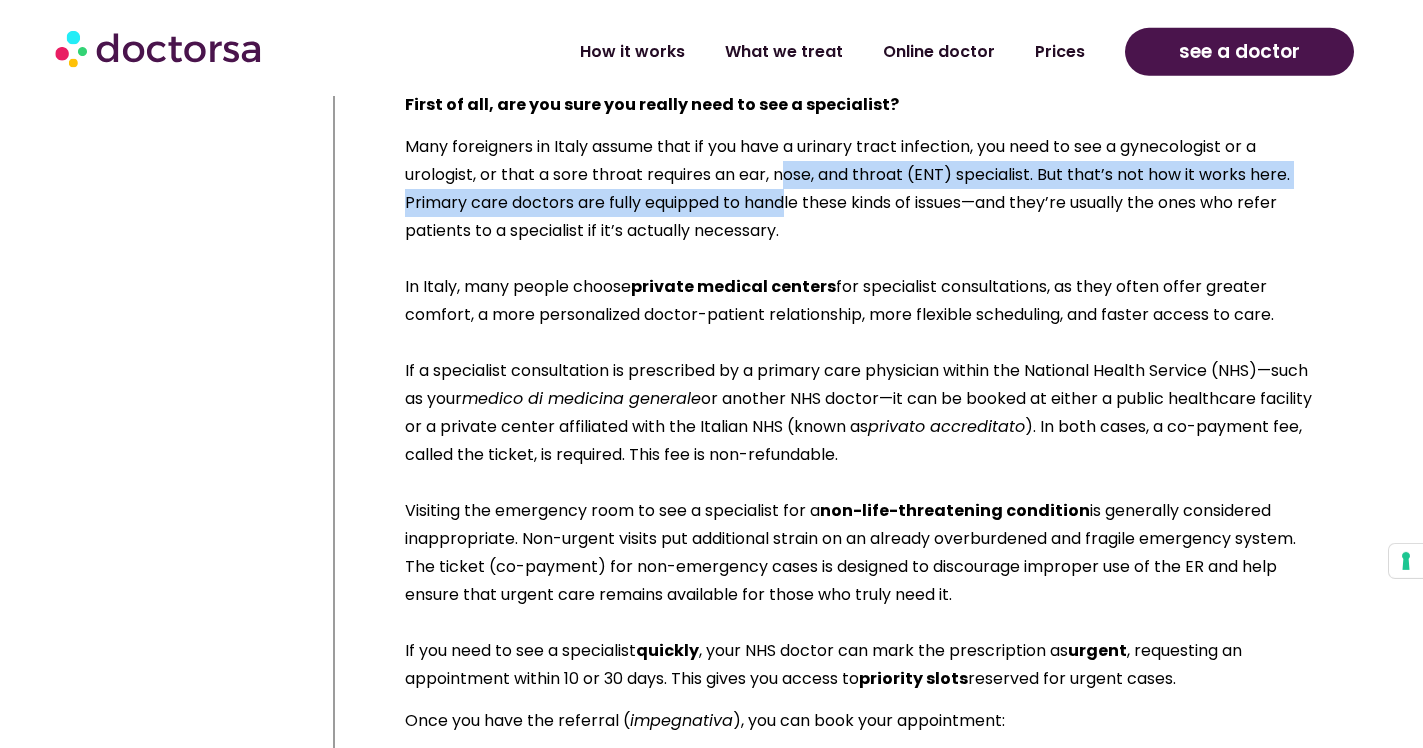 drag, startPoint x: 789, startPoint y: 196, endPoint x: 790, endPoint y: 168, distance: 28.01785 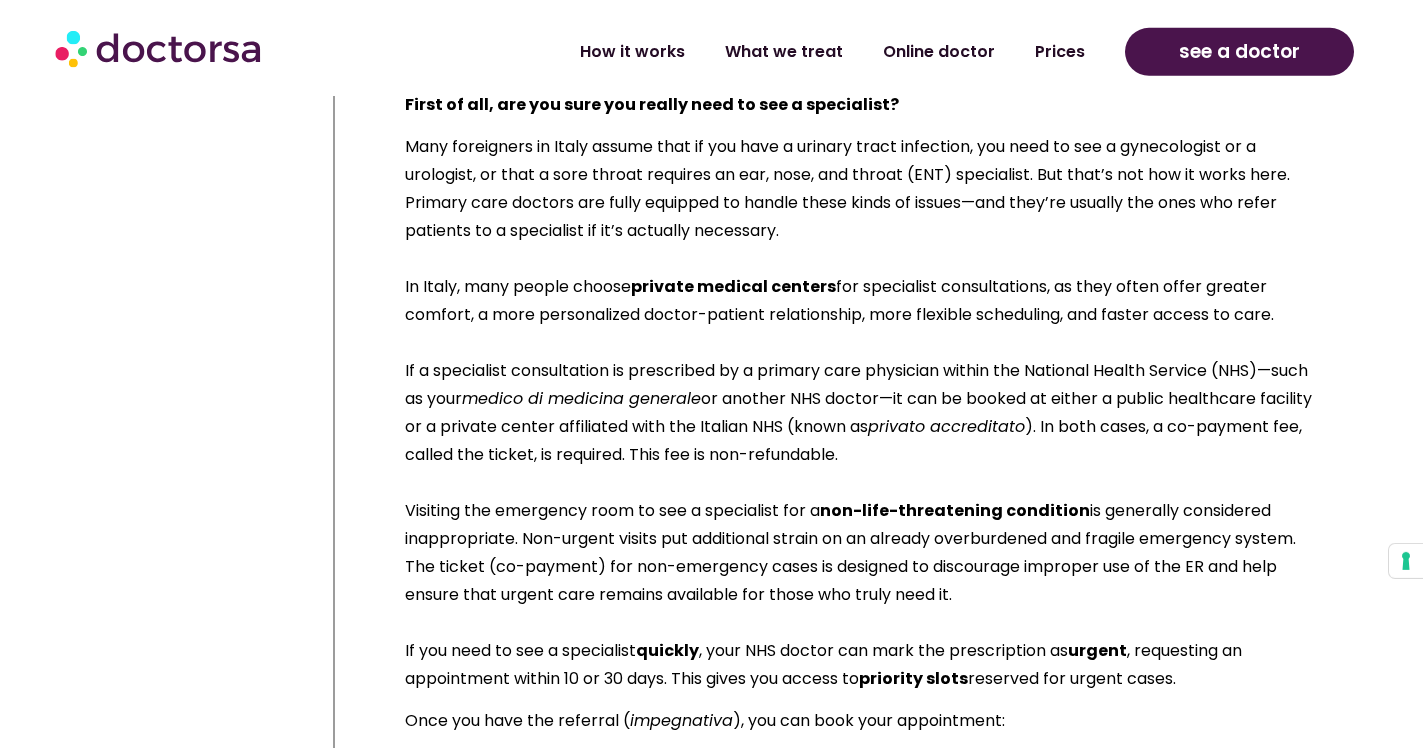 click on "Many foreigners in Italy assume that if you have a urinary tract infection, you need to see a gynecologist or a urologist, or that a sore throat requires an ear, nose, and throat (ENT) specialist. But that’s not how it works here. Primary care doctors are fully equipped to handle these kinds of issues—and they’re usually the ones who refer patients to a specialist if it’s actually necessary." at bounding box center [847, 188] 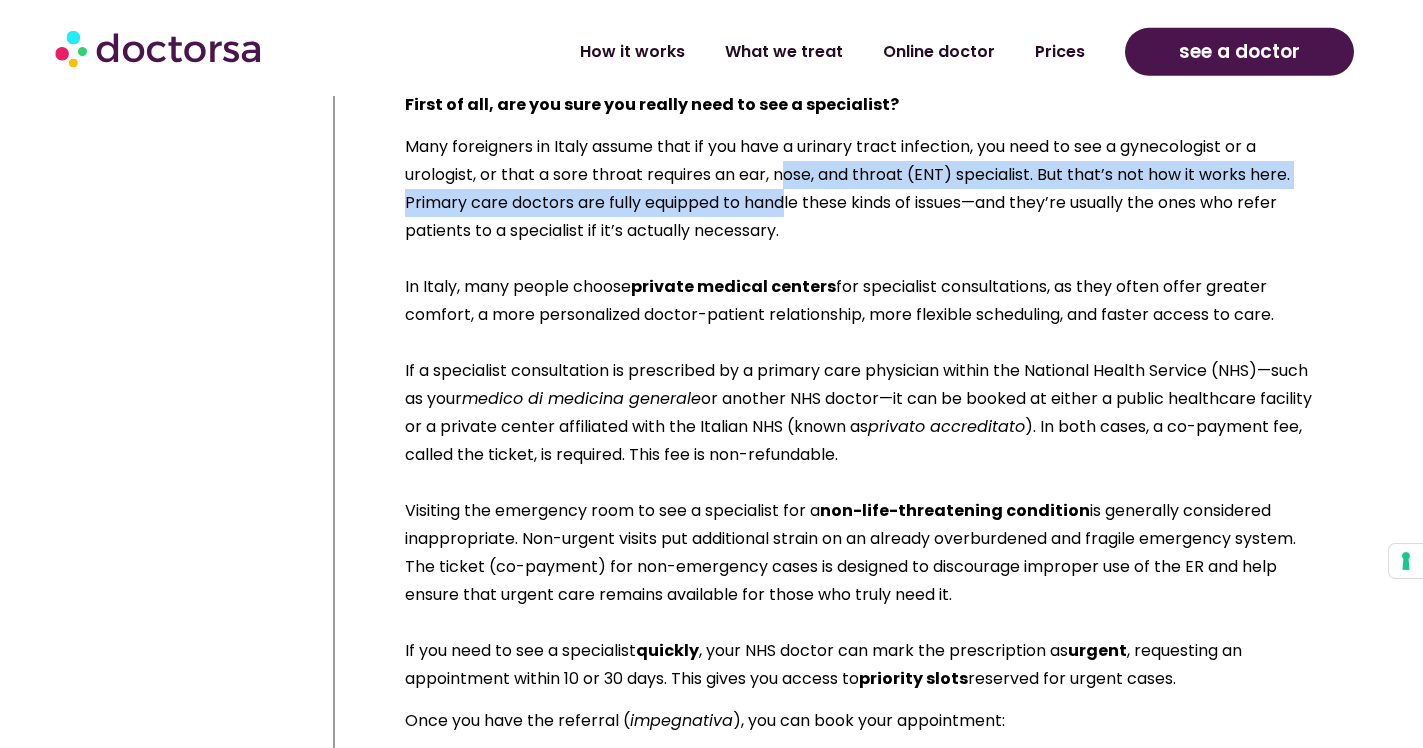drag, startPoint x: 790, startPoint y: 198, endPoint x: 790, endPoint y: 170, distance: 28 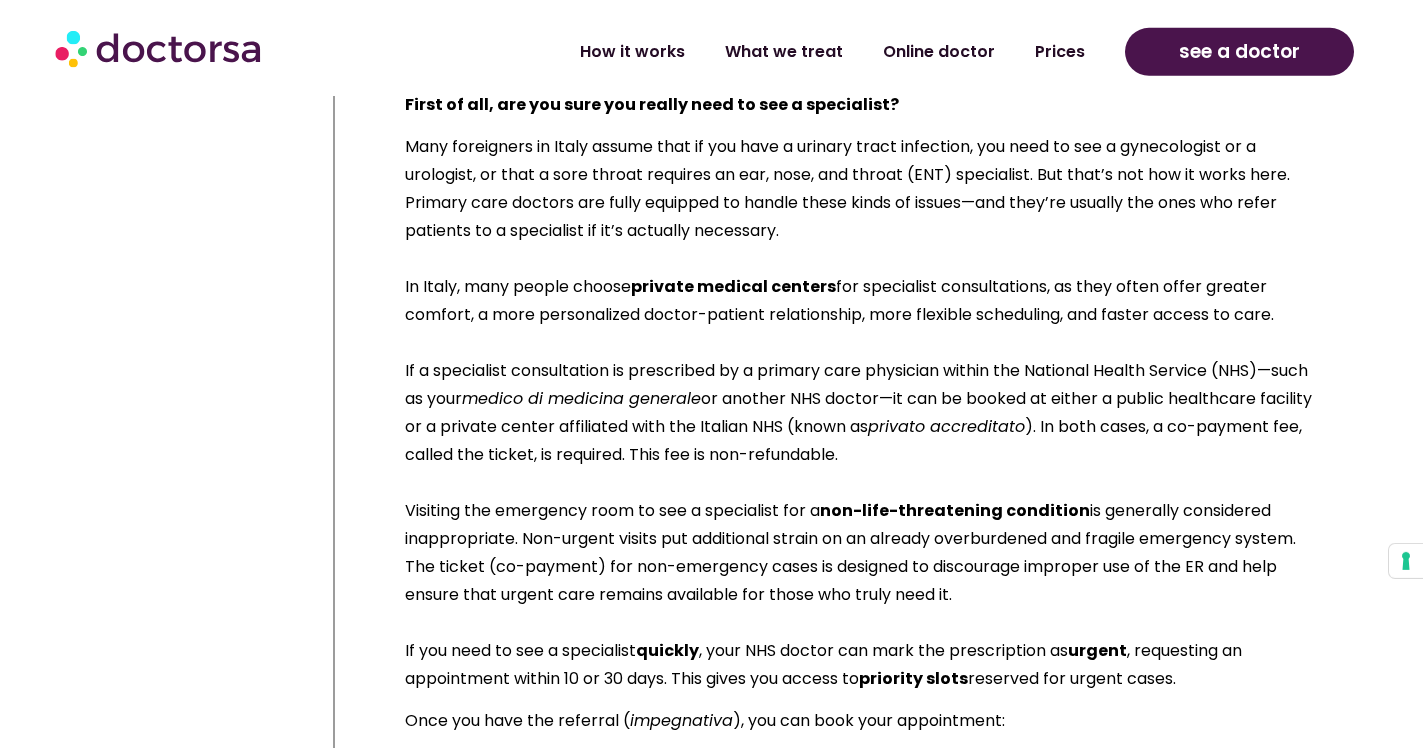 click on "Many foreigners in Italy assume that if you have a urinary tract infection, you need to see a gynecologist or a urologist, or that a sore throat requires an ear, nose, and throat (ENT) specialist. But that’s not how it works here. Primary care doctors are fully equipped to handle these kinds of issues—and they’re usually the ones who refer patients to a specialist if it’s actually necessary." at bounding box center [847, 188] 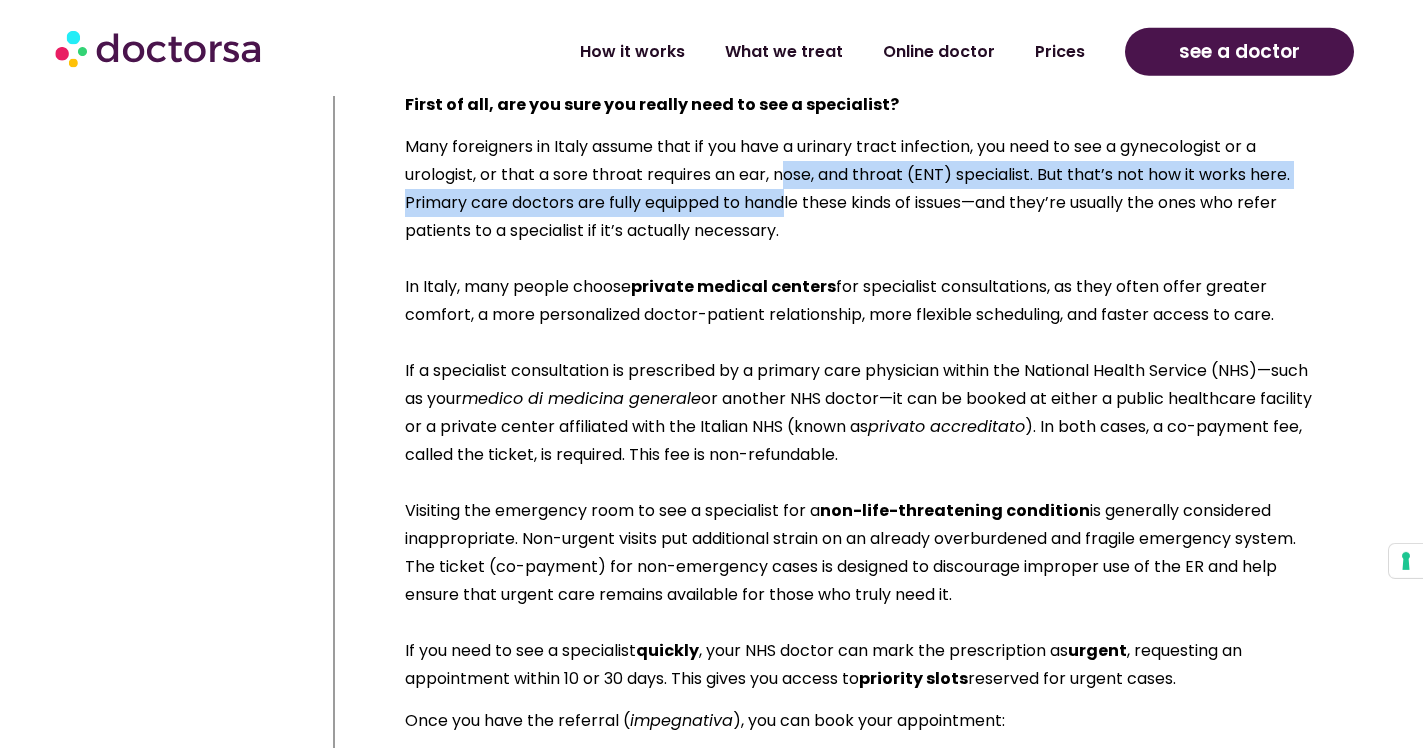 drag, startPoint x: 790, startPoint y: 191, endPoint x: 790, endPoint y: 178, distance: 13 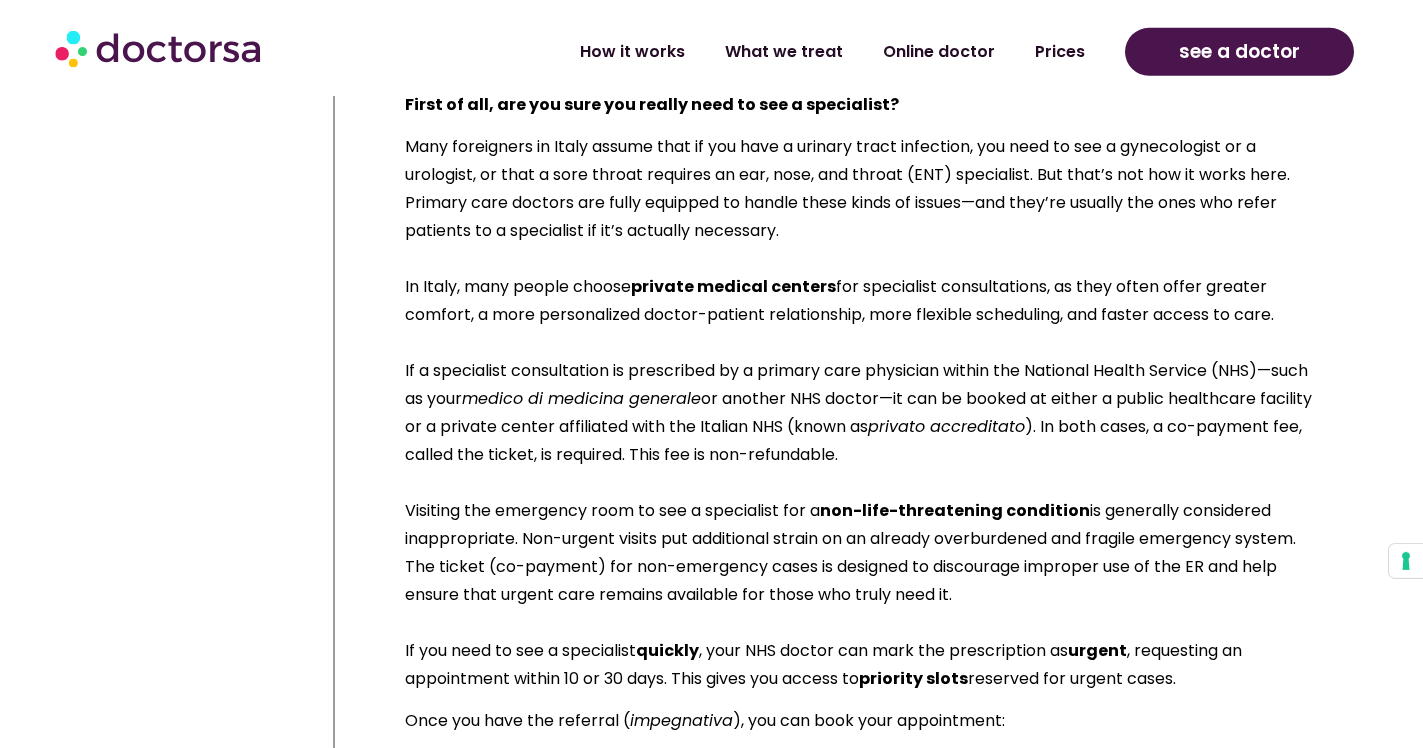 click on "Many foreigners in Italy assume that if you have a urinary tract infection, you need to see a gynecologist or a urologist, or that a sore throat requires an ear, nose, and throat (ENT) specialist. But that’s not how it works here. Primary care doctors are fully equipped to handle these kinds of issues—and they’re usually the ones who refer patients to a specialist if it’s actually necessary." at bounding box center (847, 188) 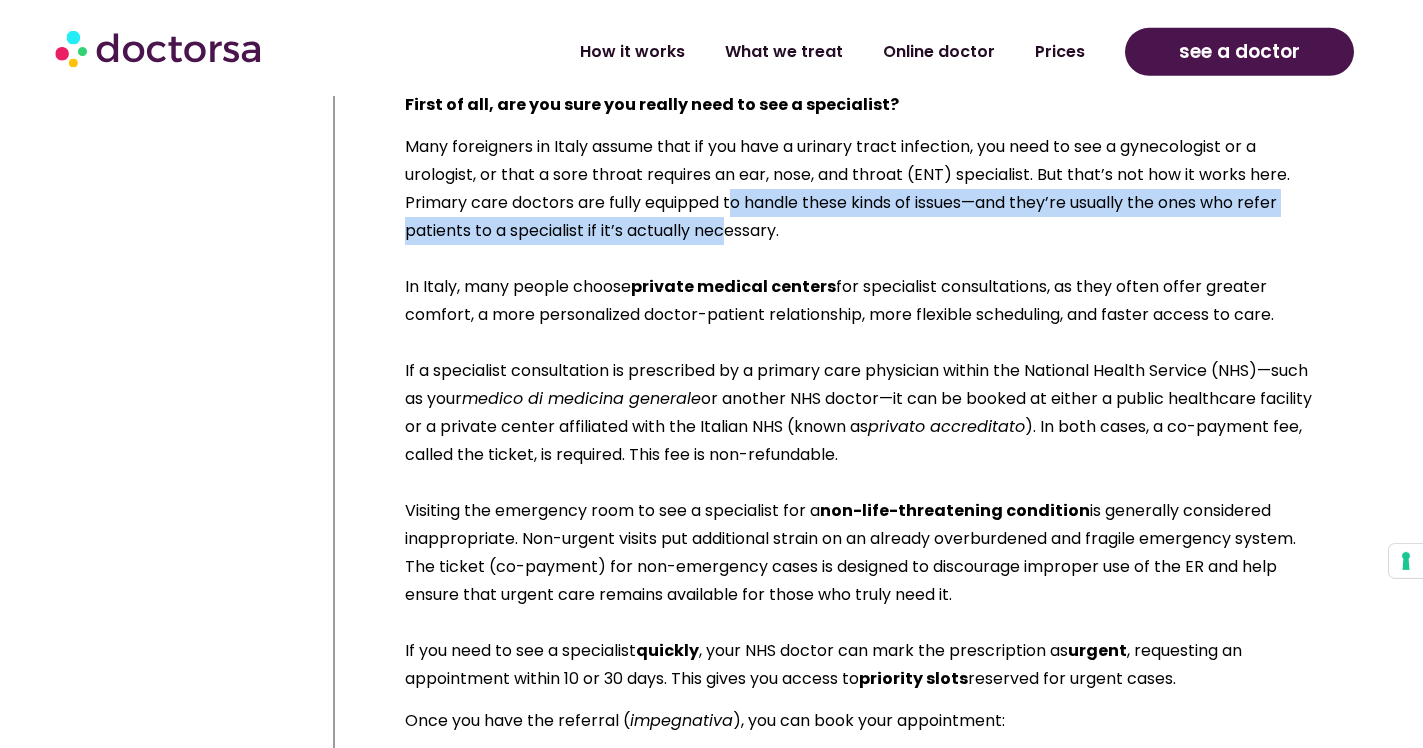click on "Many foreigners in Italy assume that if you have a urinary tract infection, you need to see a gynecologist or a urologist, or that a sore throat requires an ear, nose, and throat (ENT) specialist. But that’s not how it works here. Primary care doctors are fully equipped to handle these kinds of issues—and they’re usually the ones who refer patients to a specialist if it’s actually necessary." at bounding box center (861, 189) 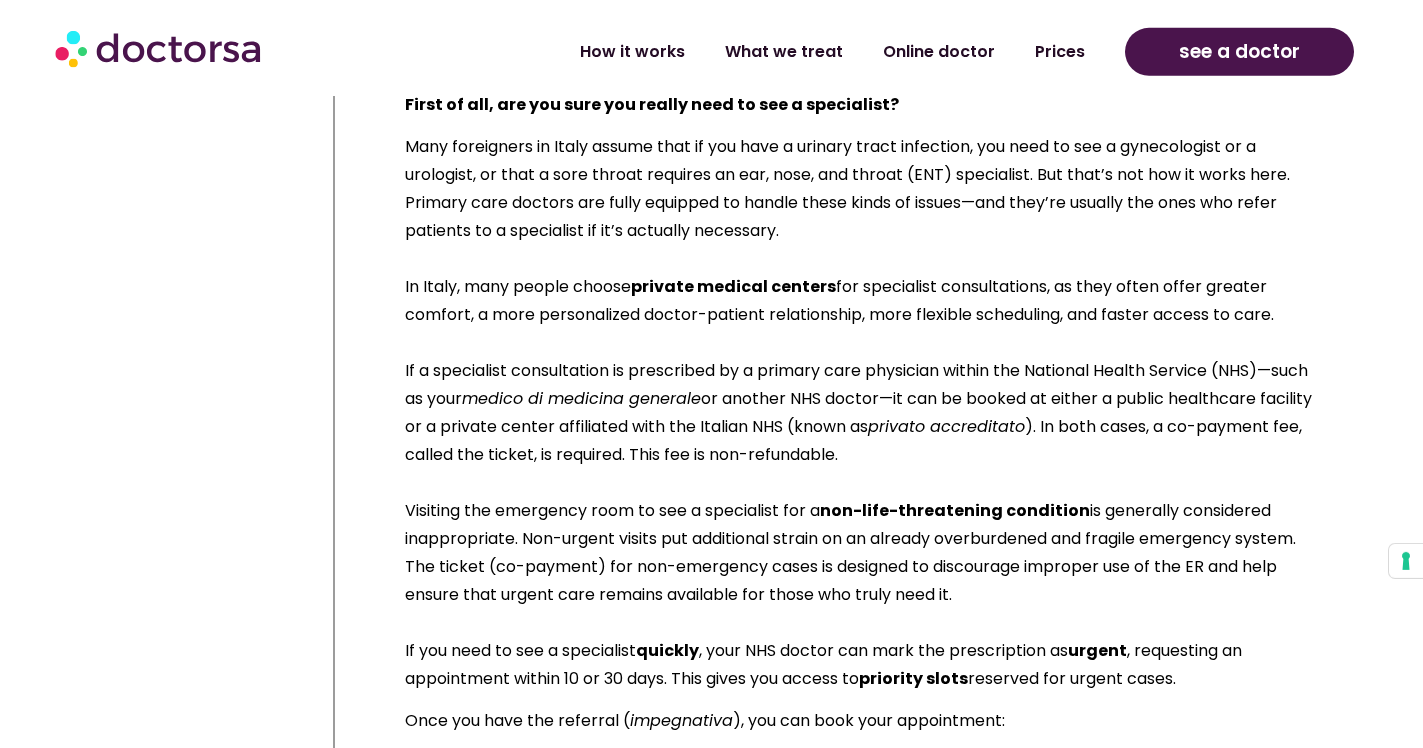 click on "Many foreigners in Italy assume that if you have a urinary tract infection, you need to see a gynecologist or a urologist, or that a sore throat requires an ear, nose, and throat (ENT) specialist. But that’s not how it works here. Primary care doctors are fully equipped to handle these kinds of issues—and they’re usually the ones who refer patients to a specialist if it’s actually necessary." at bounding box center (861, 189) 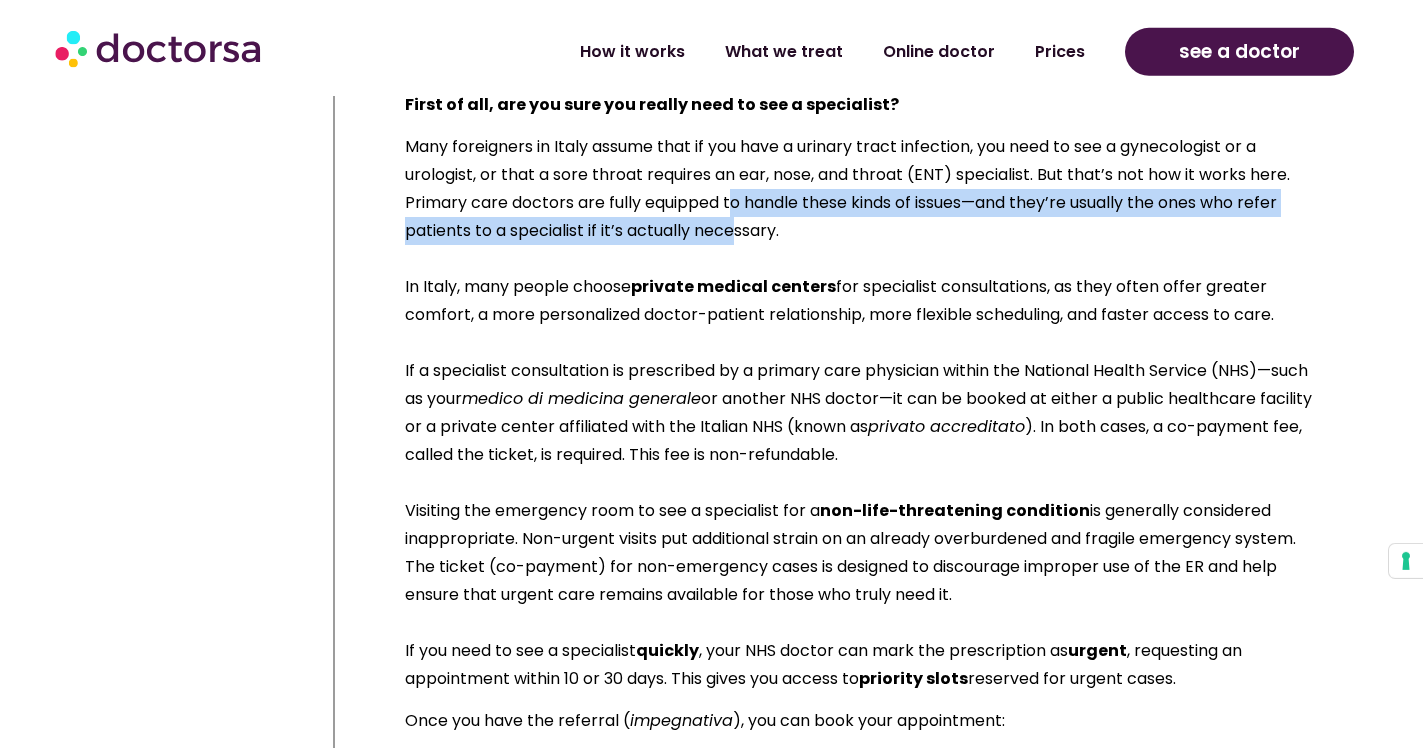 drag, startPoint x: 738, startPoint y: 226, endPoint x: 736, endPoint y: 199, distance: 27.073973 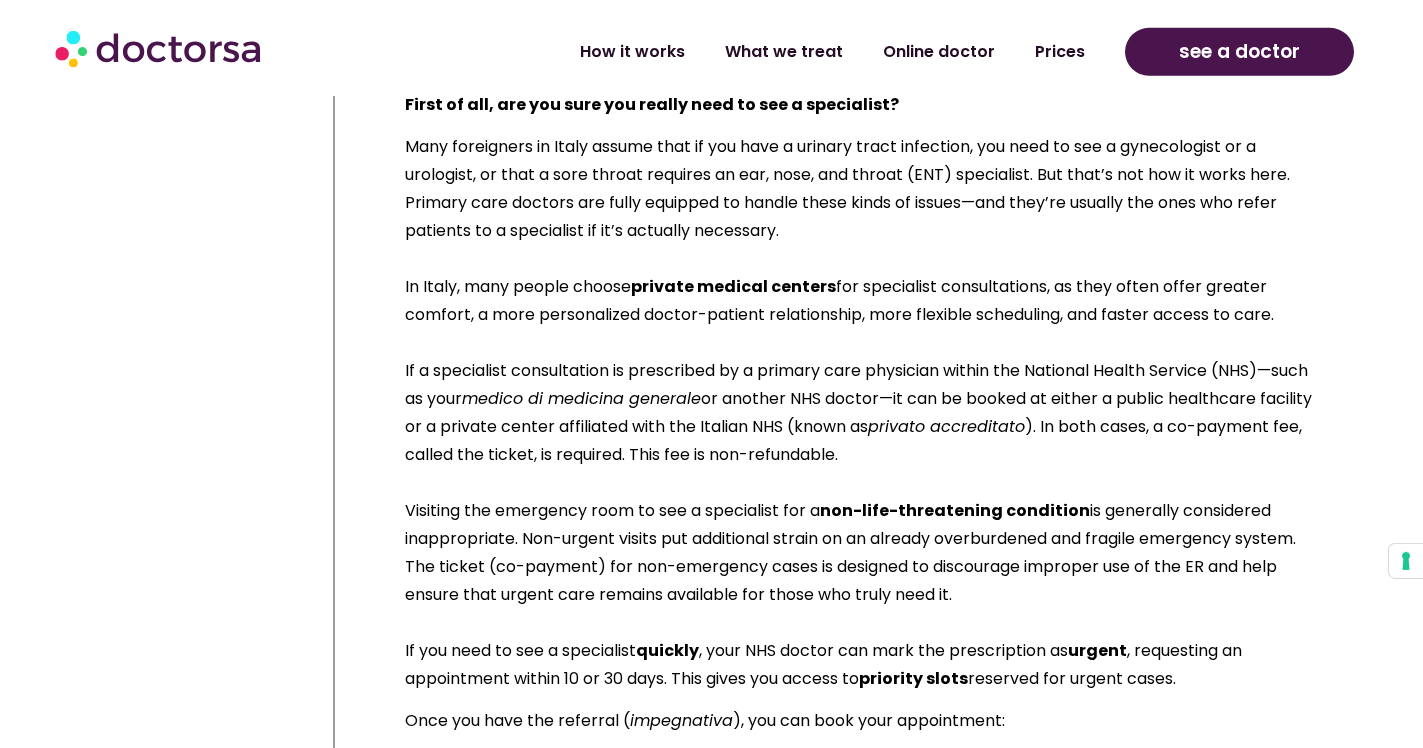 click on "Many foreigners in Italy assume that if you have a urinary tract infection, you need to see a gynecologist or a urologist, or that a sore throat requires an ear, nose, and throat (ENT) specialist. But that’s not how it works here. Primary care doctors are fully equipped to handle these kinds of issues—and they’re usually the ones who refer patients to a specialist if it’s actually necessary." at bounding box center [847, 188] 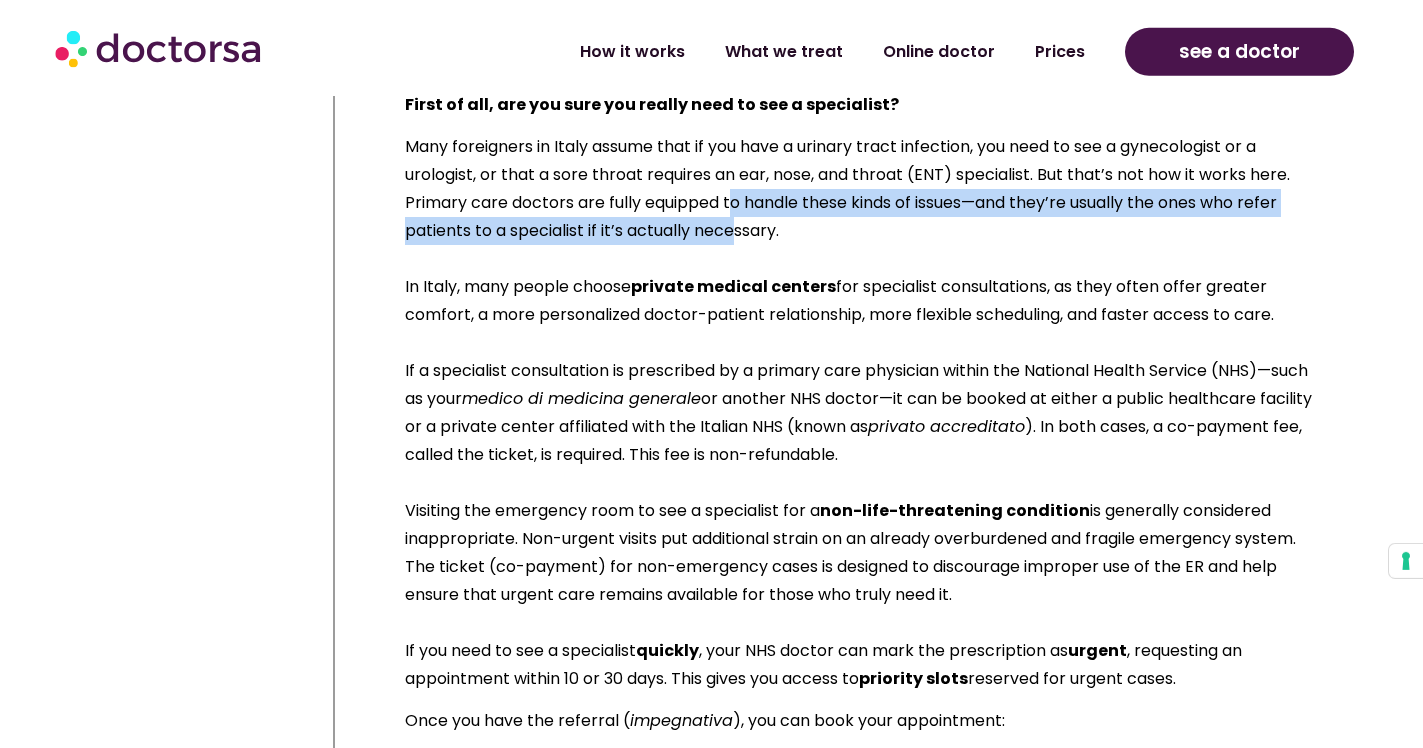 drag, startPoint x: 736, startPoint y: 220, endPoint x: 734, endPoint y: 194, distance: 26.076809 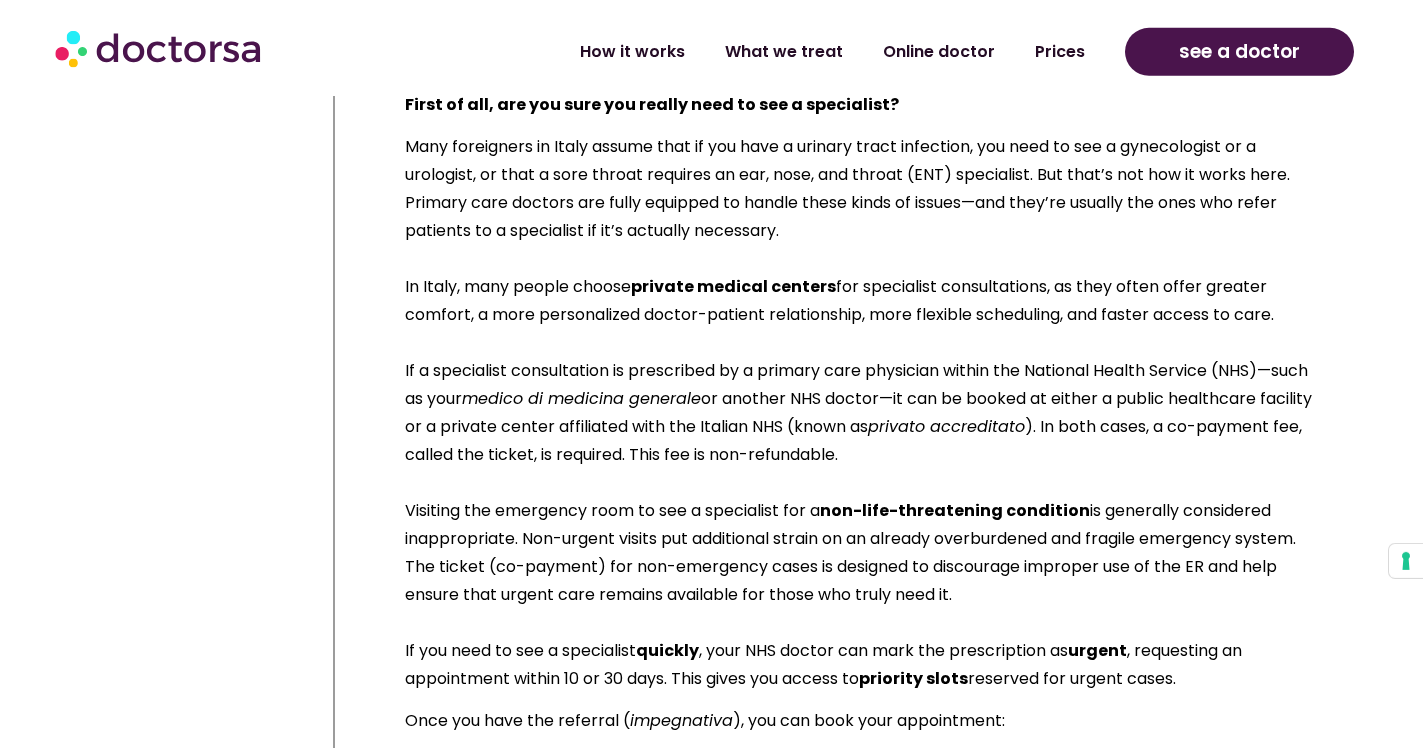 click on "Many foreigners in Italy assume that if you have a urinary tract infection, you need to see a gynecologist or a urologist, or that a sore throat requires an ear, nose, and throat (ENT) specialist. But that’s not how it works here. Primary care doctors are fully equipped to handle these kinds of issues—and they’re usually the ones who refer patients to a specialist if it’s actually necessary." at bounding box center (847, 188) 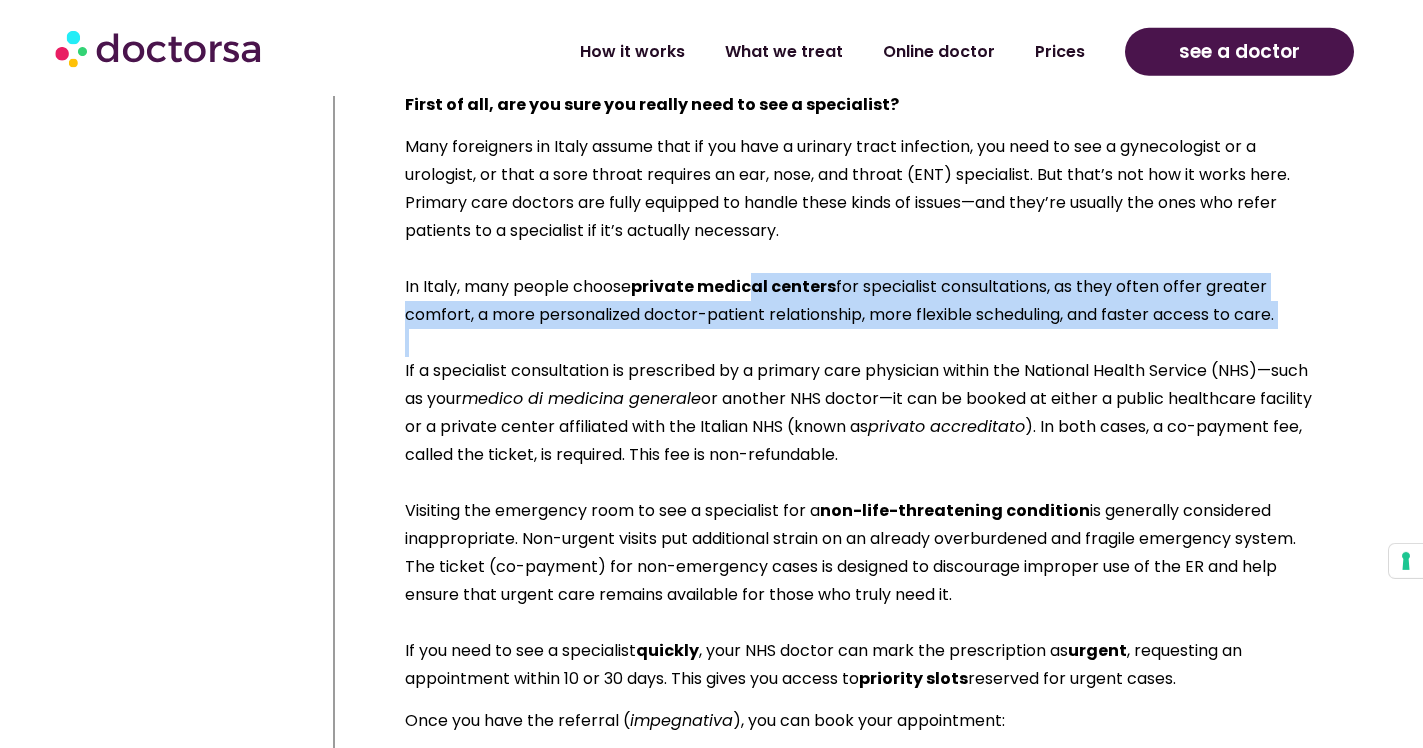 drag, startPoint x: 750, startPoint y: 321, endPoint x: 750, endPoint y: 290, distance: 31 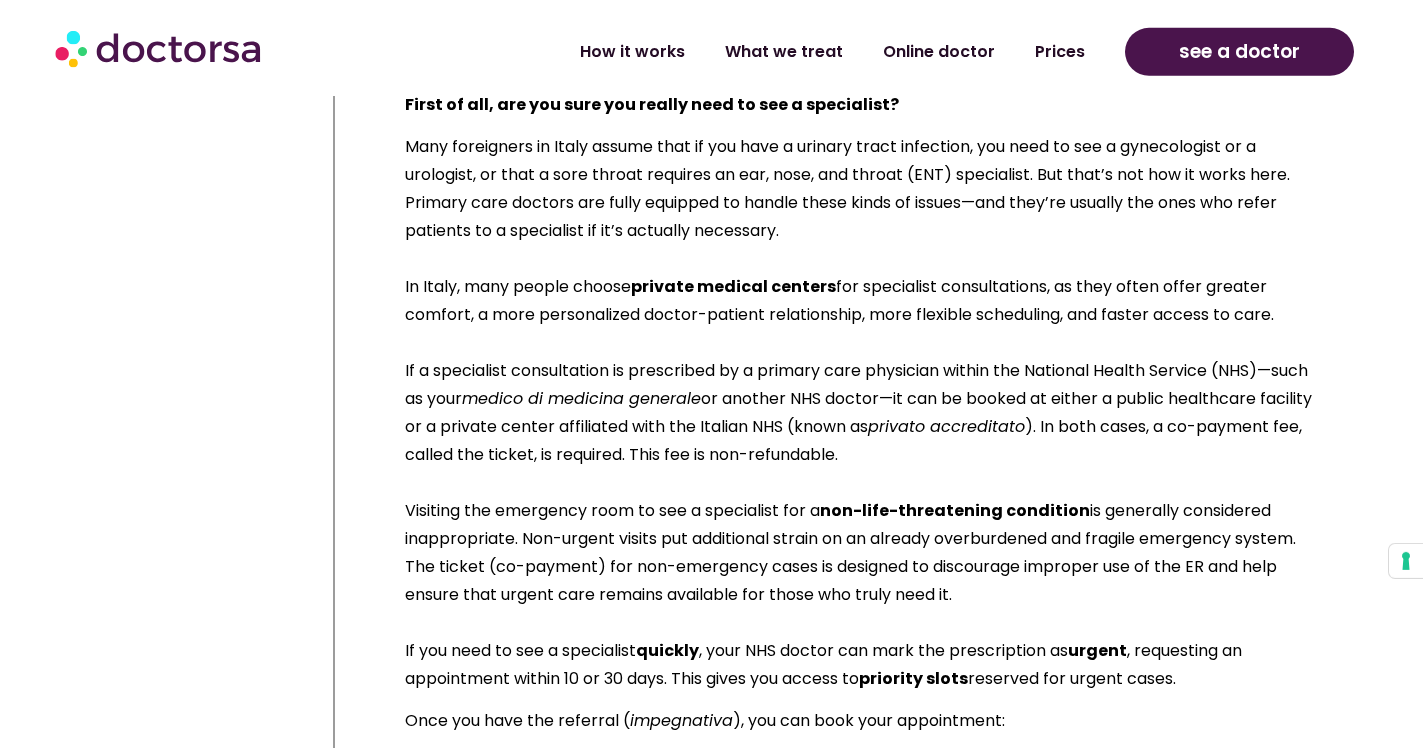 click on "private medical centers" at bounding box center (733, 286) 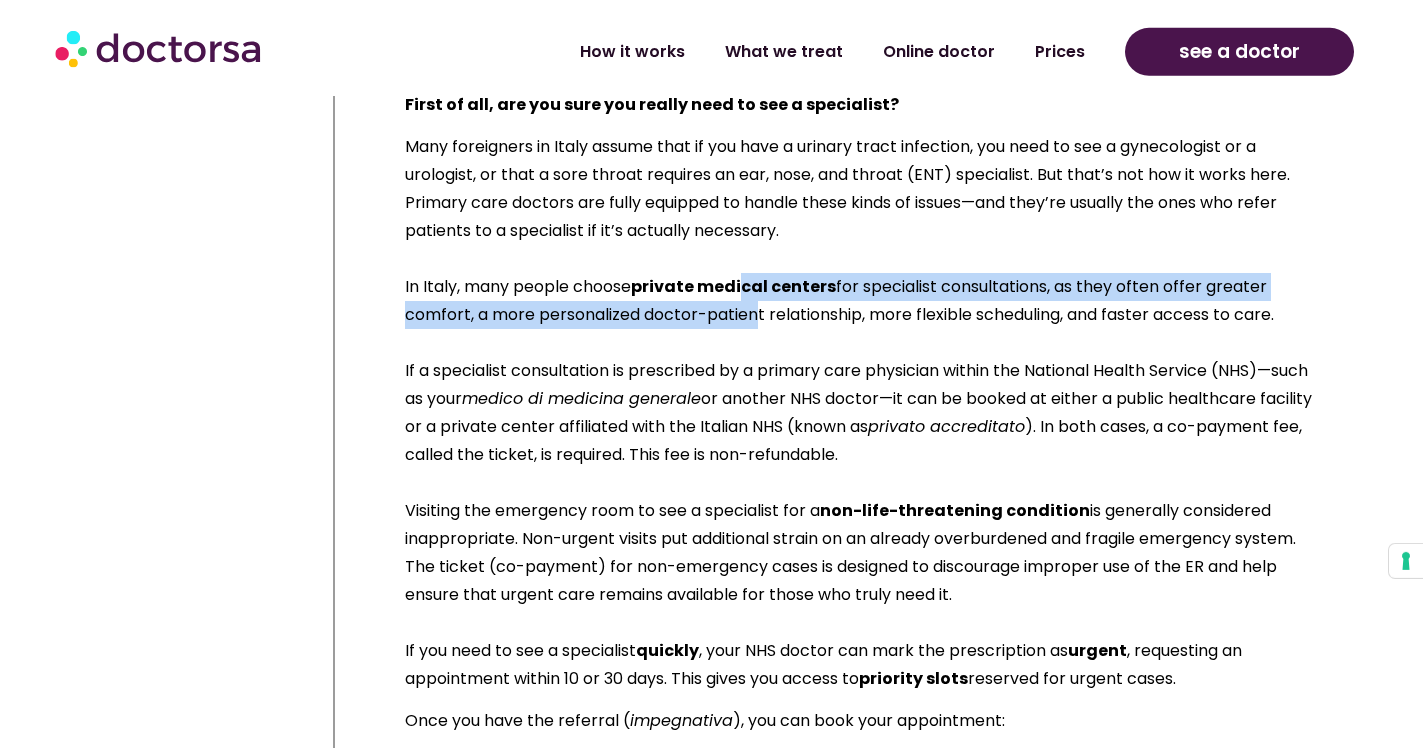 drag, startPoint x: 752, startPoint y: 305, endPoint x: 747, endPoint y: 276, distance: 29.427877 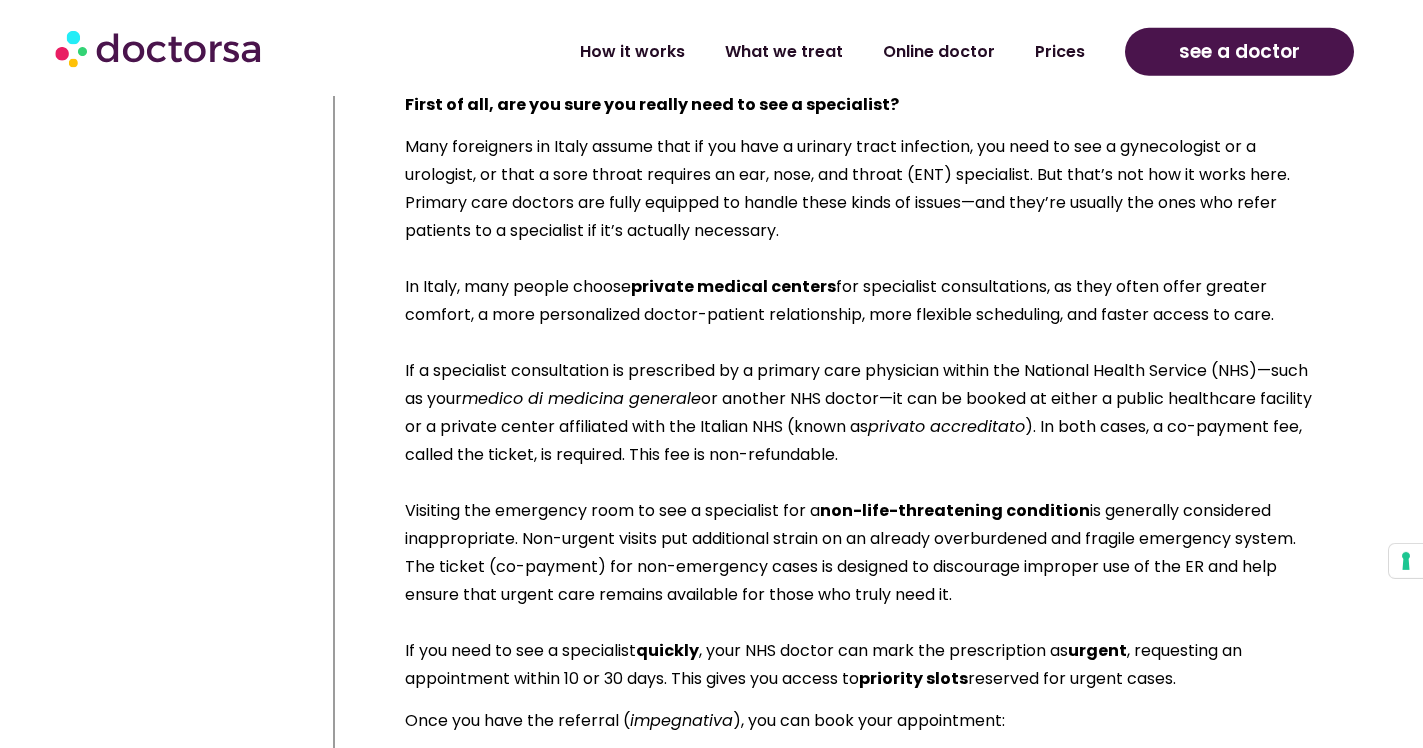 click on "private medical centers" at bounding box center [733, 286] 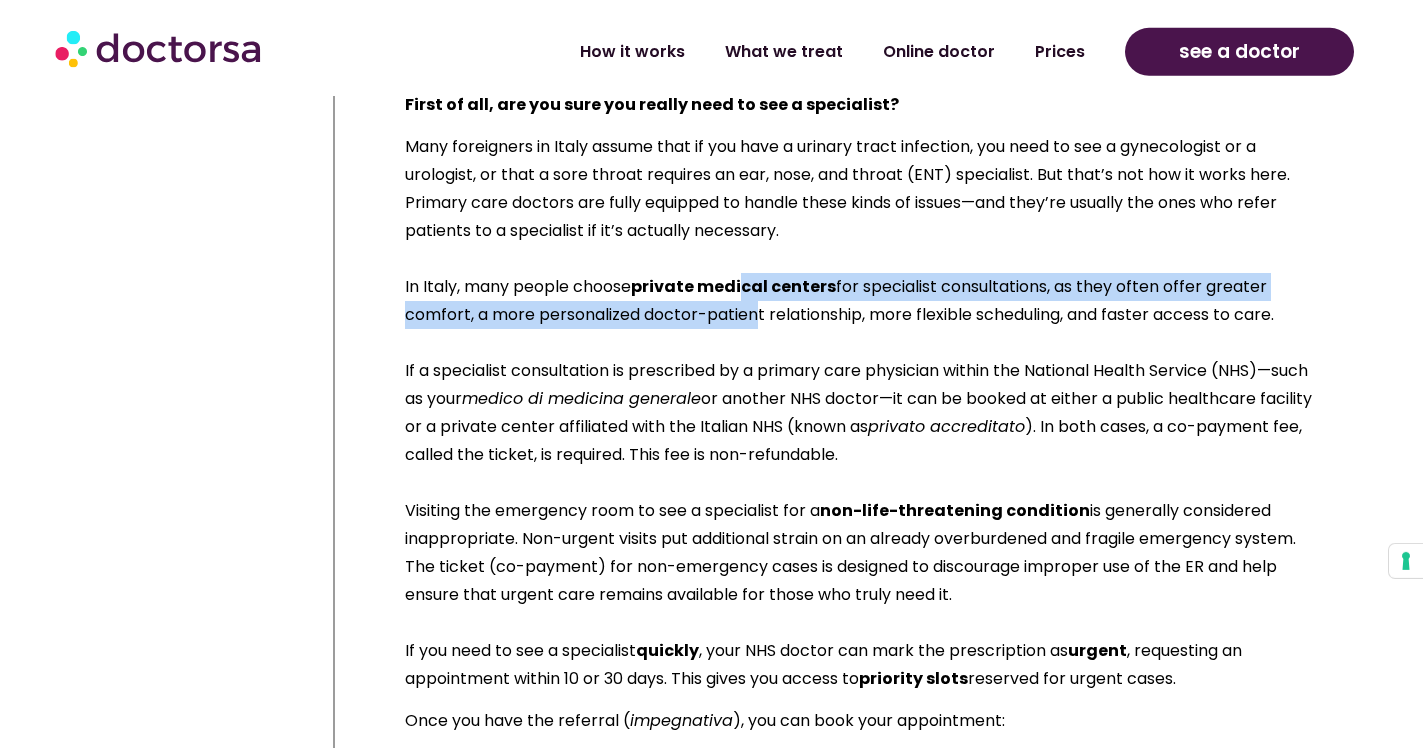 drag, startPoint x: 747, startPoint y: 279, endPoint x: 746, endPoint y: 309, distance: 30.016663 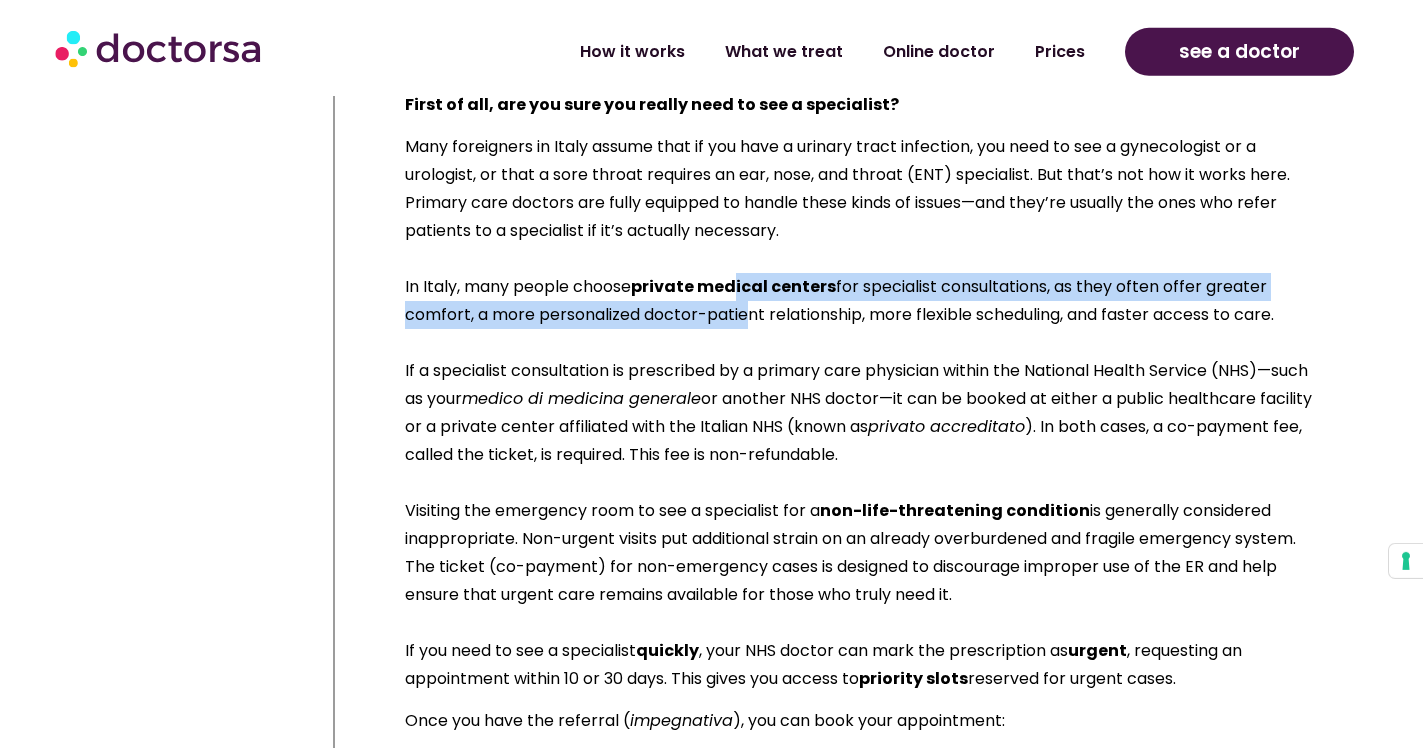 drag, startPoint x: 738, startPoint y: 315, endPoint x: 741, endPoint y: 288, distance: 27.166155 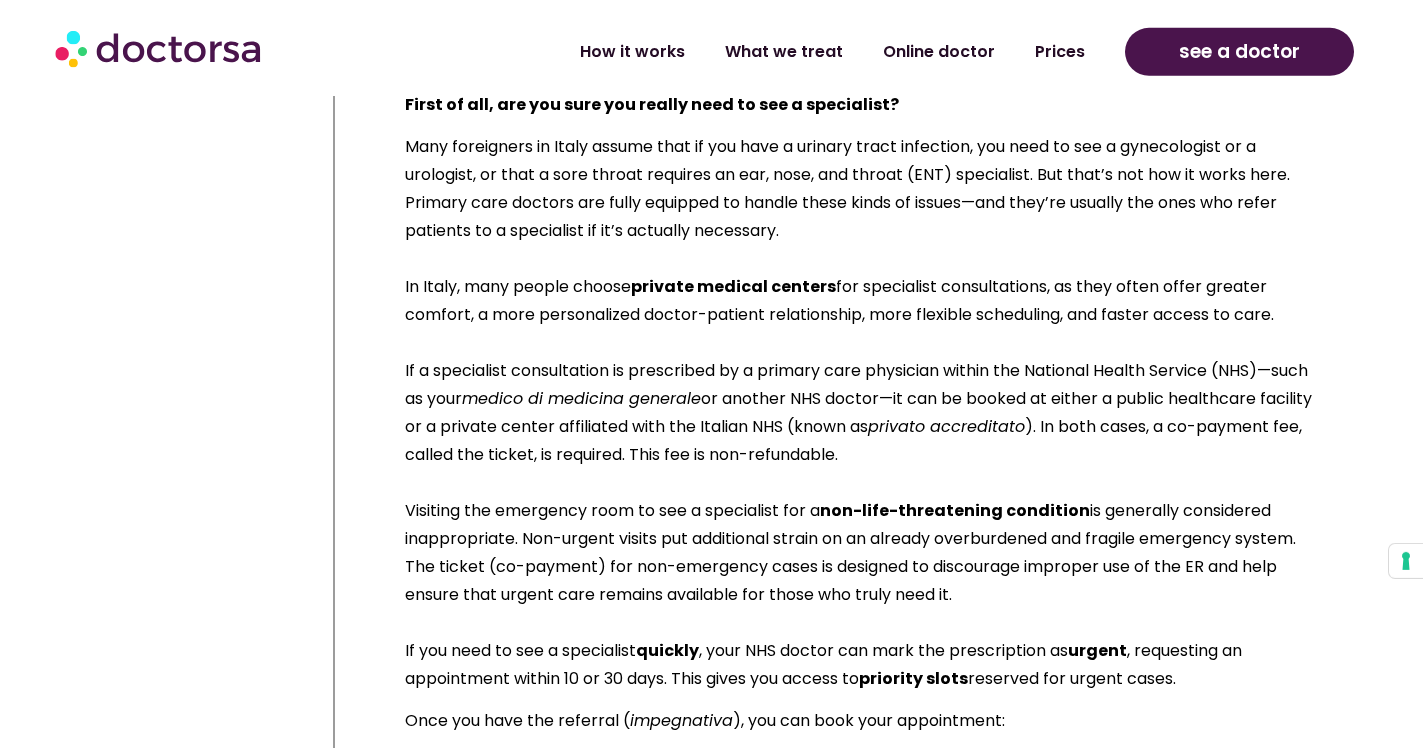 click on "private medical centers" at bounding box center (733, 286) 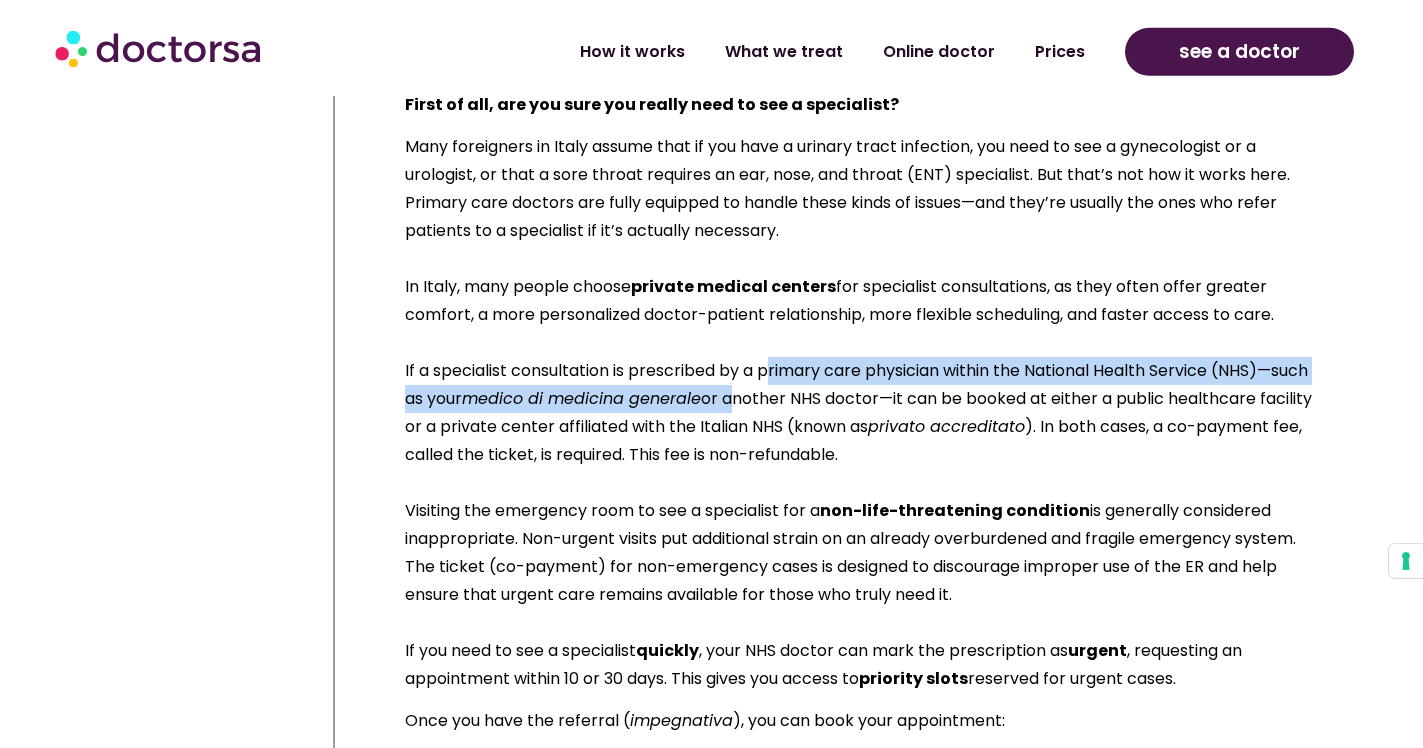 drag, startPoint x: 776, startPoint y: 370, endPoint x: 775, endPoint y: 398, distance: 28.01785 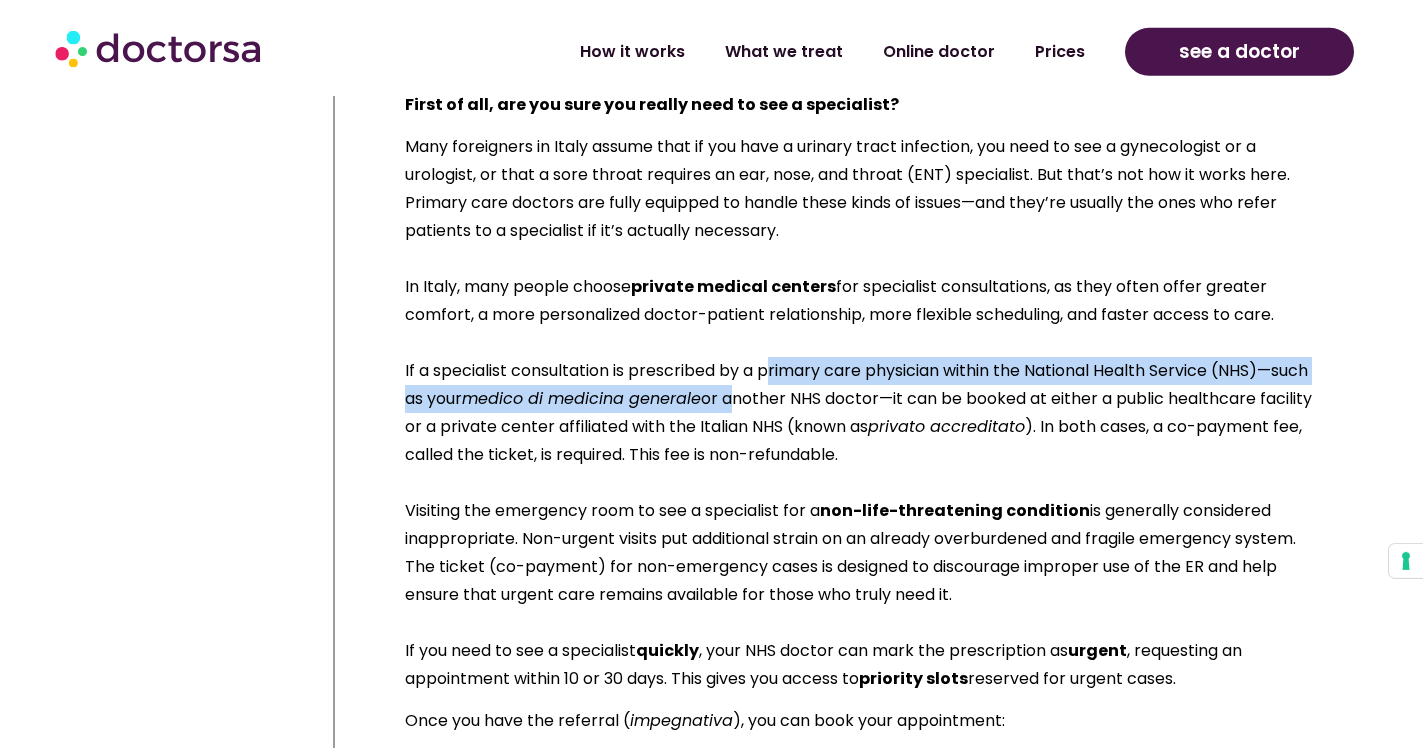 drag, startPoint x: 775, startPoint y: 381, endPoint x: 777, endPoint y: 370, distance: 11.18034 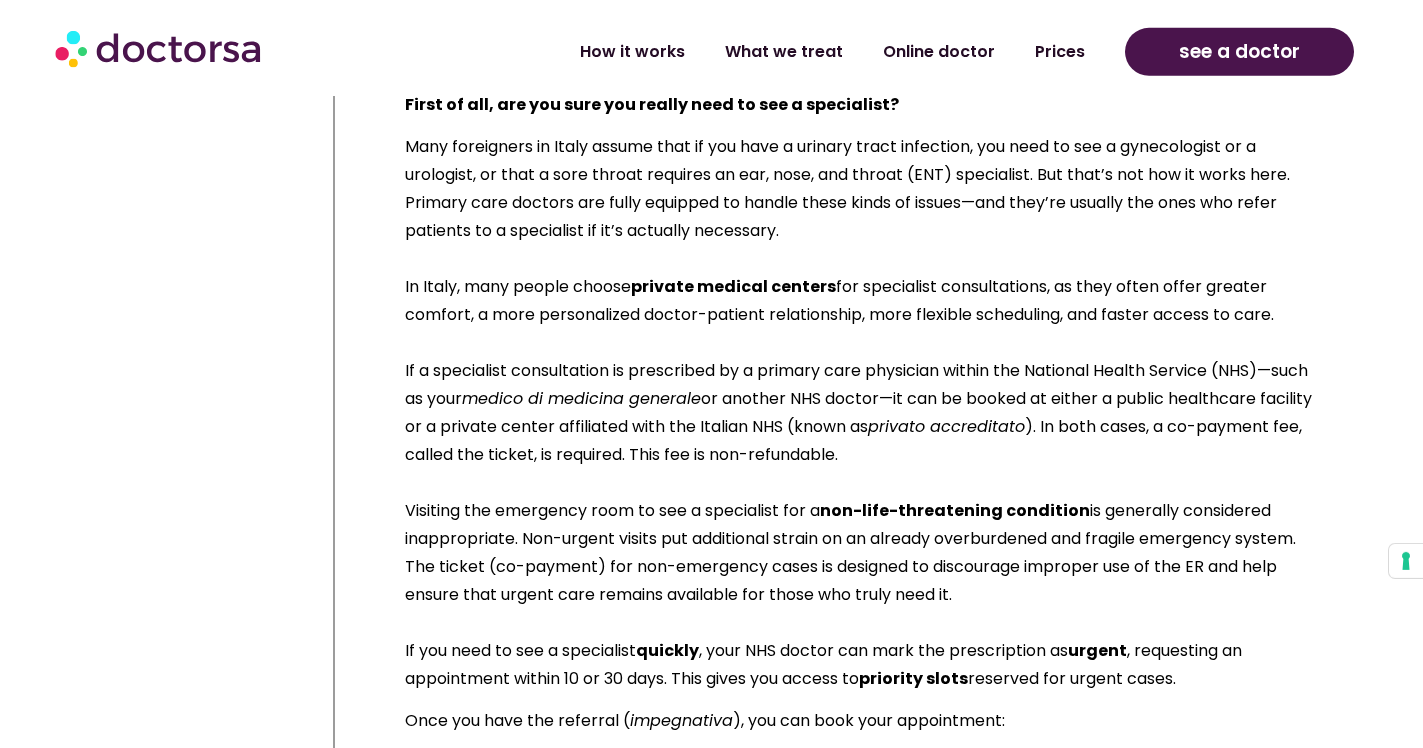 click on "If a specialist consultation is prescribed by a primary care physician within the National Health Service (NHS)—such as your medico di medicina generale or another NHS doctor—it can be booked at either a public healthcare facility or a private center affiliated with the Italian NHS (known as privato accreditato ). In both cases, a co-payment fee, called the ticket, is required. This fee is non-refundable." at bounding box center (861, 413) 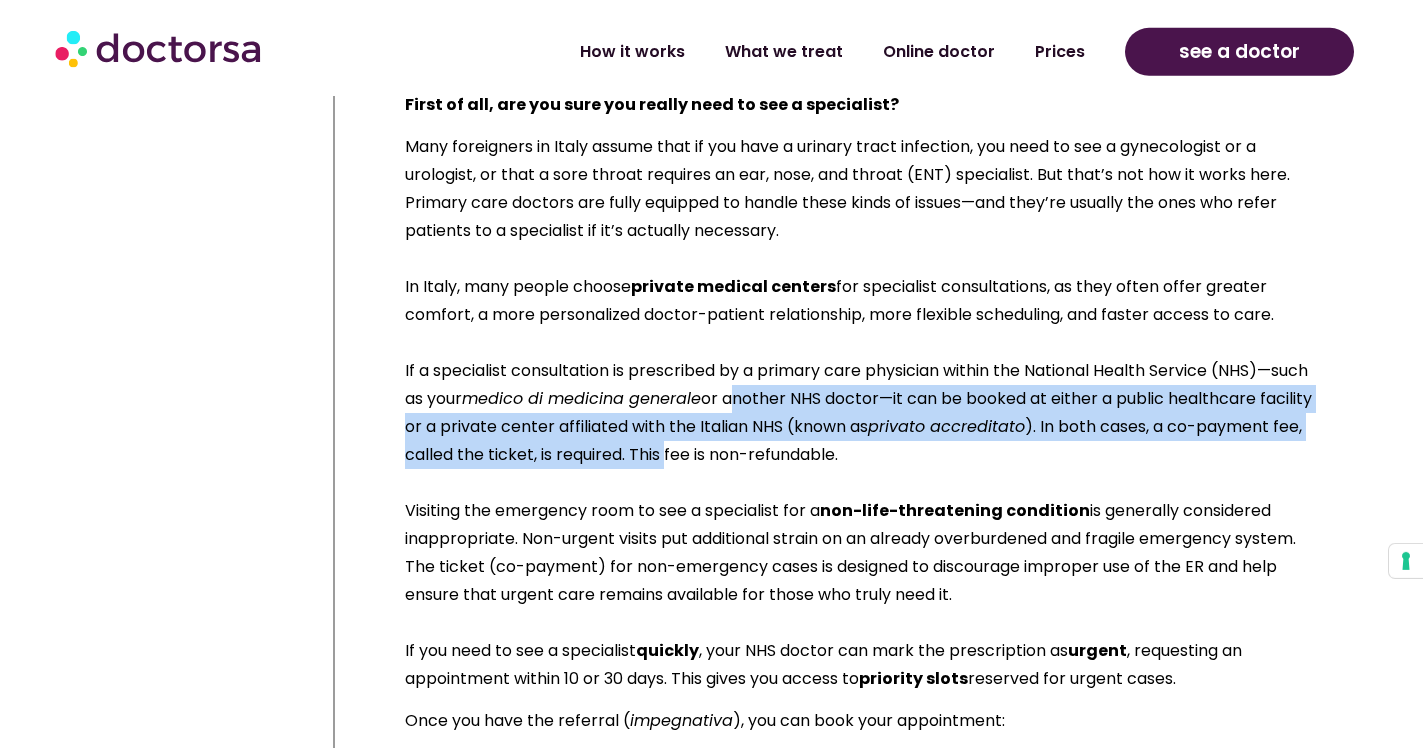 drag, startPoint x: 779, startPoint y: 459, endPoint x: 779, endPoint y: 401, distance: 58 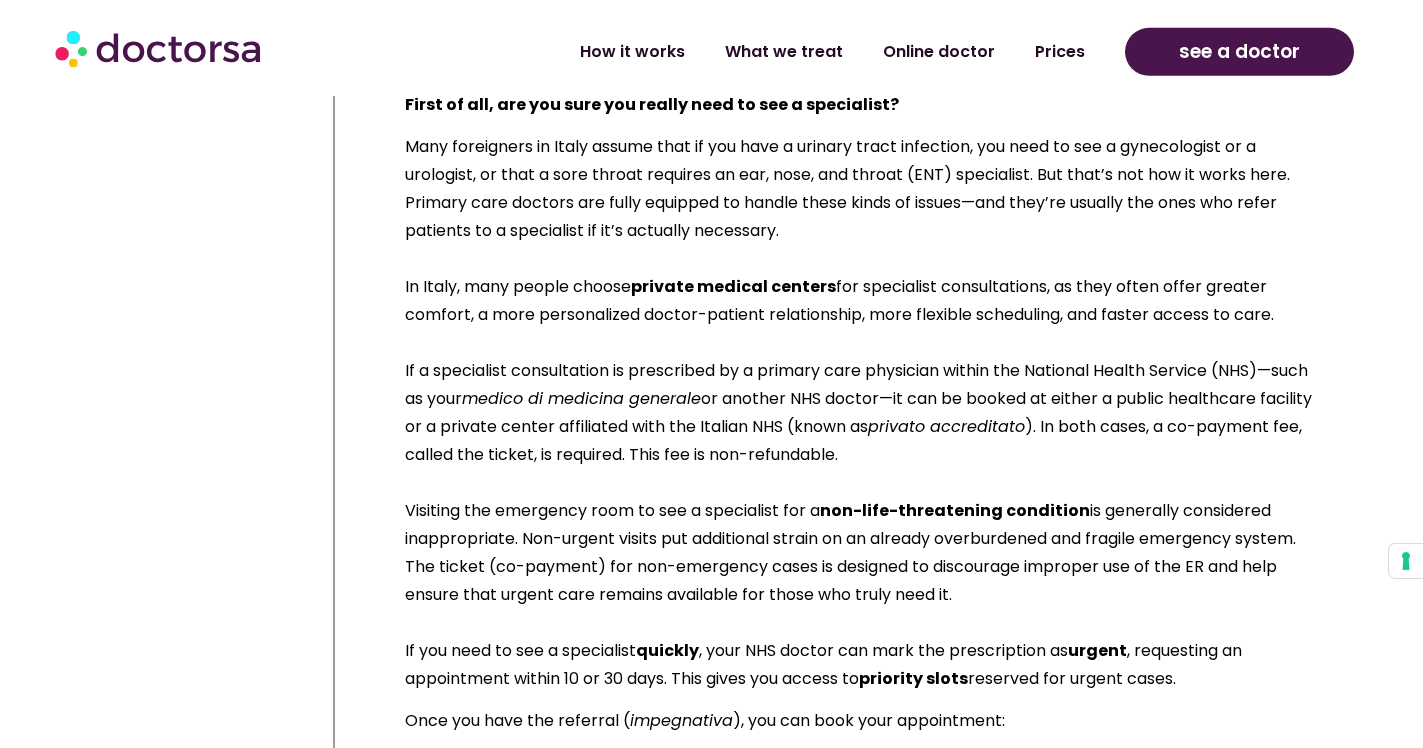 click on "If a specialist consultation is prescribed by a primary care physician within the National Health Service (NHS)—such as your medico di medicina generale or another NHS doctor—it can be booked at either a public healthcare facility or a private center affiliated with the Italian NHS (known as privato accreditato ). In both cases, a co-payment fee, called the ticket, is required. This fee is non-refundable." at bounding box center [861, 413] 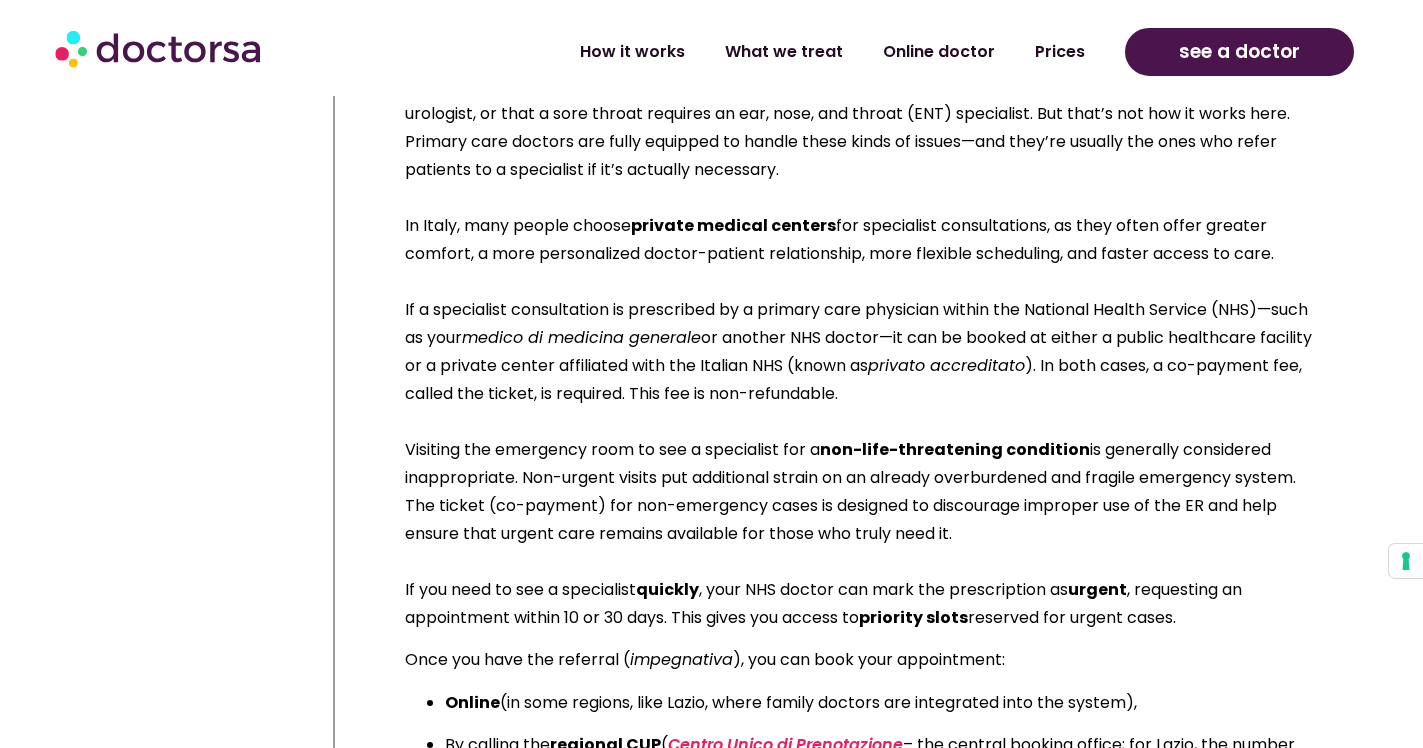 scroll, scrollTop: 33231, scrollLeft: 0, axis: vertical 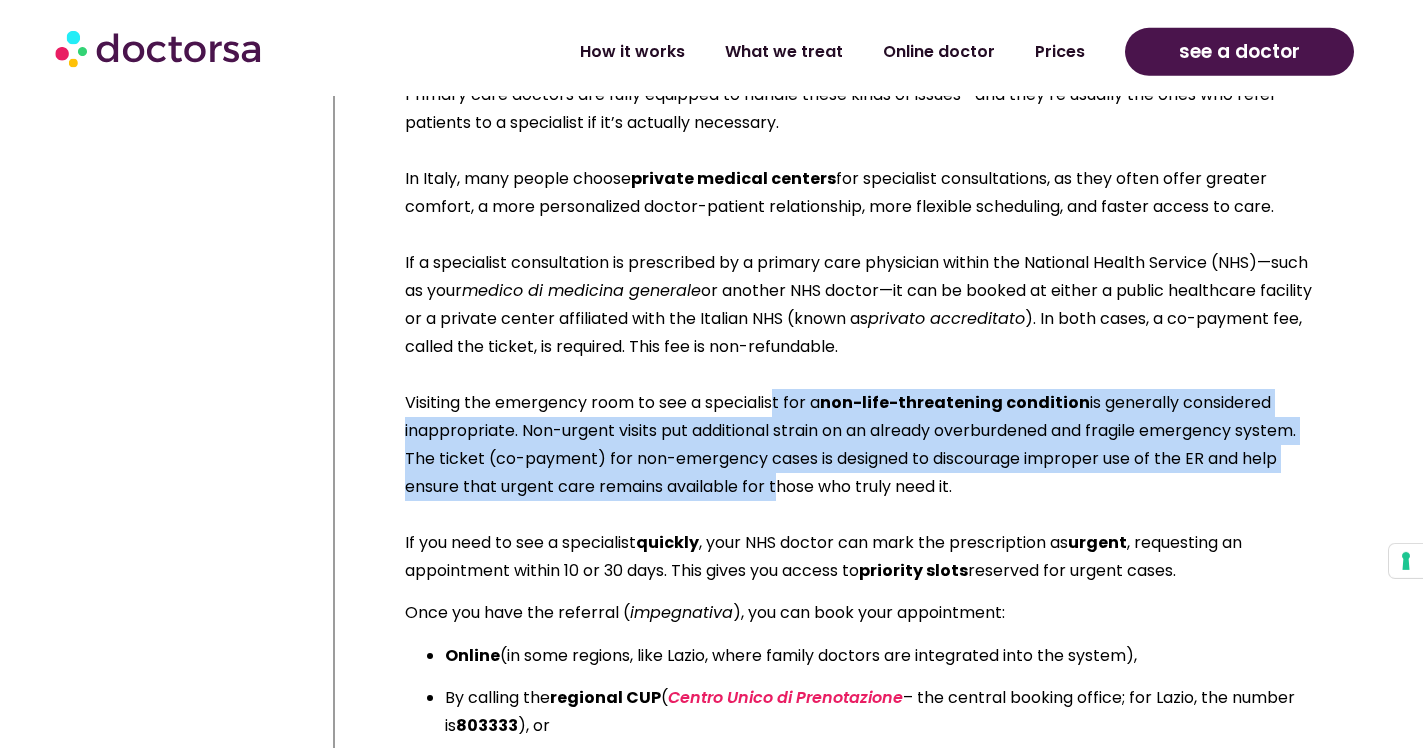 drag, startPoint x: 776, startPoint y: 418, endPoint x: 773, endPoint y: 480, distance: 62.072536 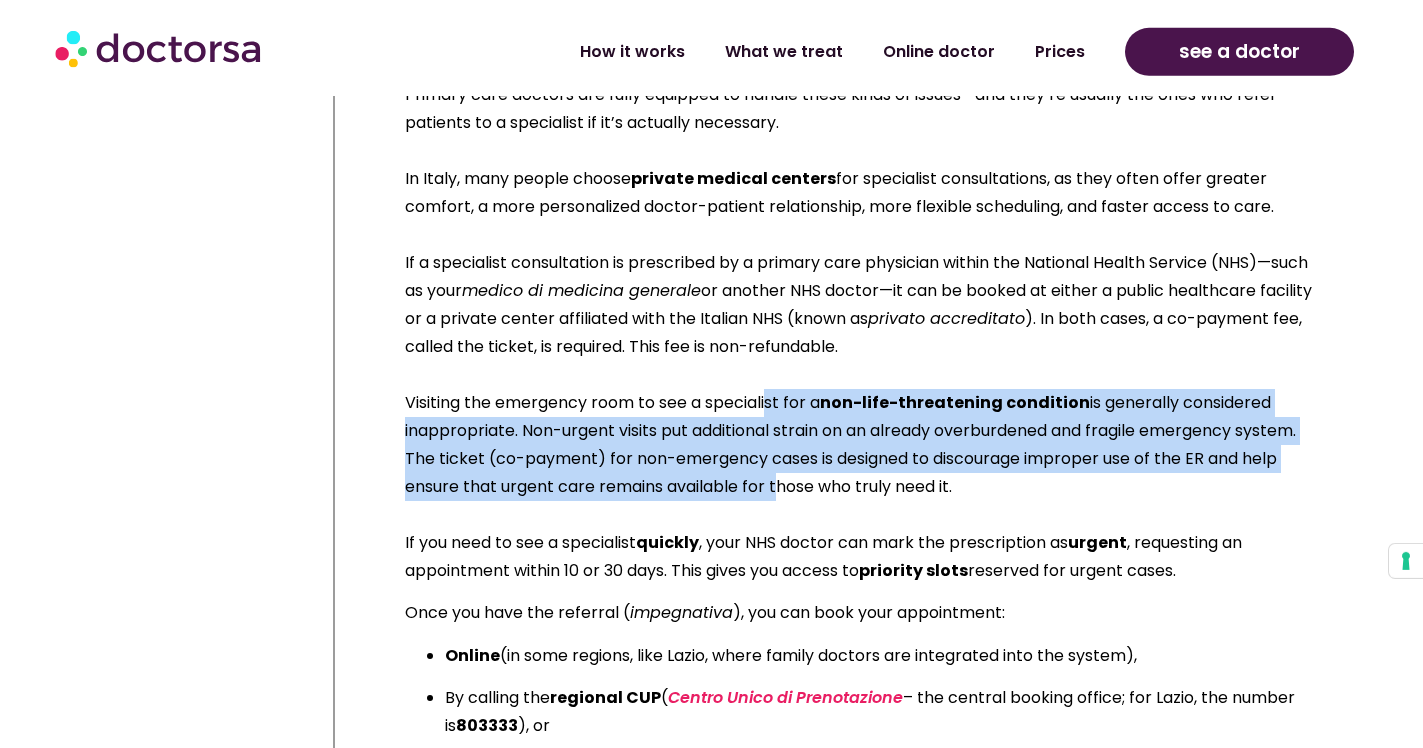 drag, startPoint x: 771, startPoint y: 415, endPoint x: 771, endPoint y: 401, distance: 14 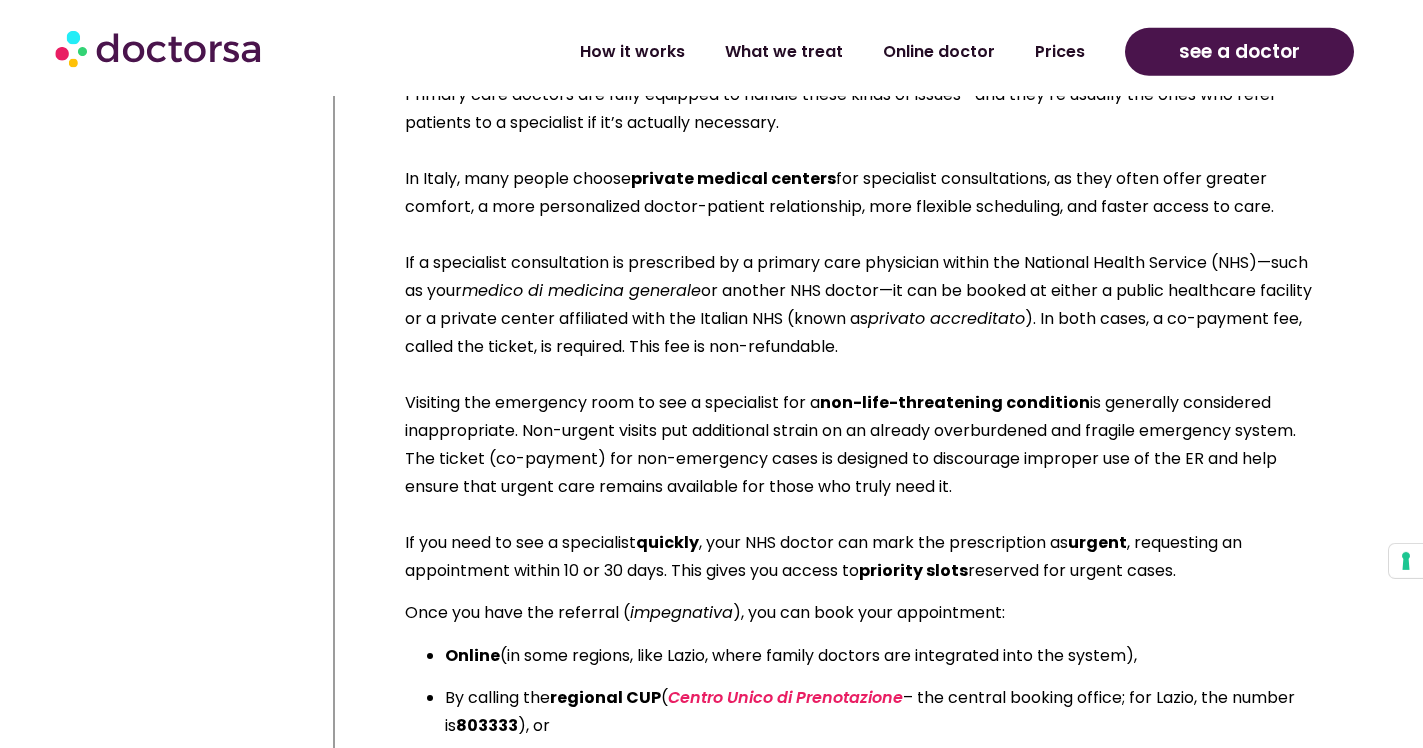 click on "Visiting the emergency room to see a specialist for a non-life-threatening condition is generally considered inappropriate. Non-urgent visits put additional strain on an already overburdened and fragile emergency system. The ticket (co-payment) for non-emergency cases is designed to discourage improper use of the ER and help ensure that urgent care remains available for those who truly need it." at bounding box center [861, 445] 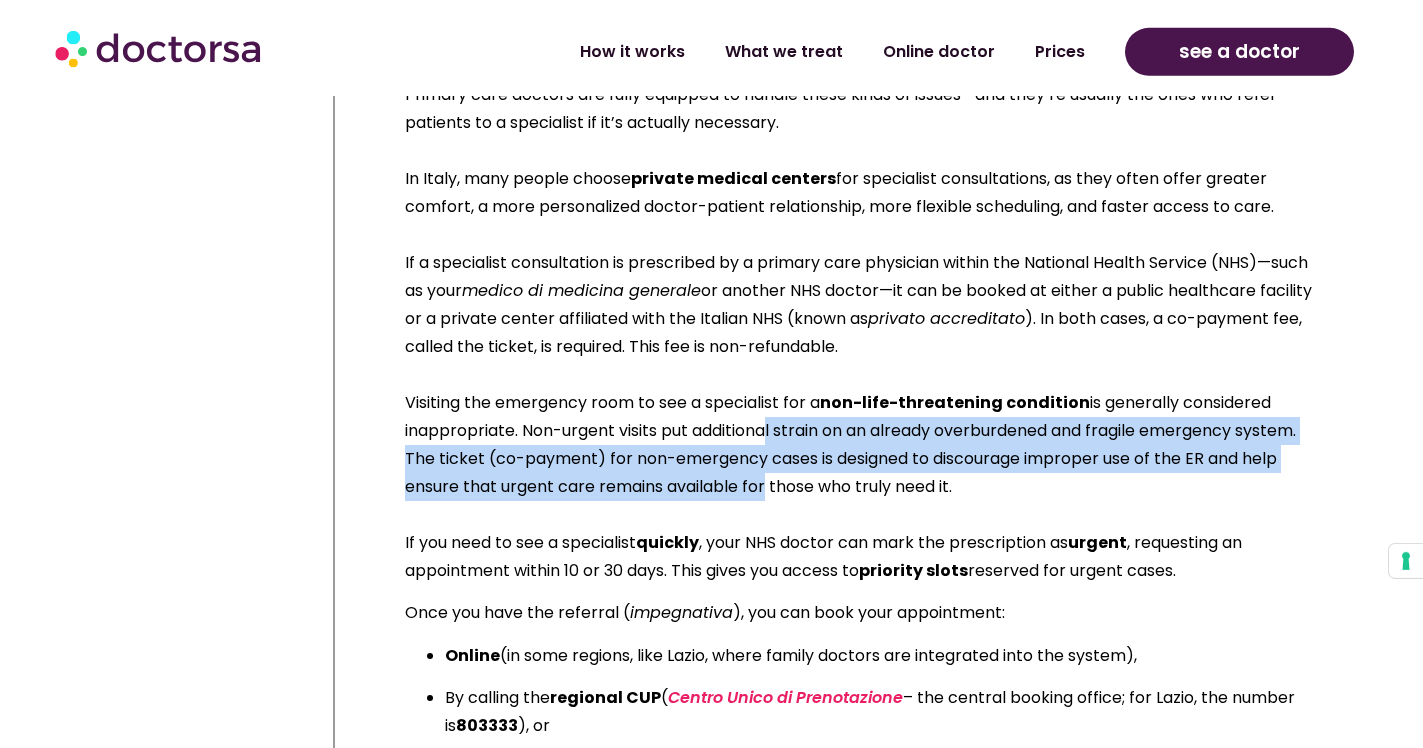 drag, startPoint x: 762, startPoint y: 474, endPoint x: 764, endPoint y: 430, distance: 44.04543 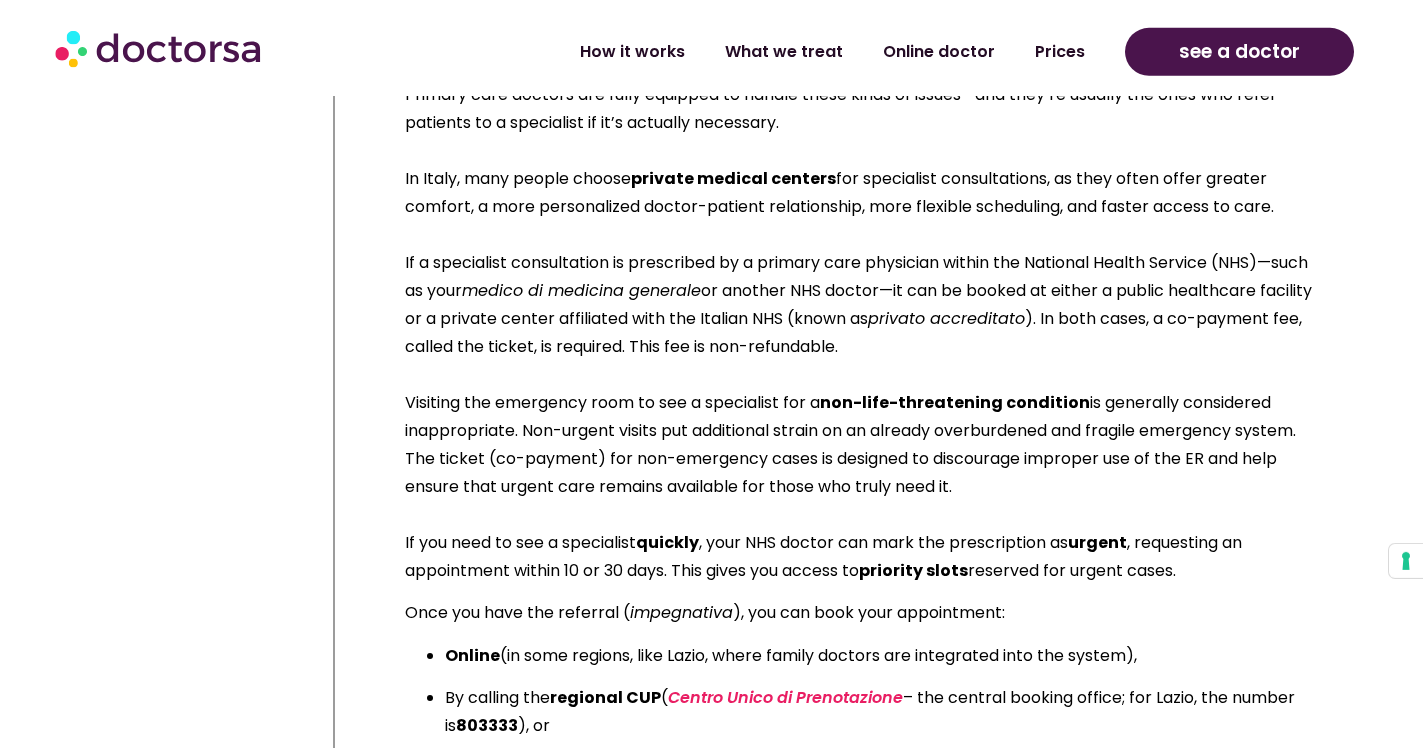 click on "Visiting the emergency room to see a specialist for a non-life-threatening condition is generally considered inappropriate. Non-urgent visits put additional strain on an already overburdened and fragile emergency system. The ticket (co-payment) for non-emergency cases is designed to discourage improper use of the ER and help ensure that urgent care remains available for those who truly need it." at bounding box center [861, 445] 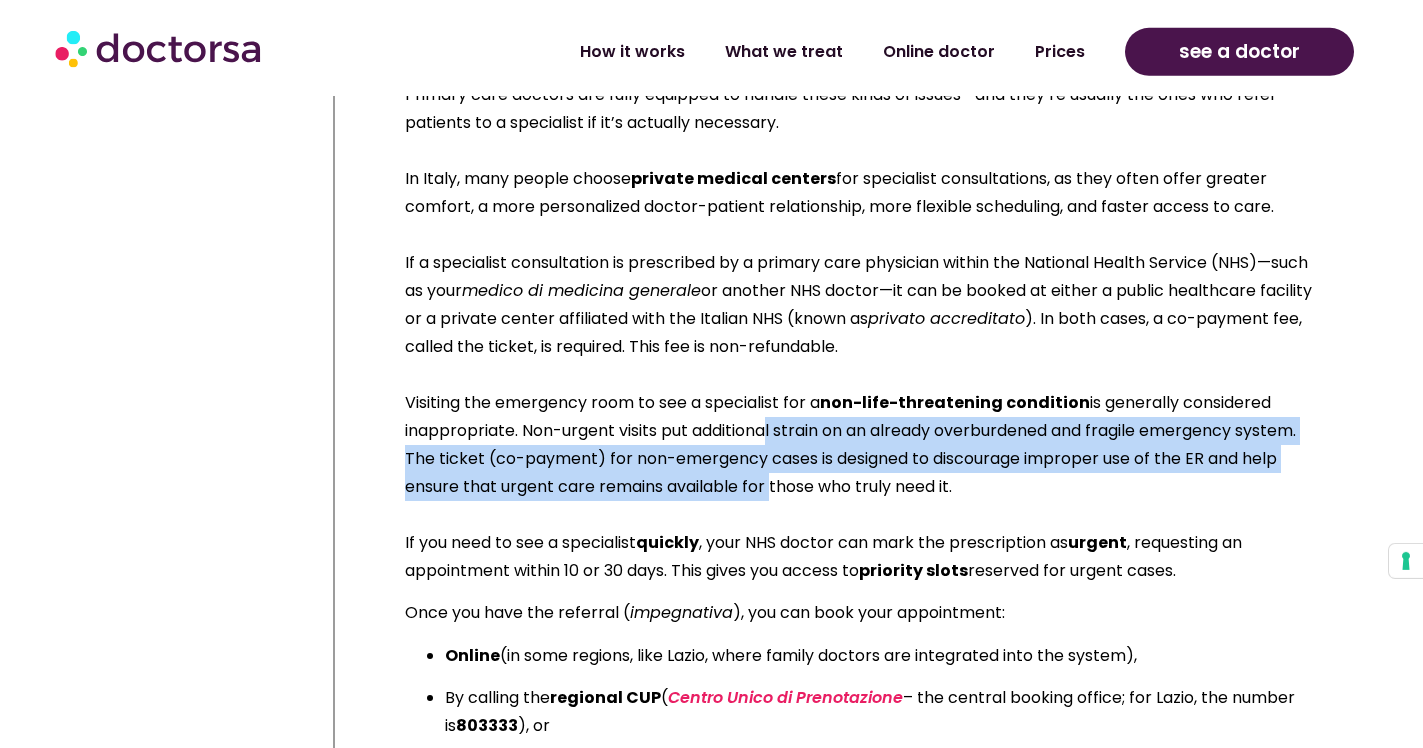 drag, startPoint x: 765, startPoint y: 458, endPoint x: 763, endPoint y: 434, distance: 24.083189 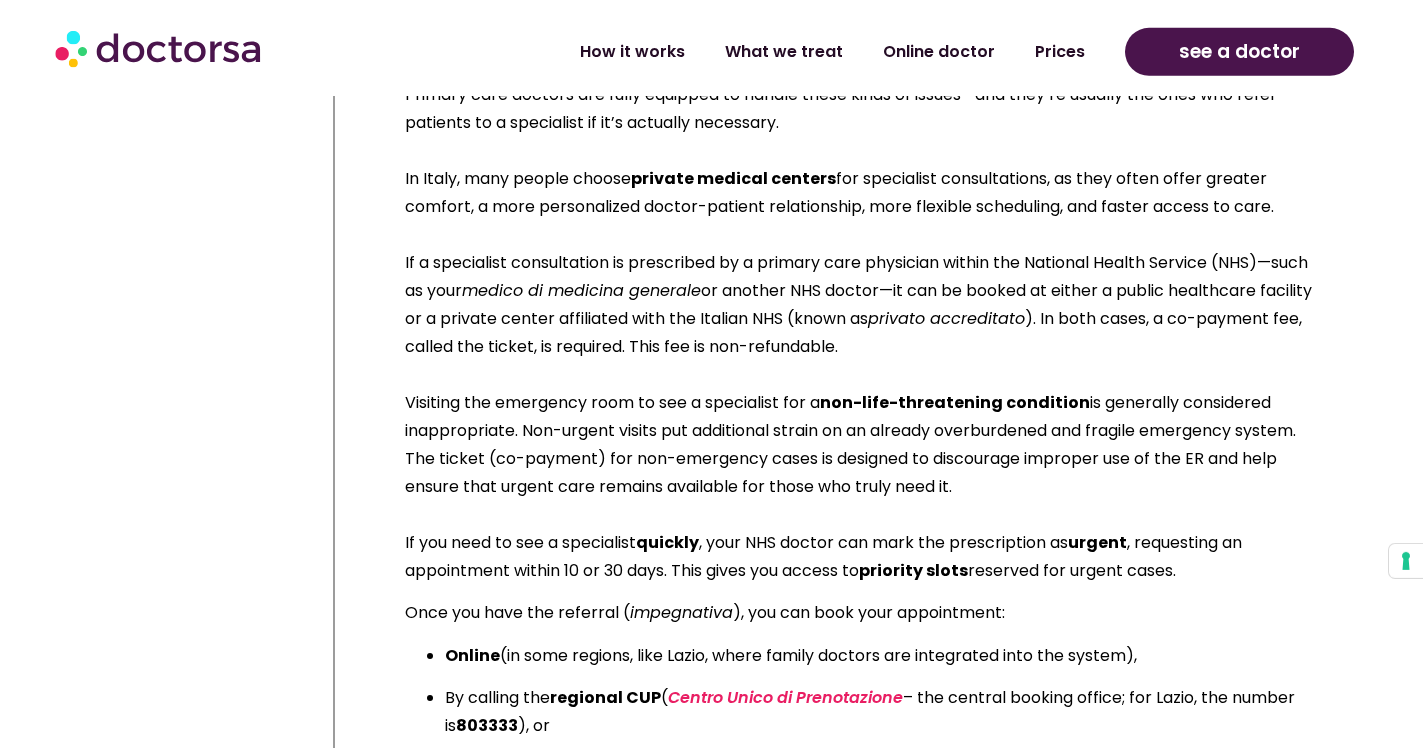 click on "Visiting the emergency room to see a specialist for a non-life-threatening condition is generally considered inappropriate. Non-urgent visits put additional strain on an already overburdened and fragile emergency system. The ticket (co-payment) for non-emergency cases is designed to discourage improper use of the ER and help ensure that urgent care remains available for those who truly need it." at bounding box center [861, 445] 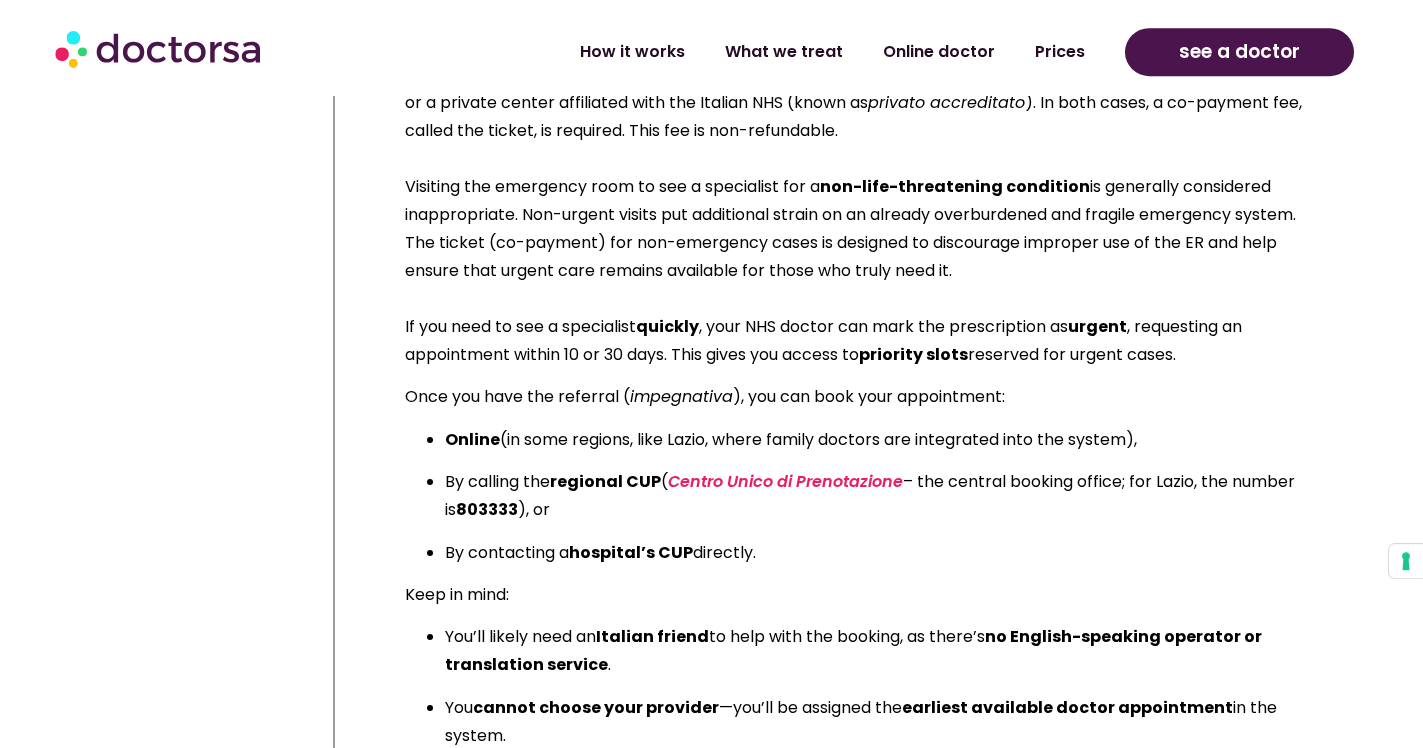 scroll, scrollTop: 33447, scrollLeft: 0, axis: vertical 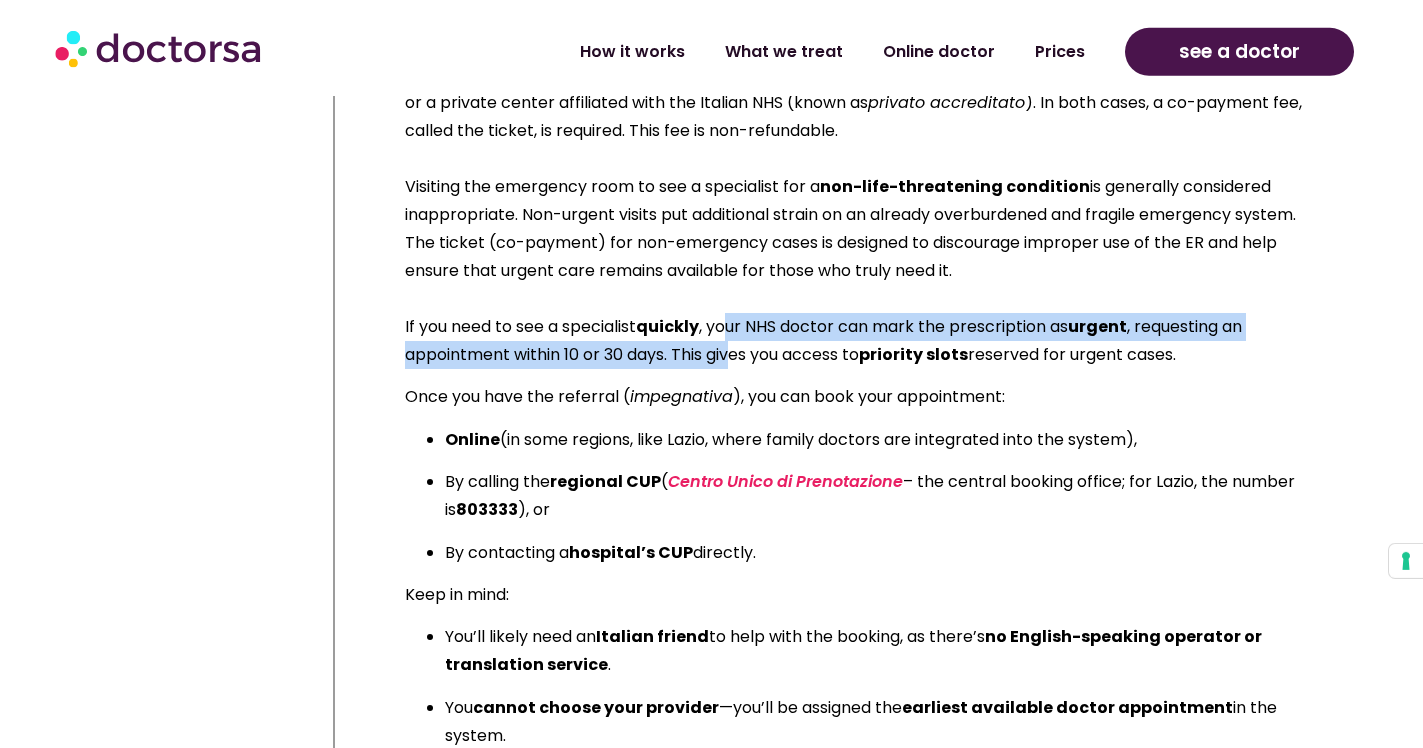 click on "If you need to see a specialist quickly , your NHS doctor can mark the prescription as urgent , requesting an appointment within [NUMBER] or [NUMBER] days. This gives you access to priority slots reserved for urgent cases." at bounding box center [861, 341] 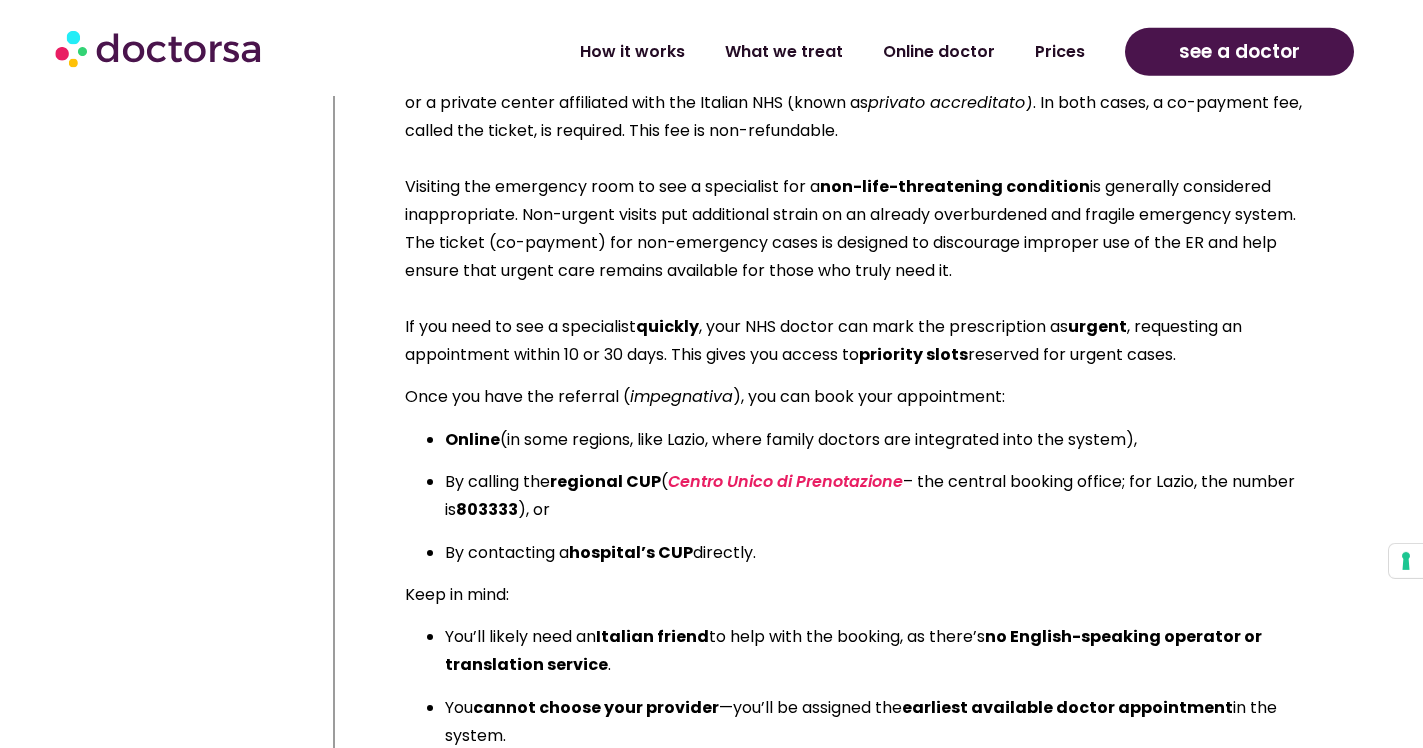 click on "If you need to see a specialist quickly , your NHS doctor can mark the prescription as urgent , requesting an appointment within [NUMBER] or [NUMBER] days. This gives you access to priority slots reserved for urgent cases." at bounding box center (861, 341) 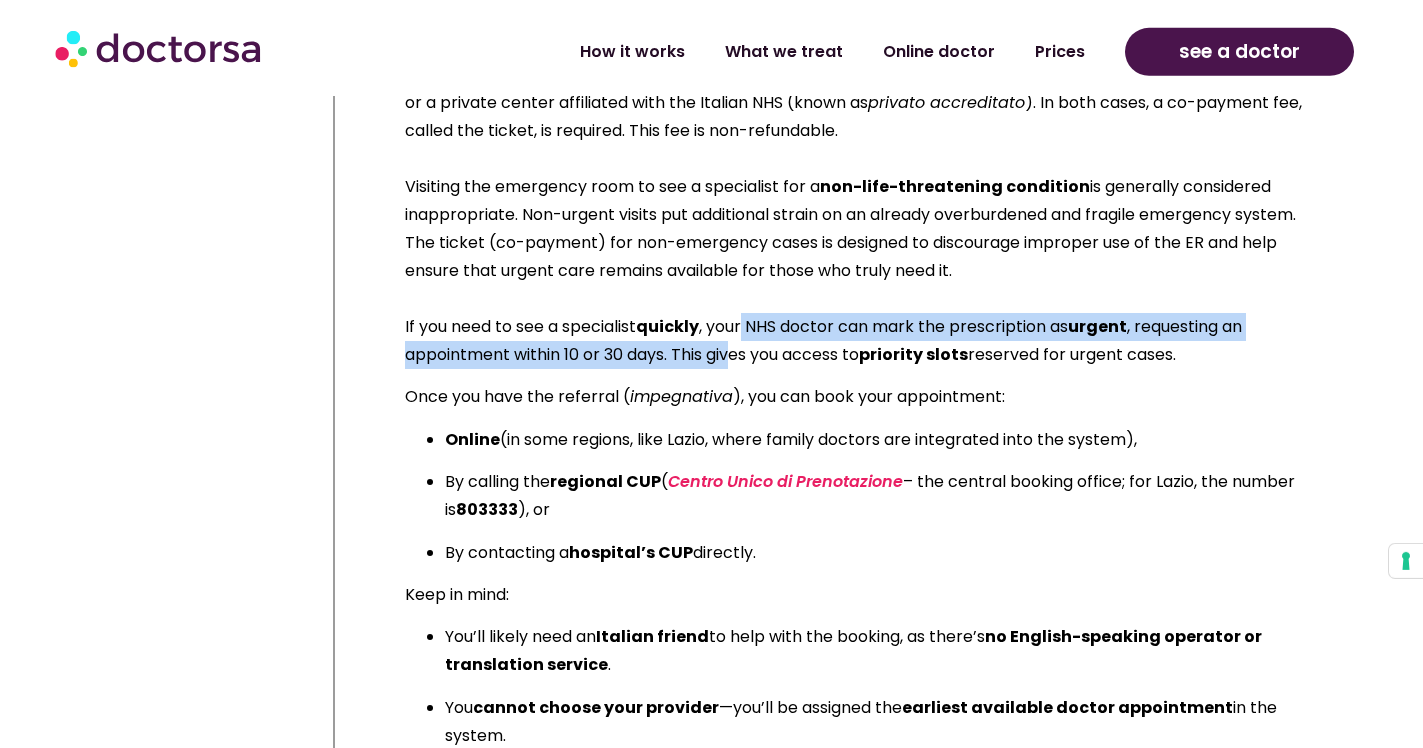 drag, startPoint x: 740, startPoint y: 356, endPoint x: 749, endPoint y: 320, distance: 37.107952 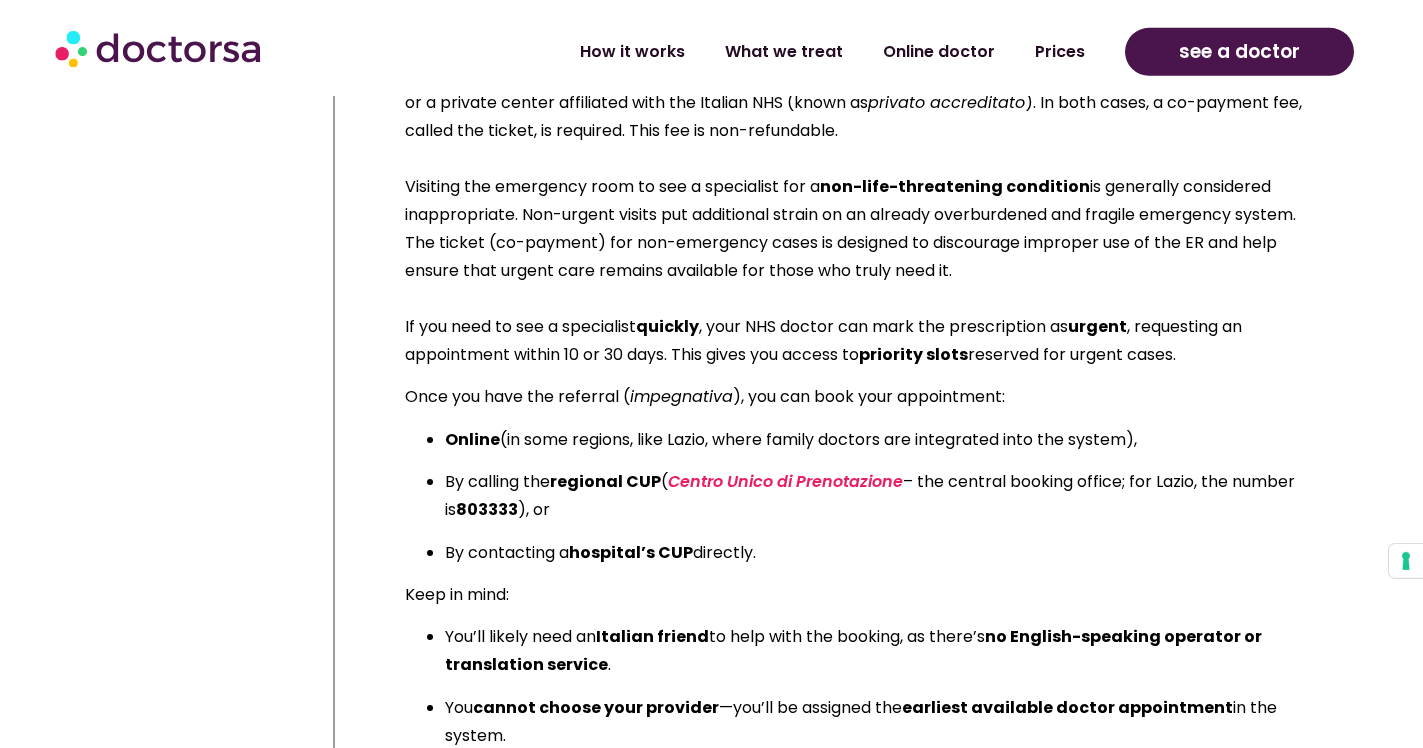 click on "If you need to see a specialist quickly , your NHS doctor can mark the prescription as urgent , requesting an appointment within [NUMBER] or [NUMBER] days. This gives you access to priority slots reserved for urgent cases." at bounding box center (861, 341) 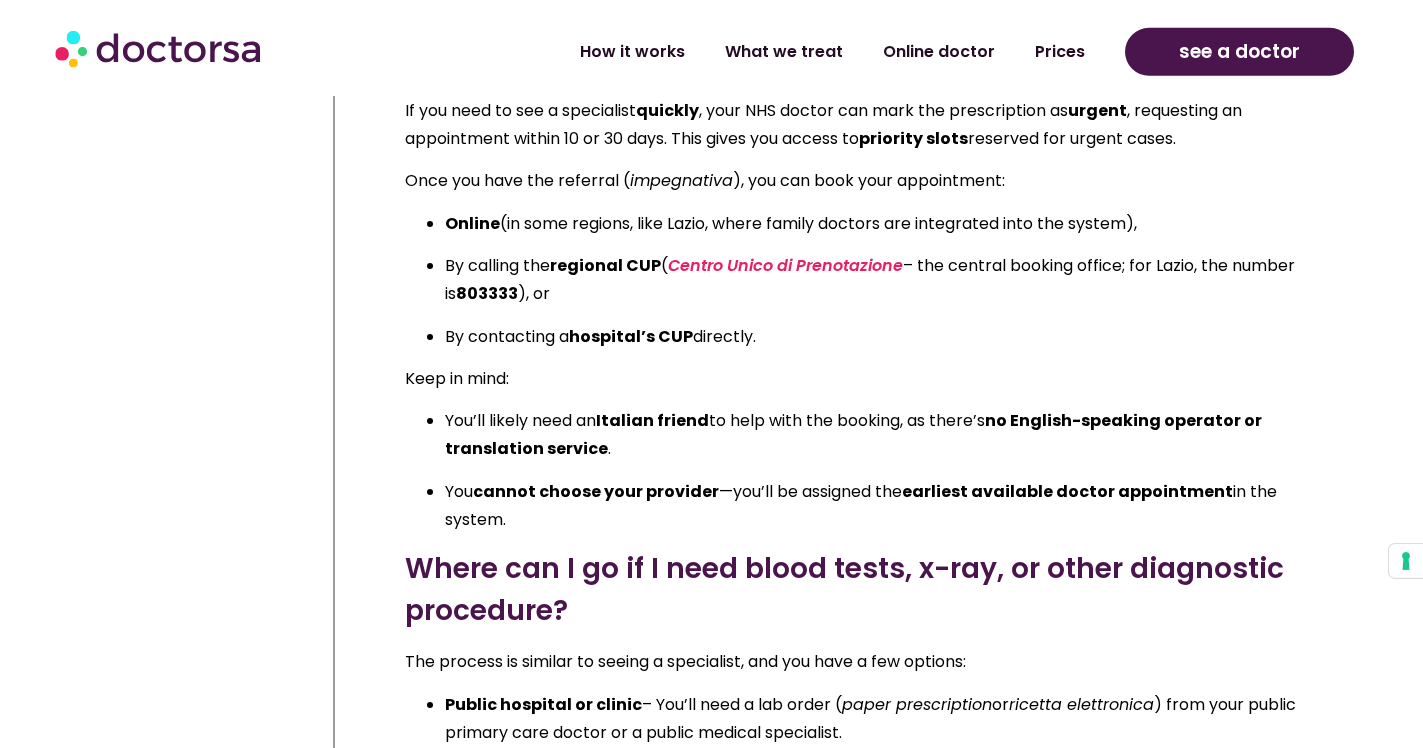 scroll, scrollTop: 33663, scrollLeft: 0, axis: vertical 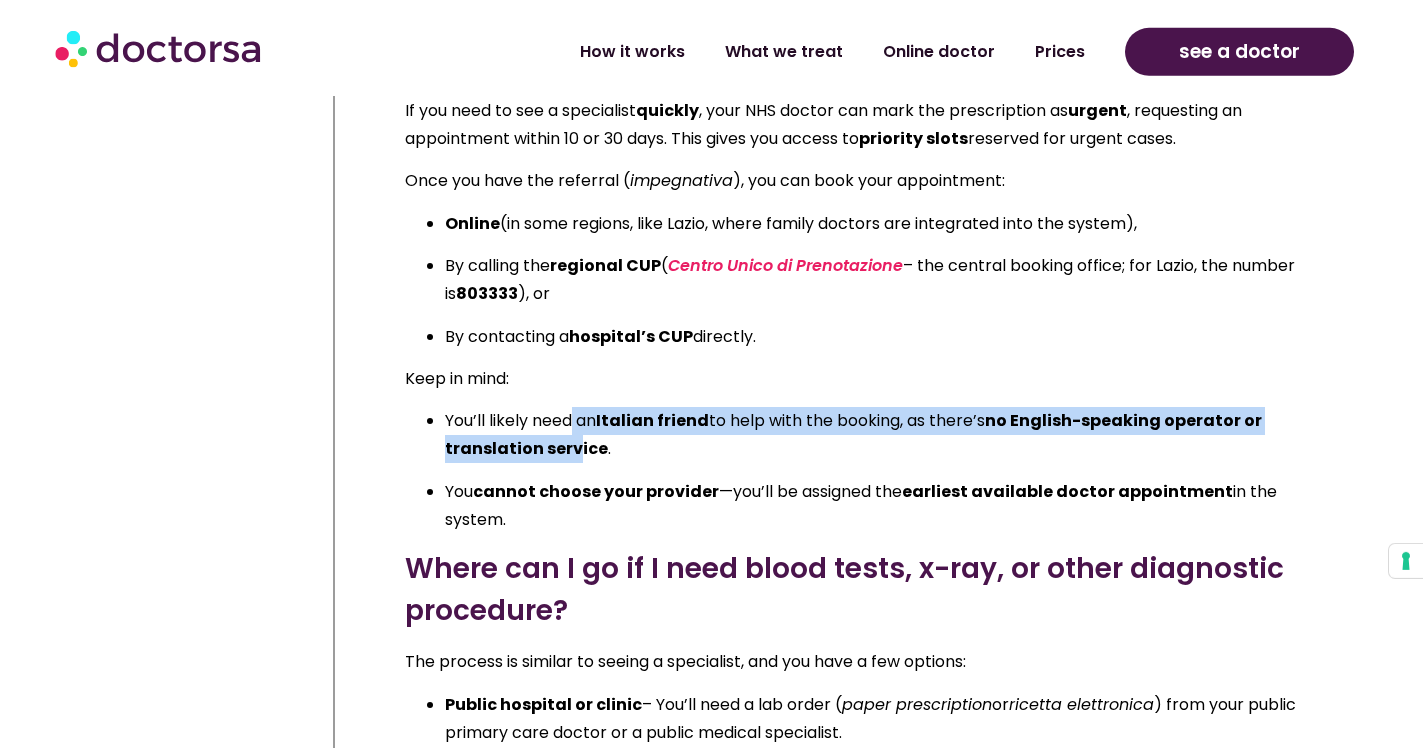 drag, startPoint x: 572, startPoint y: 415, endPoint x: 572, endPoint y: 446, distance: 31 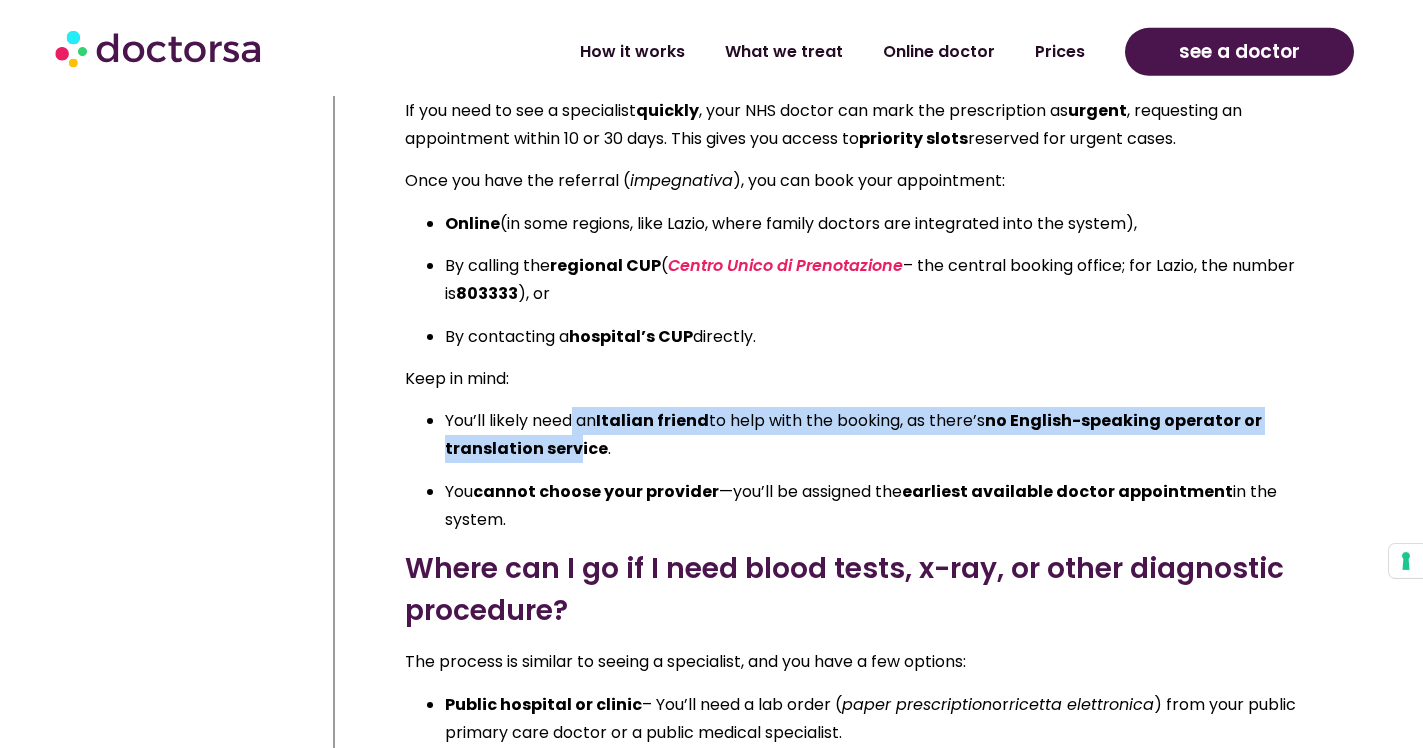drag, startPoint x: 574, startPoint y: 452, endPoint x: 574, endPoint y: 422, distance: 30 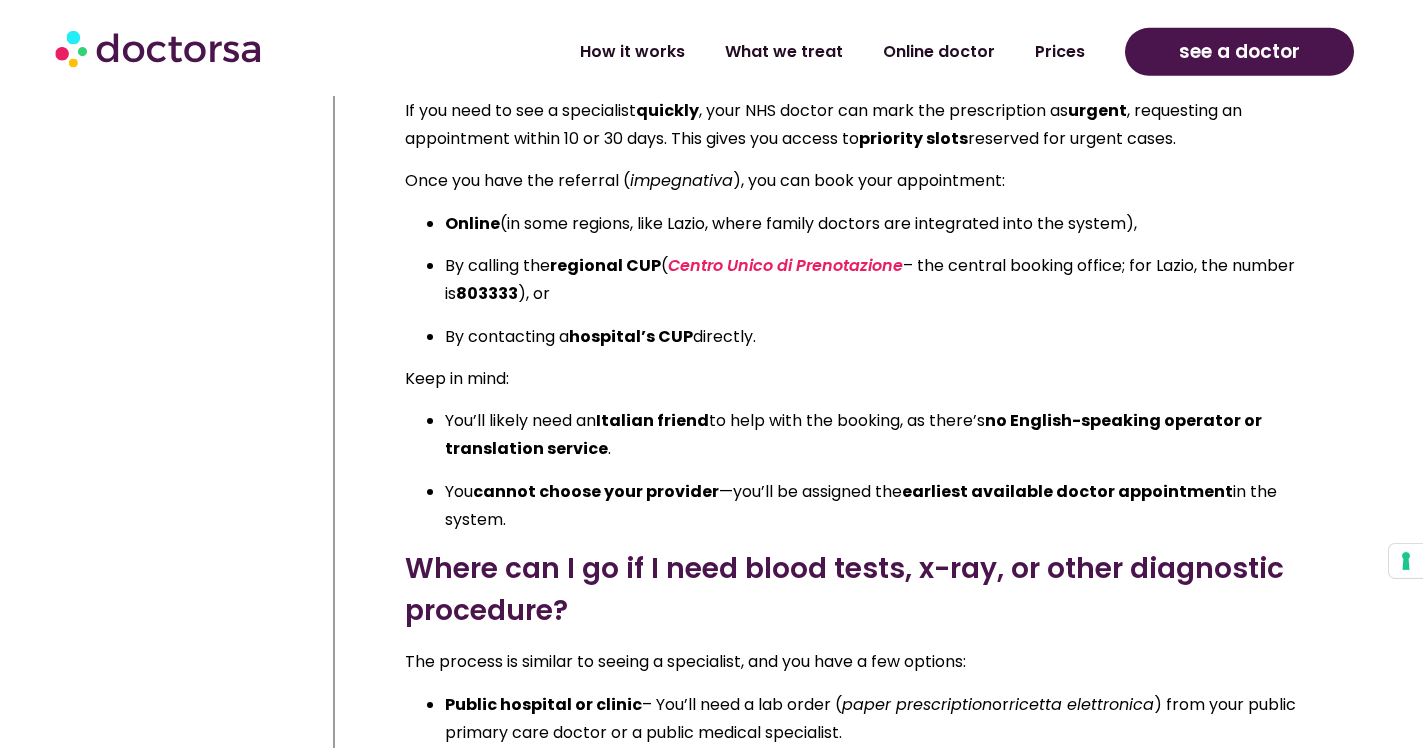 click on "You’ll likely need an Italian friend to help with the booking, as there’s no English-speaking operator or translation service ." at bounding box center [881, 435] 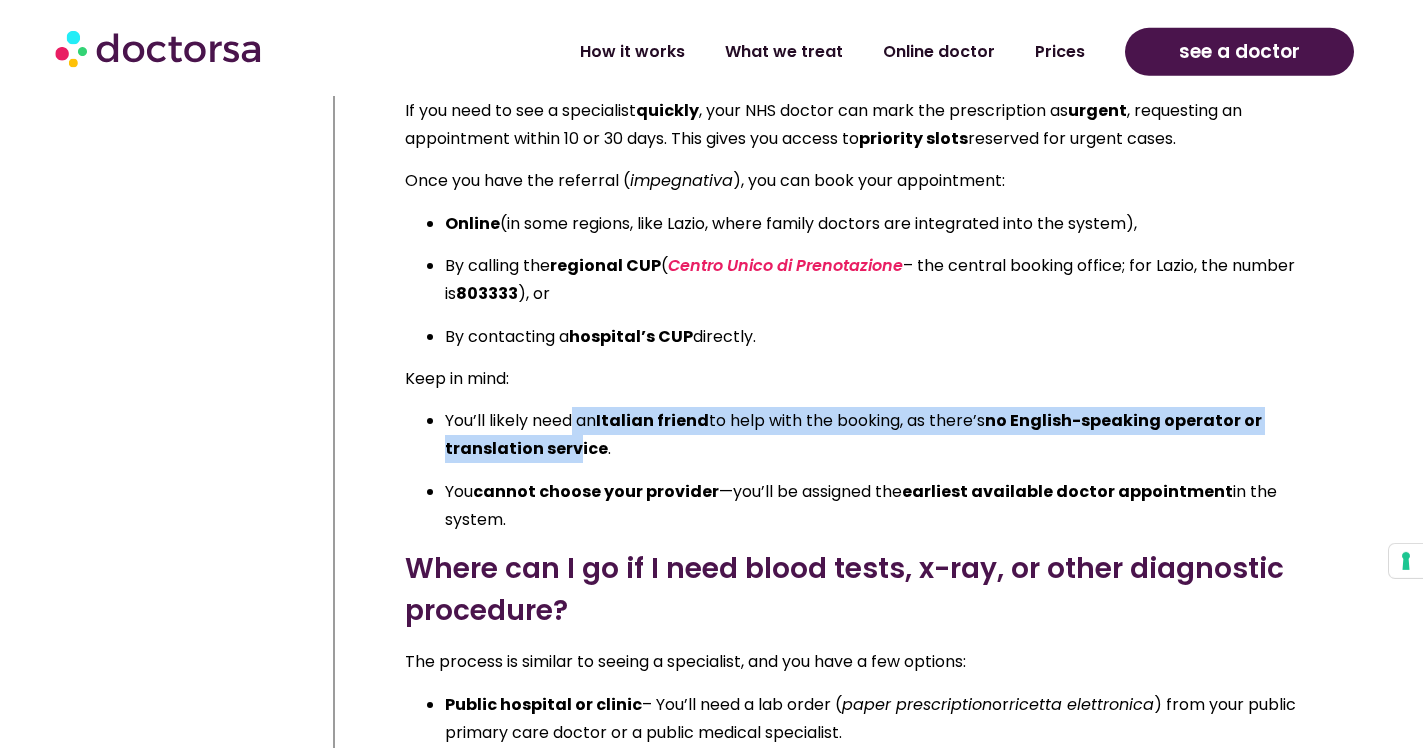 drag, startPoint x: 571, startPoint y: 441, endPoint x: 574, endPoint y: 419, distance: 22.203604 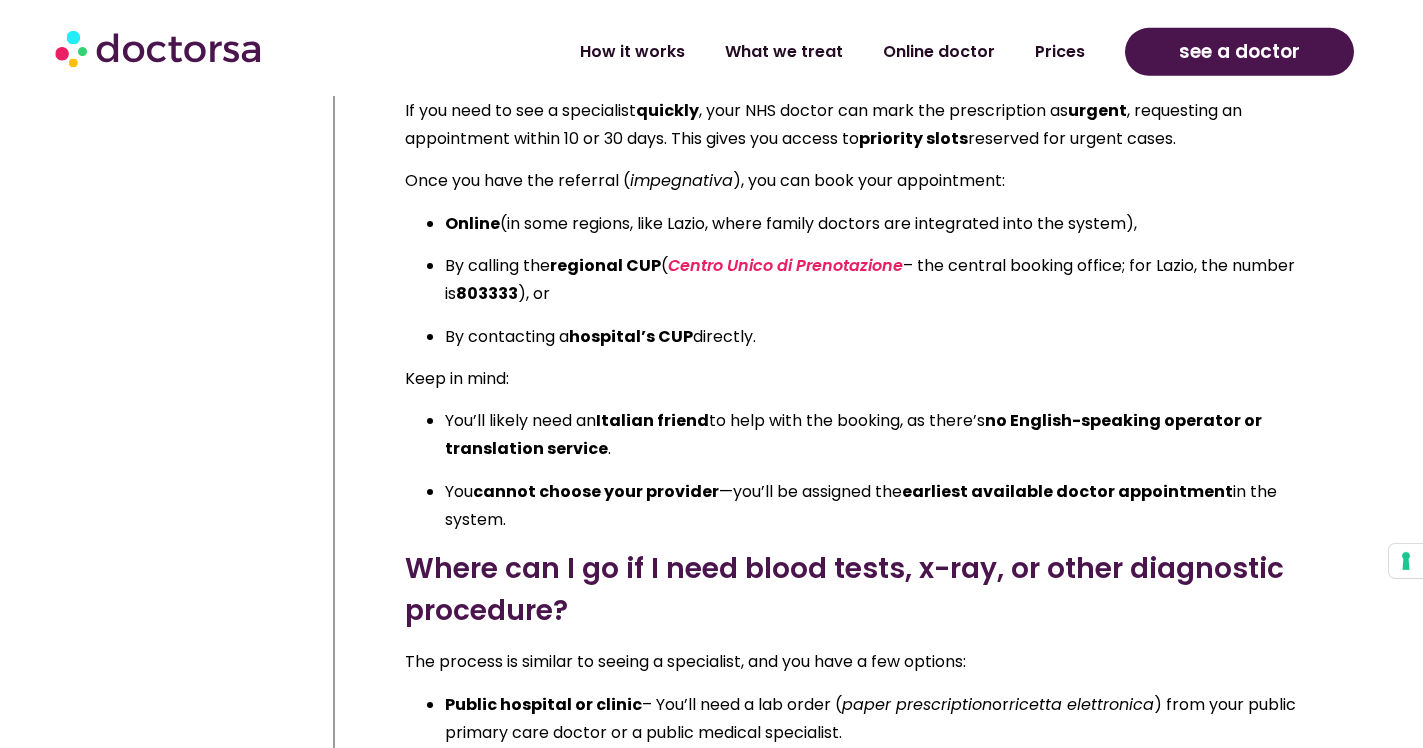 click on "You’ll likely need an Italian friend to help with the booking, as there’s no English-speaking operator or translation service ." at bounding box center [881, 435] 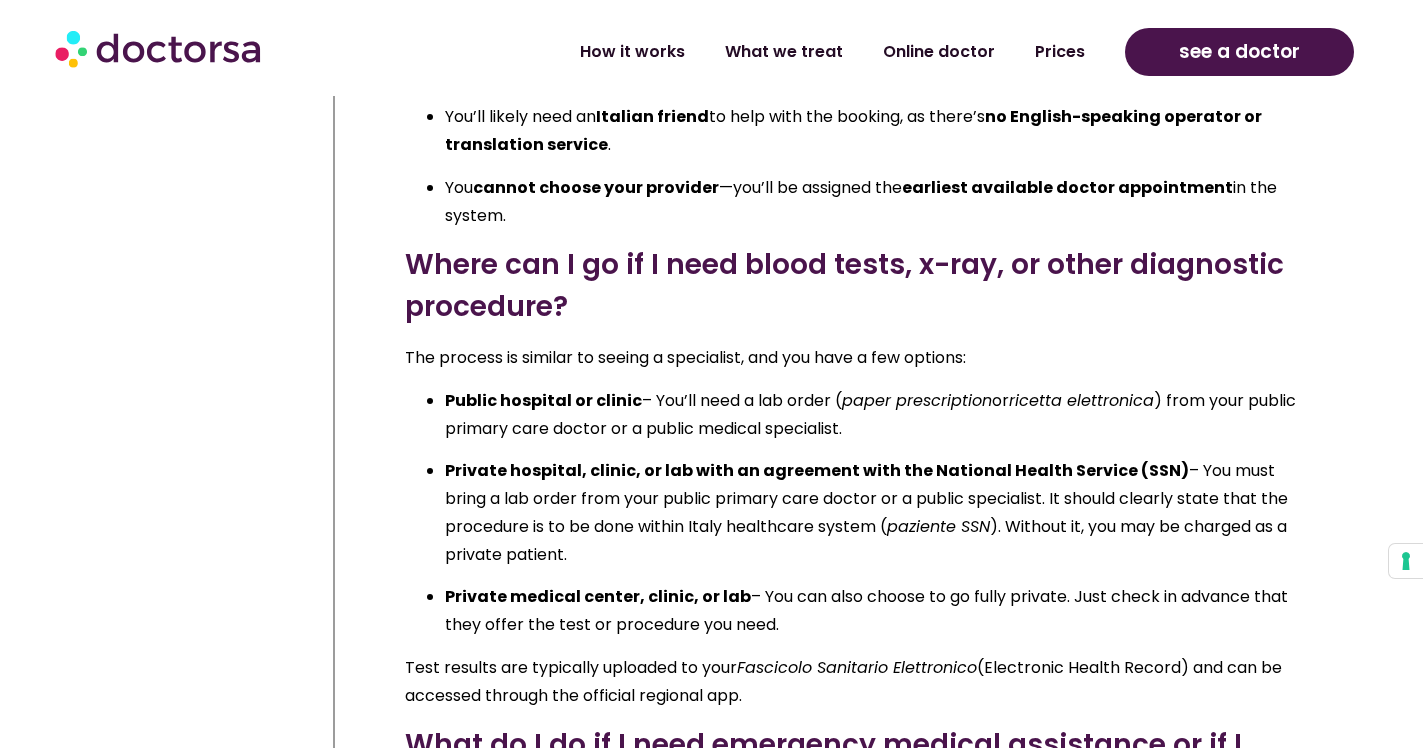 scroll, scrollTop: 33987, scrollLeft: 0, axis: vertical 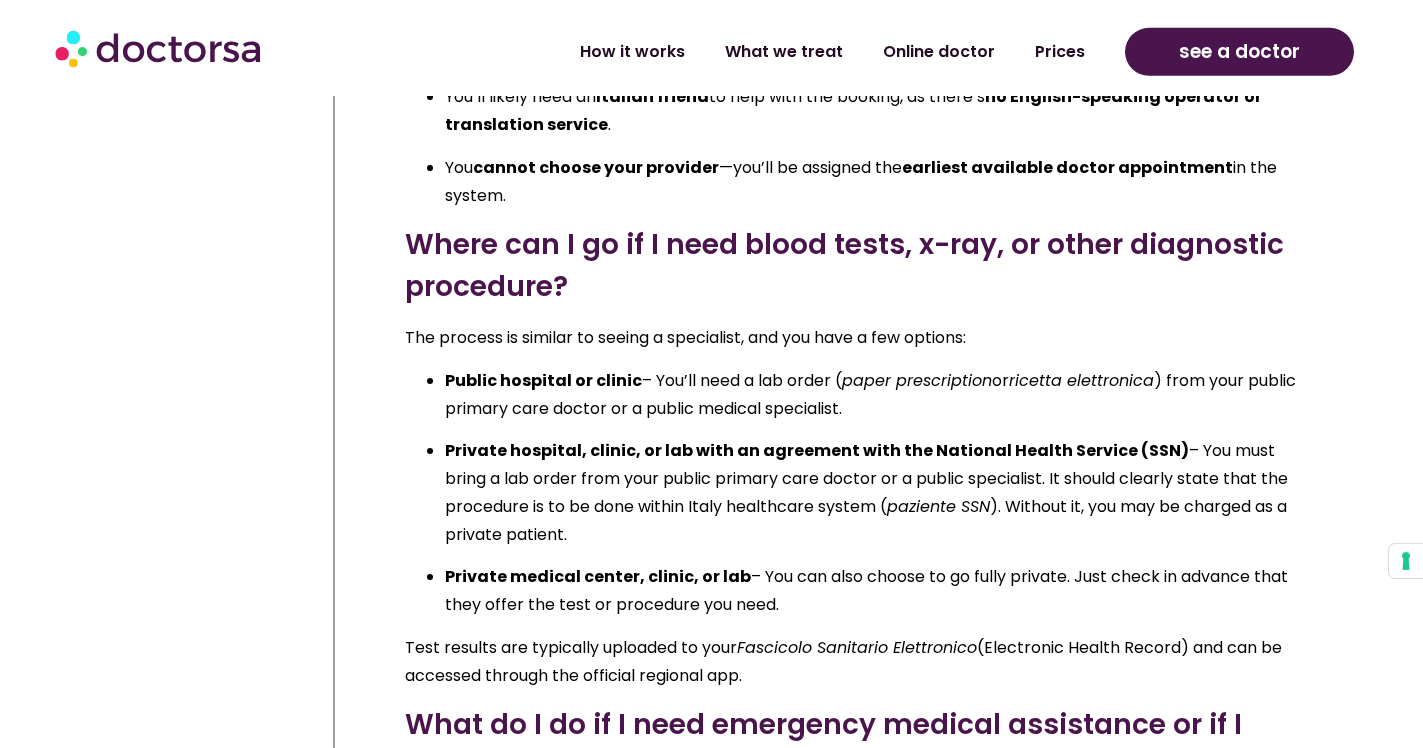 drag, startPoint x: 536, startPoint y: 262, endPoint x: 536, endPoint y: 278, distance: 16 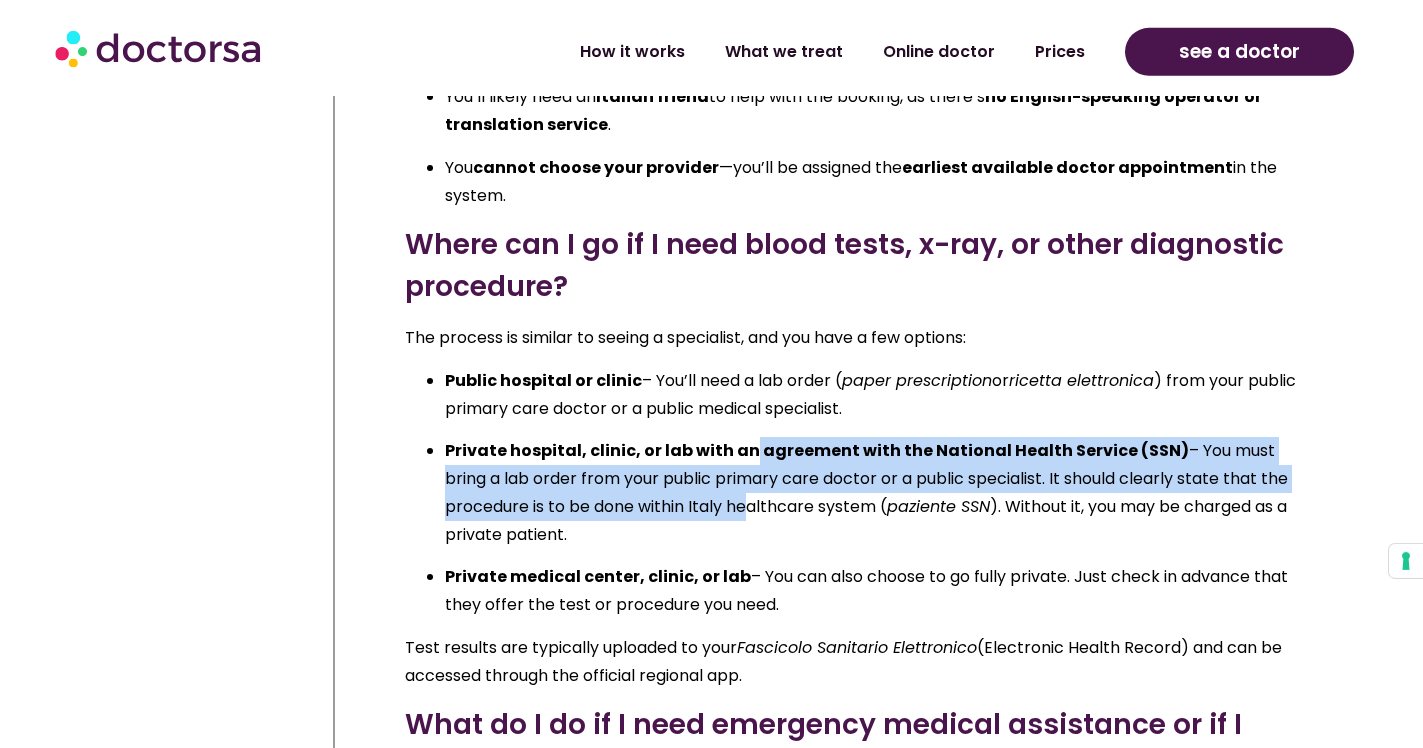 drag, startPoint x: 739, startPoint y: 507, endPoint x: 746, endPoint y: 446, distance: 61.400326 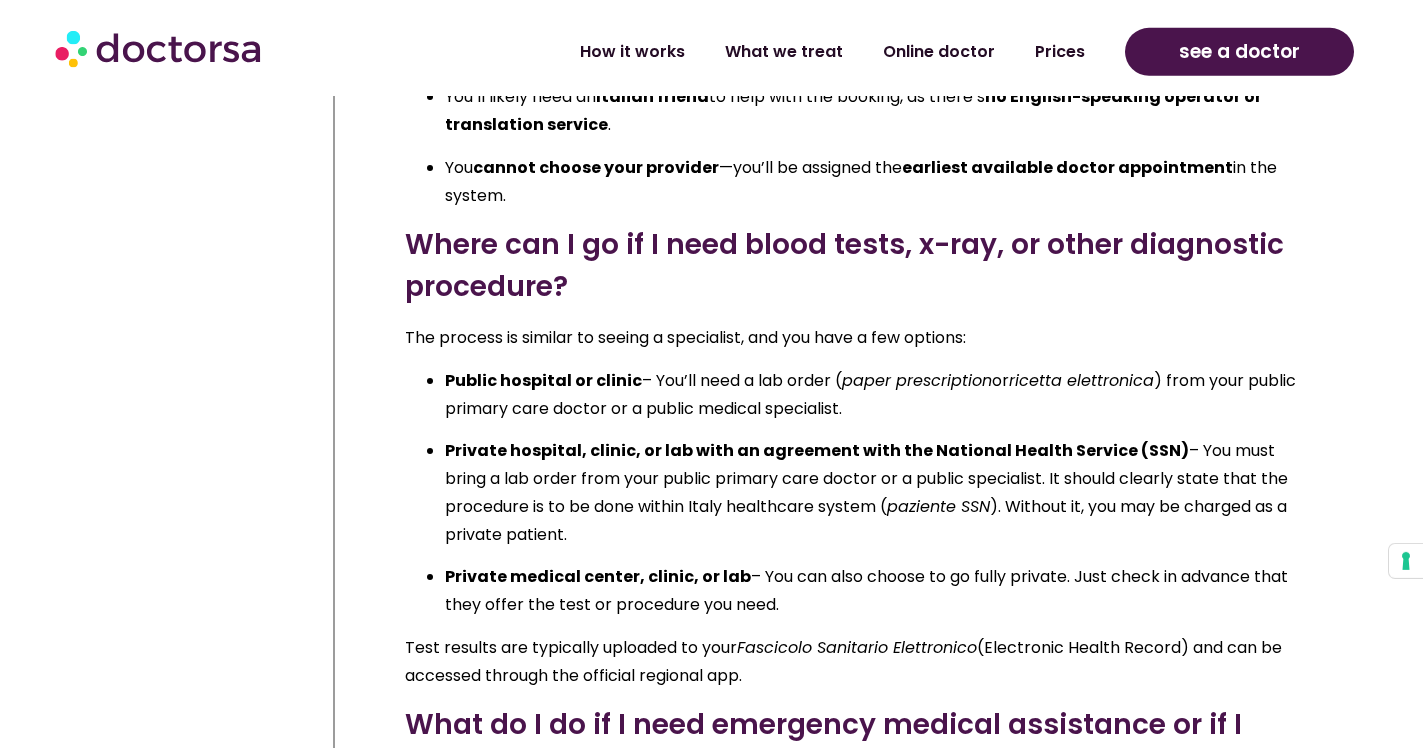 click on "Private hospital, clinic, or lab with an agreement with the National Health Service (SSN)" at bounding box center [817, 450] 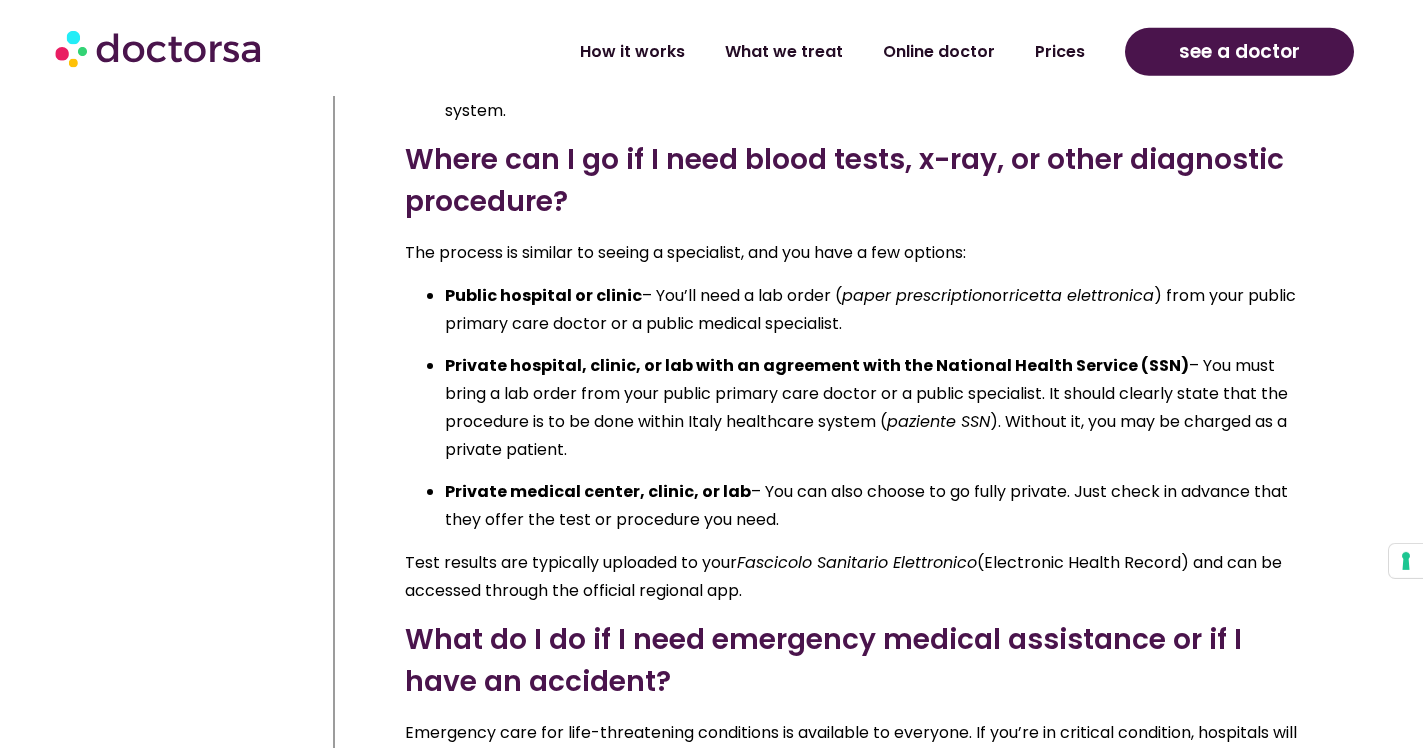 scroll, scrollTop: 34311, scrollLeft: 0, axis: vertical 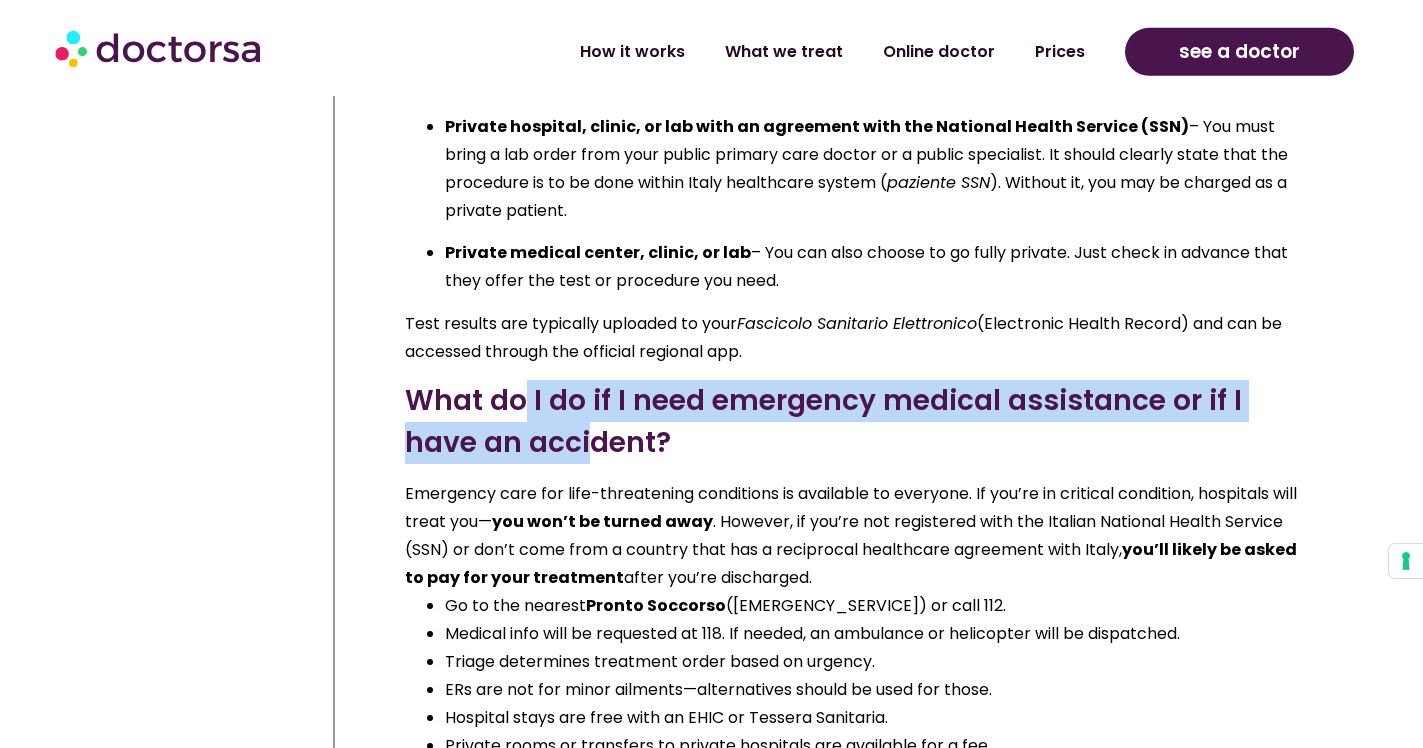 drag, startPoint x: 519, startPoint y: 391, endPoint x: 519, endPoint y: 433, distance: 42 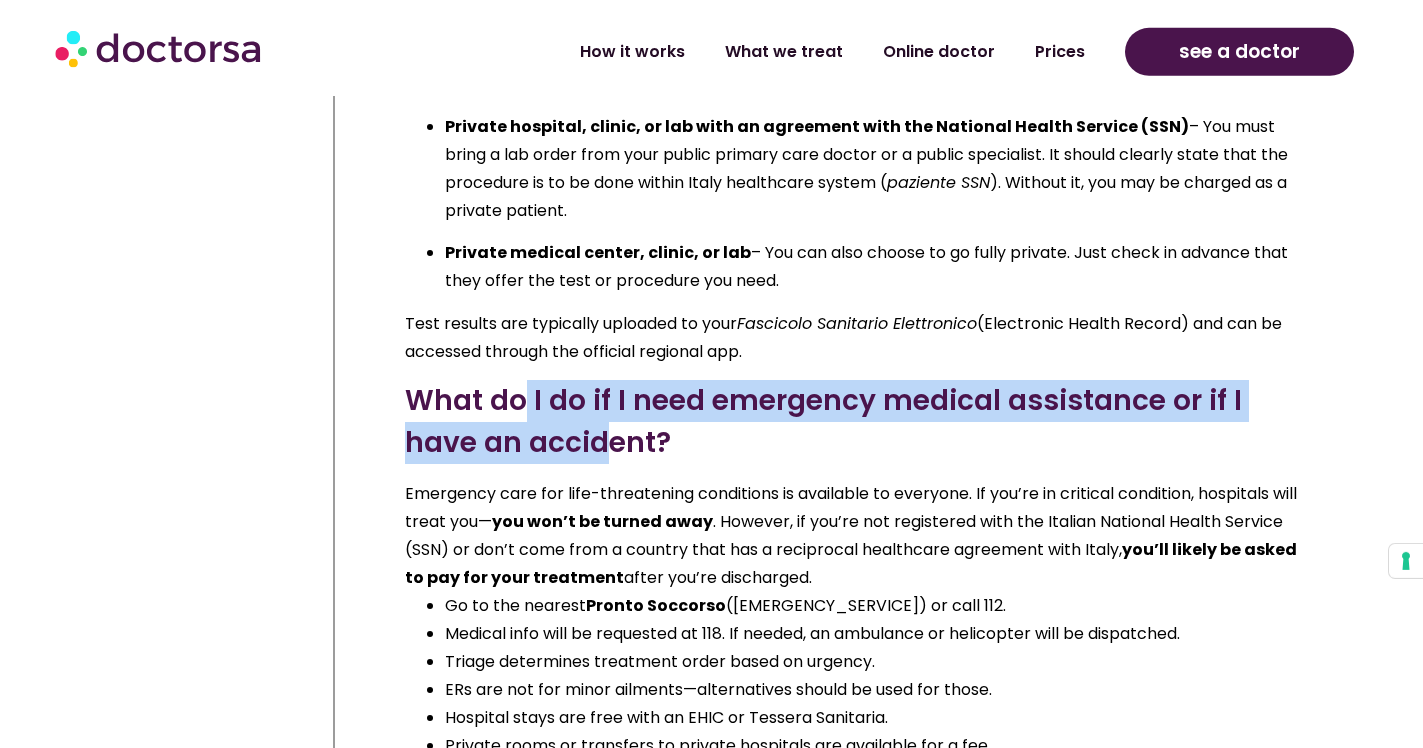 click on "What do I do if I need emergency medical assistance or if I have an accident?" at bounding box center (861, 422) 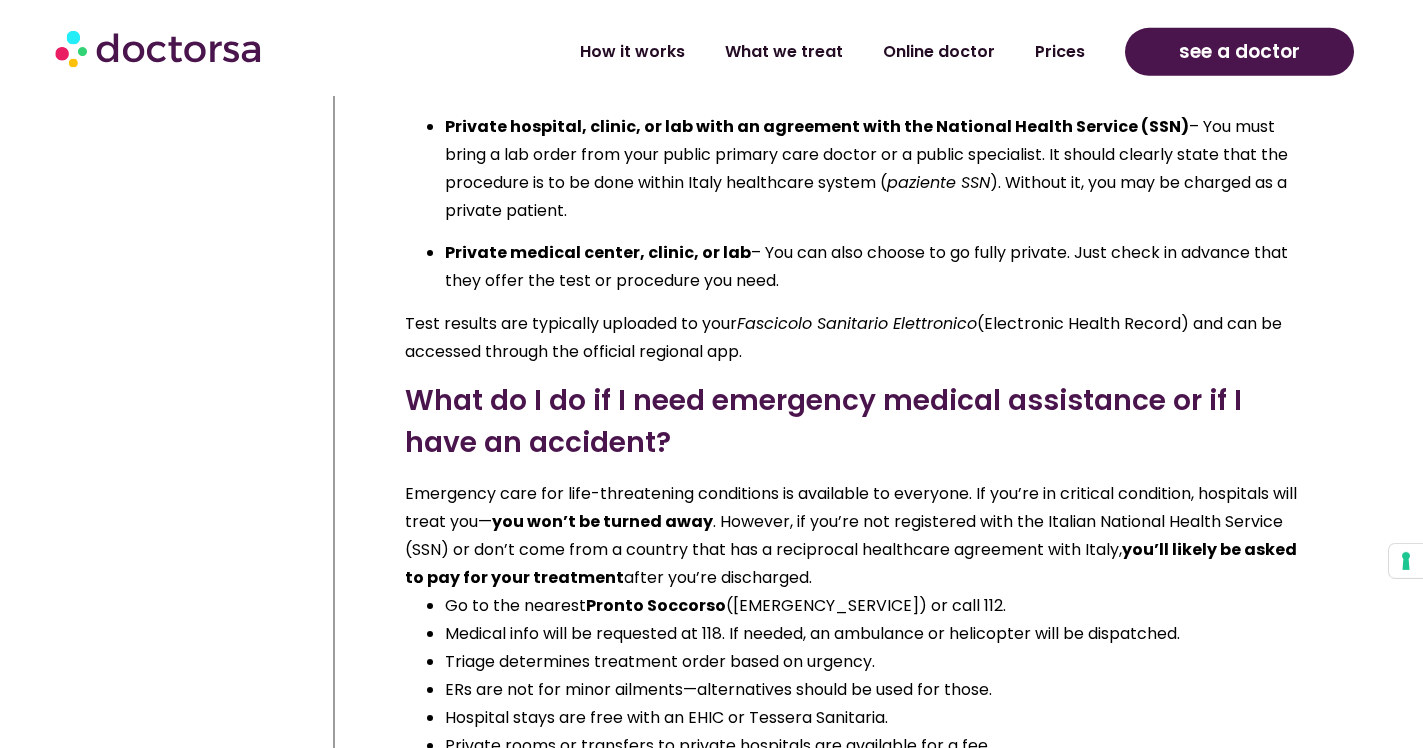 click on "What do I do if I need emergency medical assistance or if I have an accident?" at bounding box center (861, 422) 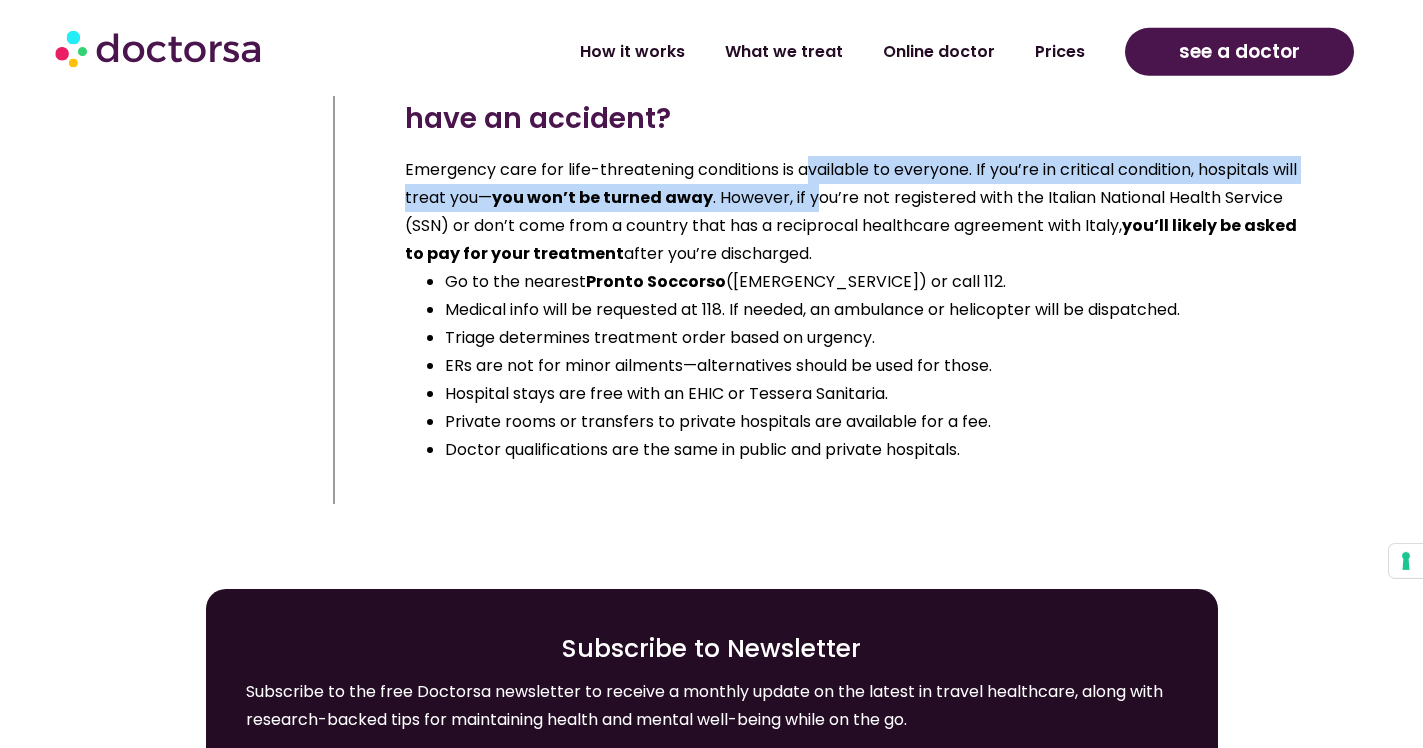 drag, startPoint x: 811, startPoint y: 170, endPoint x: 809, endPoint y: 198, distance: 28.071337 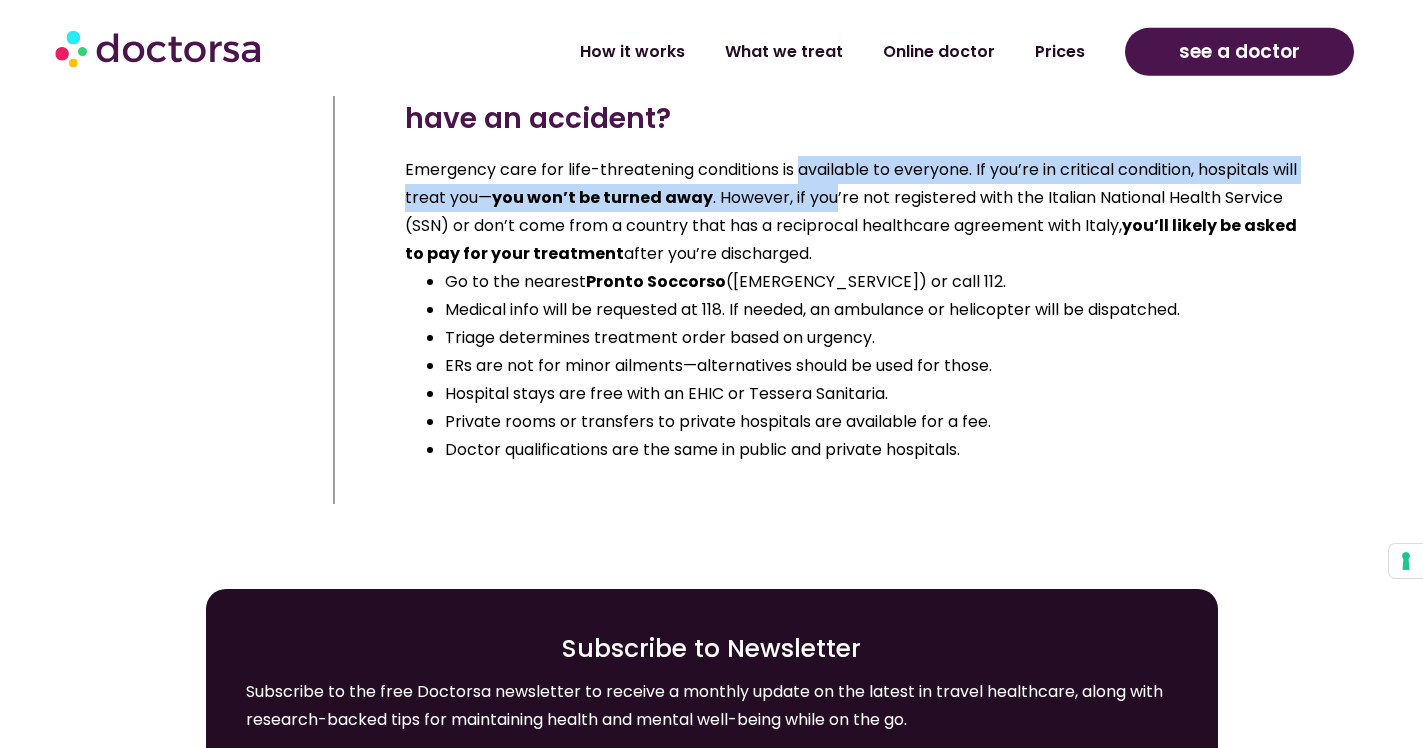 drag, startPoint x: 809, startPoint y: 198, endPoint x: 809, endPoint y: 161, distance: 37 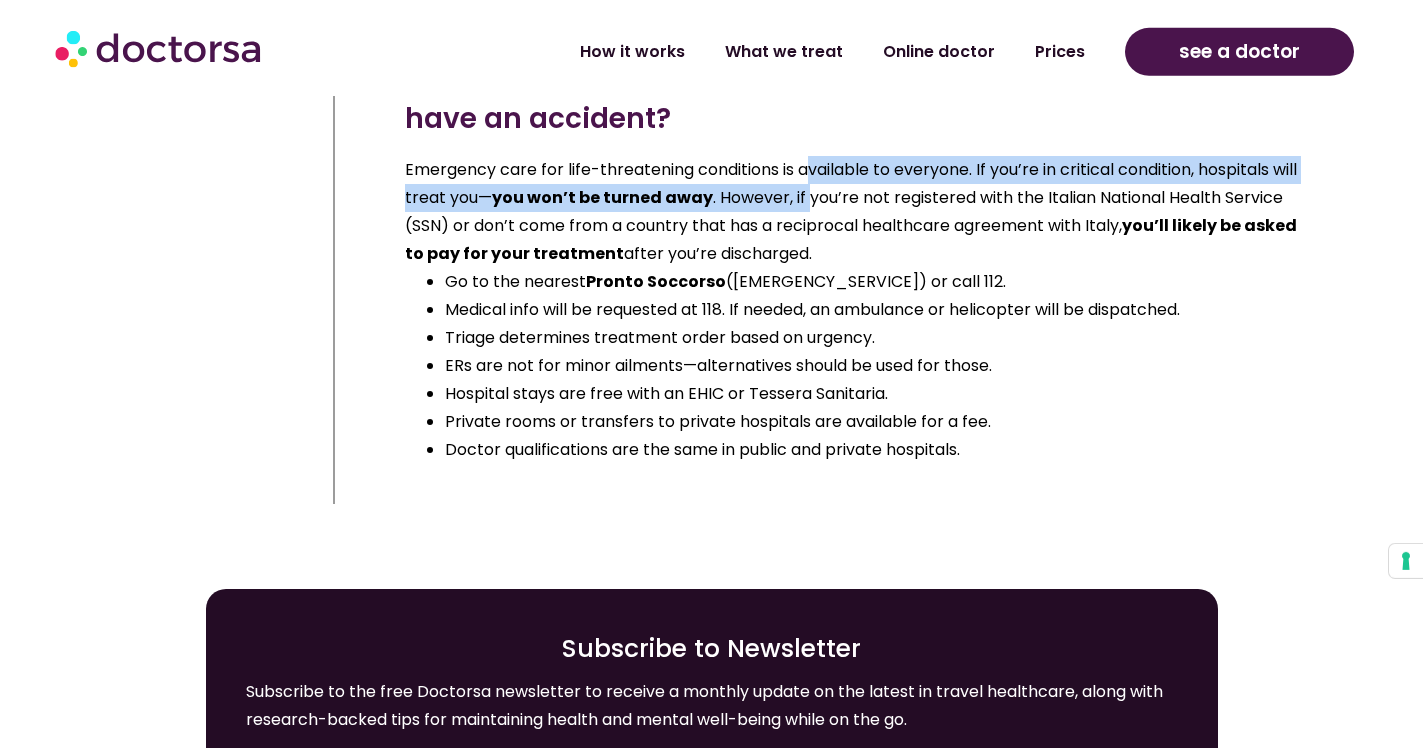 drag, startPoint x: 806, startPoint y: 192, endPoint x: 807, endPoint y: 157, distance: 35.014282 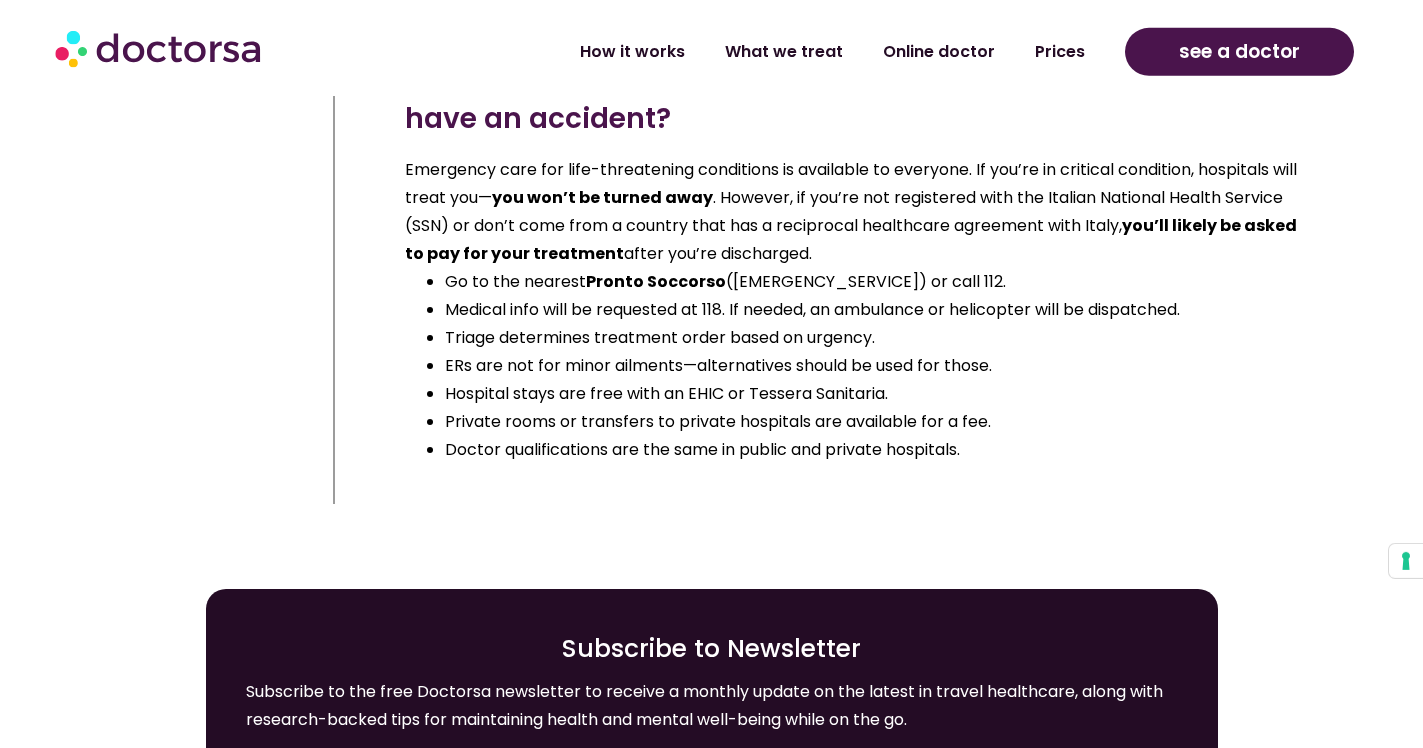 click on "Emergency care for life-threatening conditions is available to everyone. If you’re in critical condition, hospitals will treat you— you won’t be turned away . However, if you’re not registered with the Italian National Health Service (SSN) or don’t come from a country that has a reciprocal healthcare agreement with Italy, you’ll likely be asked to pay for your treatment after you’re discharged." at bounding box center (861, 212) 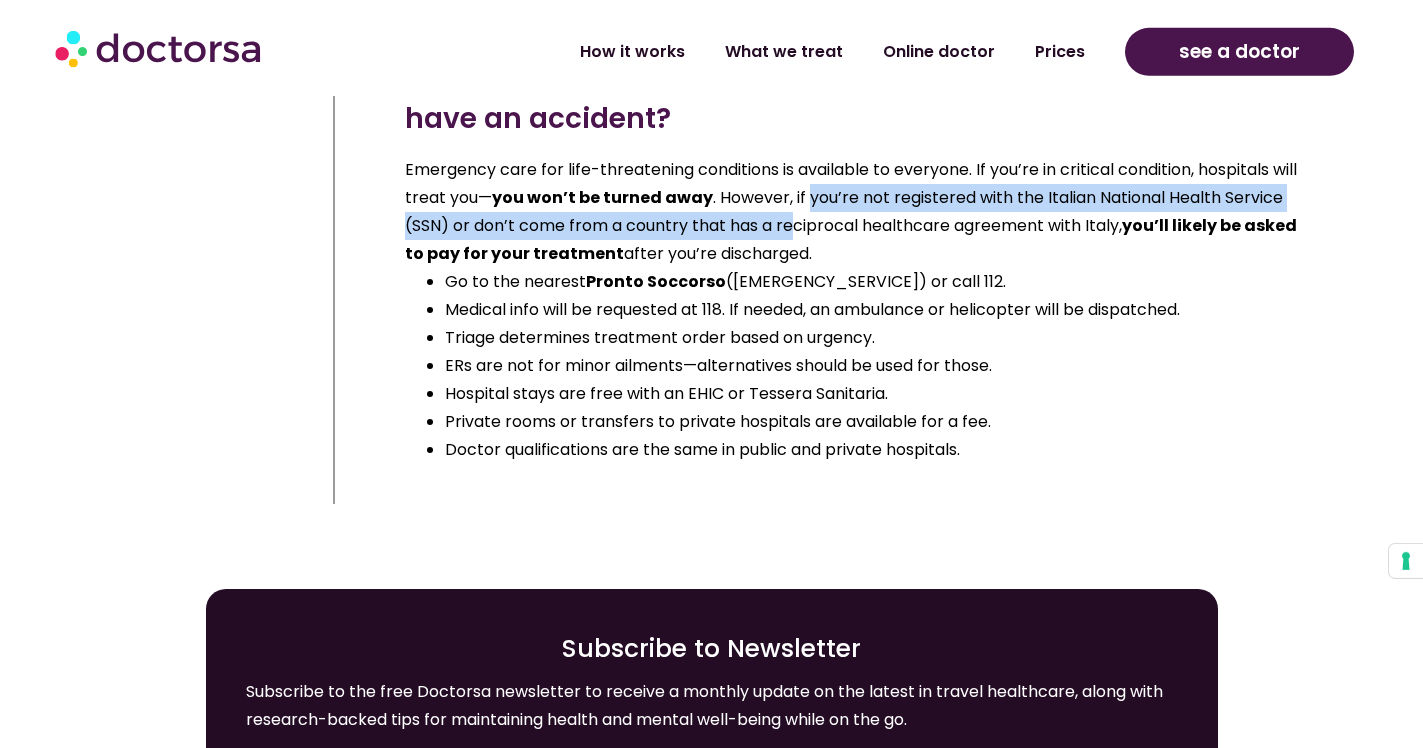 drag, startPoint x: 804, startPoint y: 193, endPoint x: 799, endPoint y: 218, distance: 25.495098 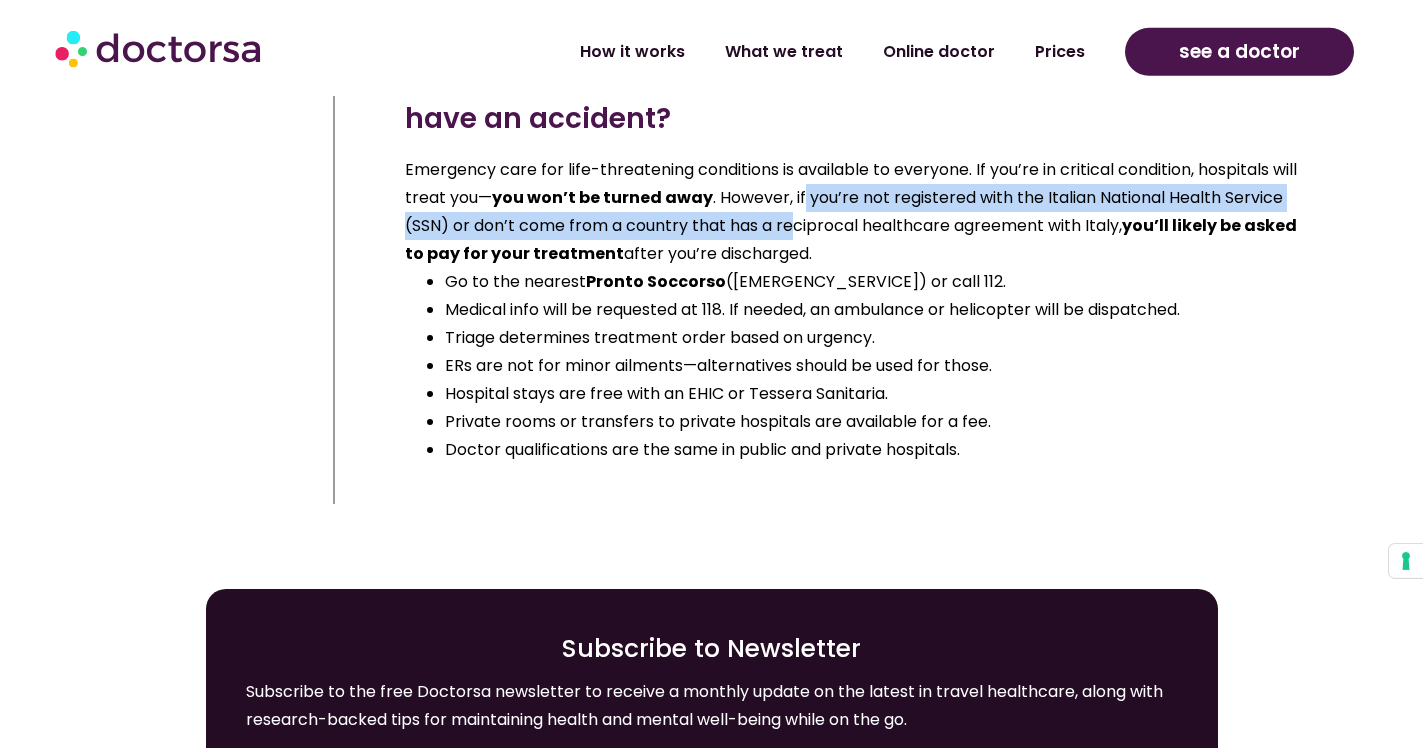drag, startPoint x: 799, startPoint y: 227, endPoint x: 799, endPoint y: 188, distance: 39 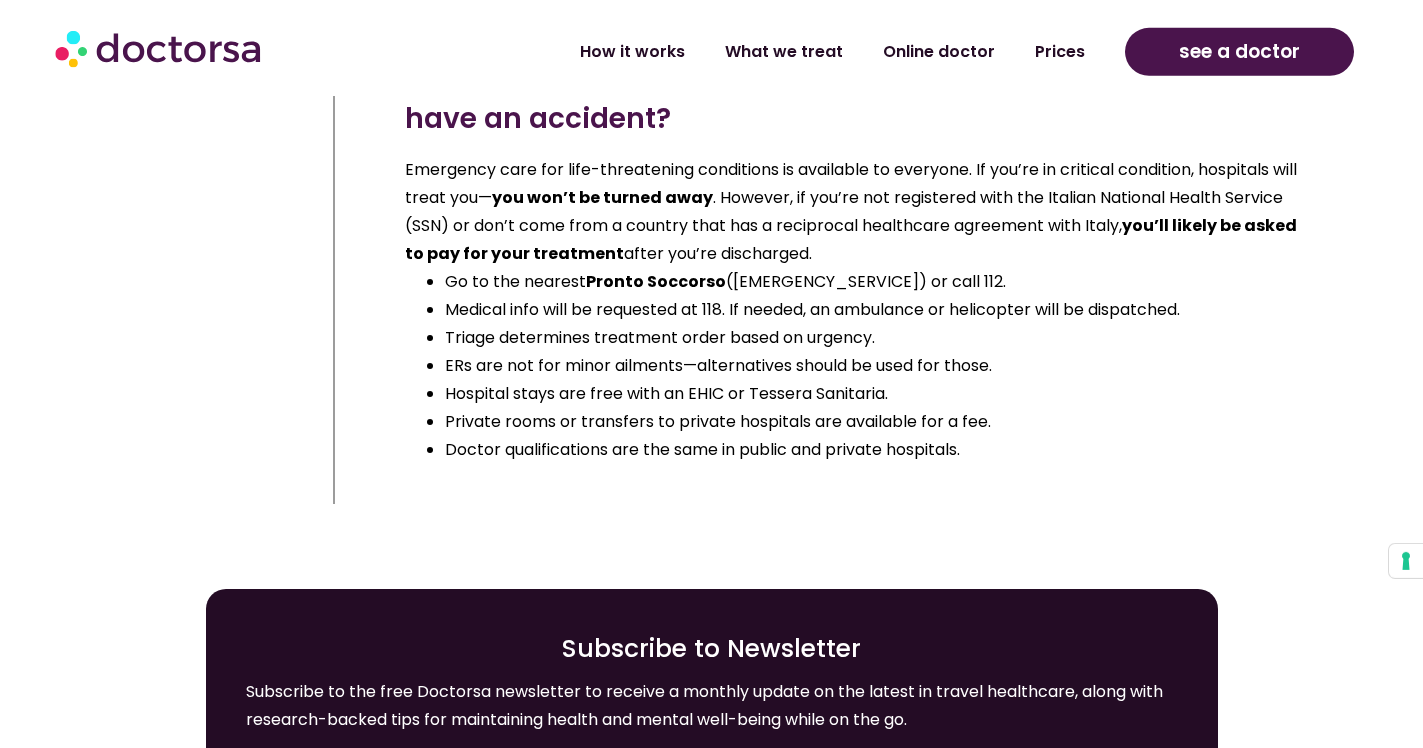 click on "Emergency care for life-threatening conditions is available to everyone. If you’re in critical condition, hospitals will treat you— you won’t be turned away . However, if you’re not registered with the Italian National Health Service (SSN) or don’t come from a country that has a reciprocal healthcare agreement with Italy, you’ll likely be asked to pay for your treatment after you’re discharged." at bounding box center [861, 212] 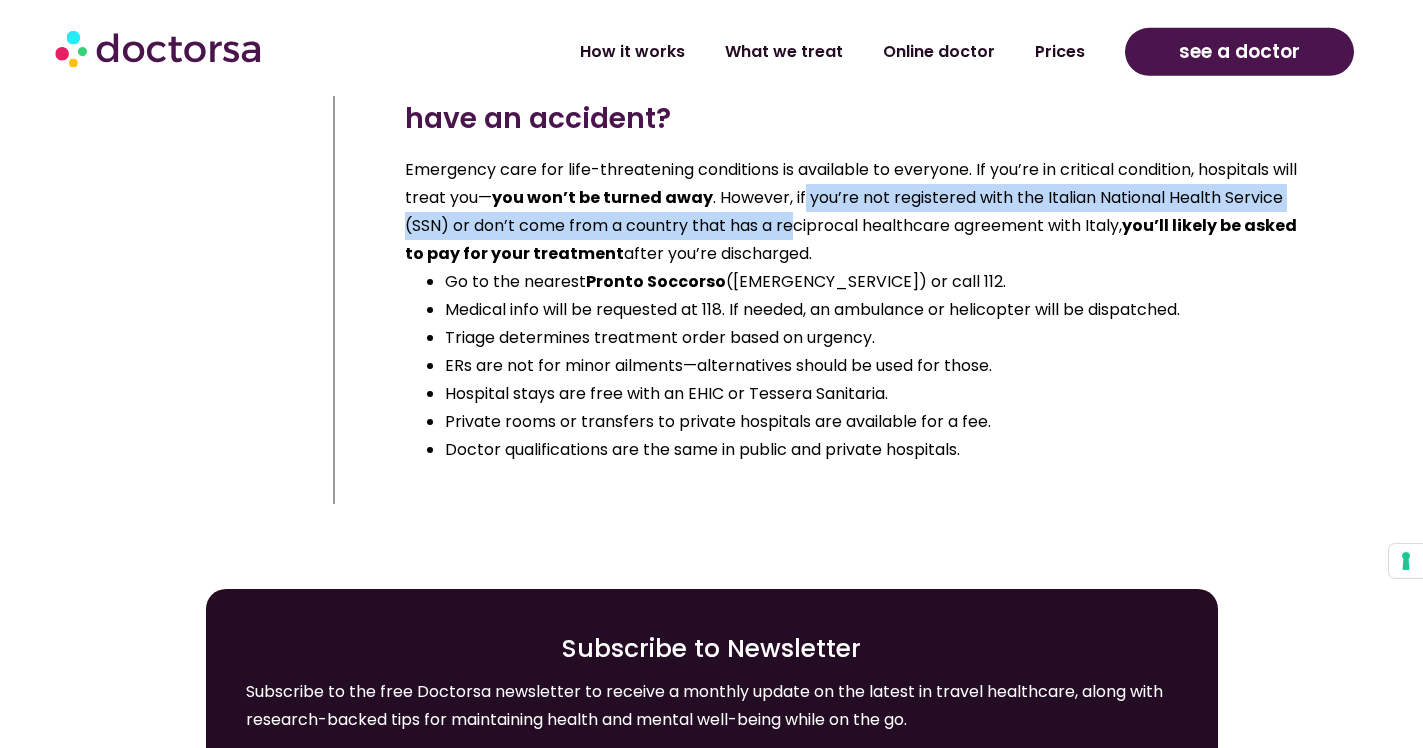 drag, startPoint x: 797, startPoint y: 220, endPoint x: 797, endPoint y: 203, distance: 17 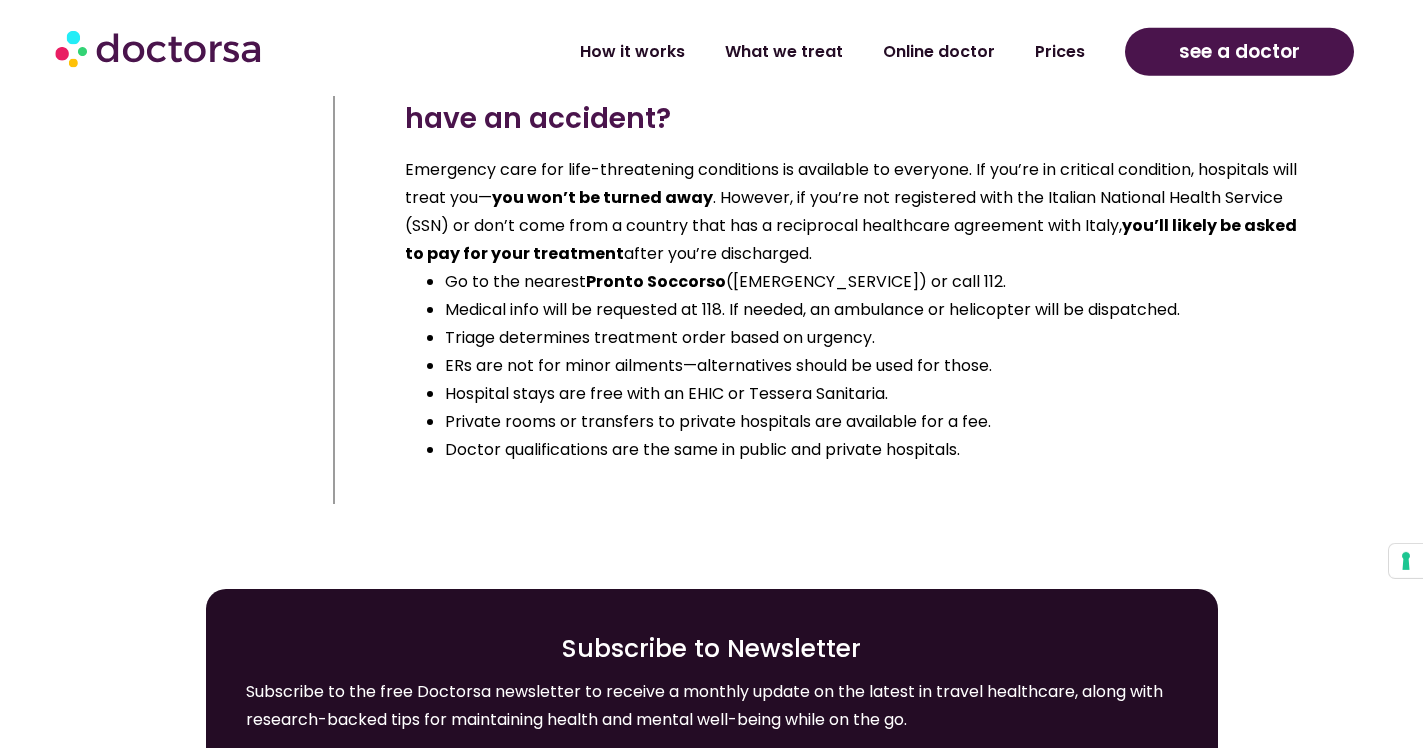 click on "Emergency care for life-threatening conditions is available to everyone. If you’re in critical condition, hospitals will treat you— you won’t be turned away . However, if you’re not registered with the Italian National Health Service (SSN) or don’t come from a country that has a reciprocal healthcare agreement with Italy, you’ll likely be asked to pay for your treatment after you’re discharged." at bounding box center (861, 212) 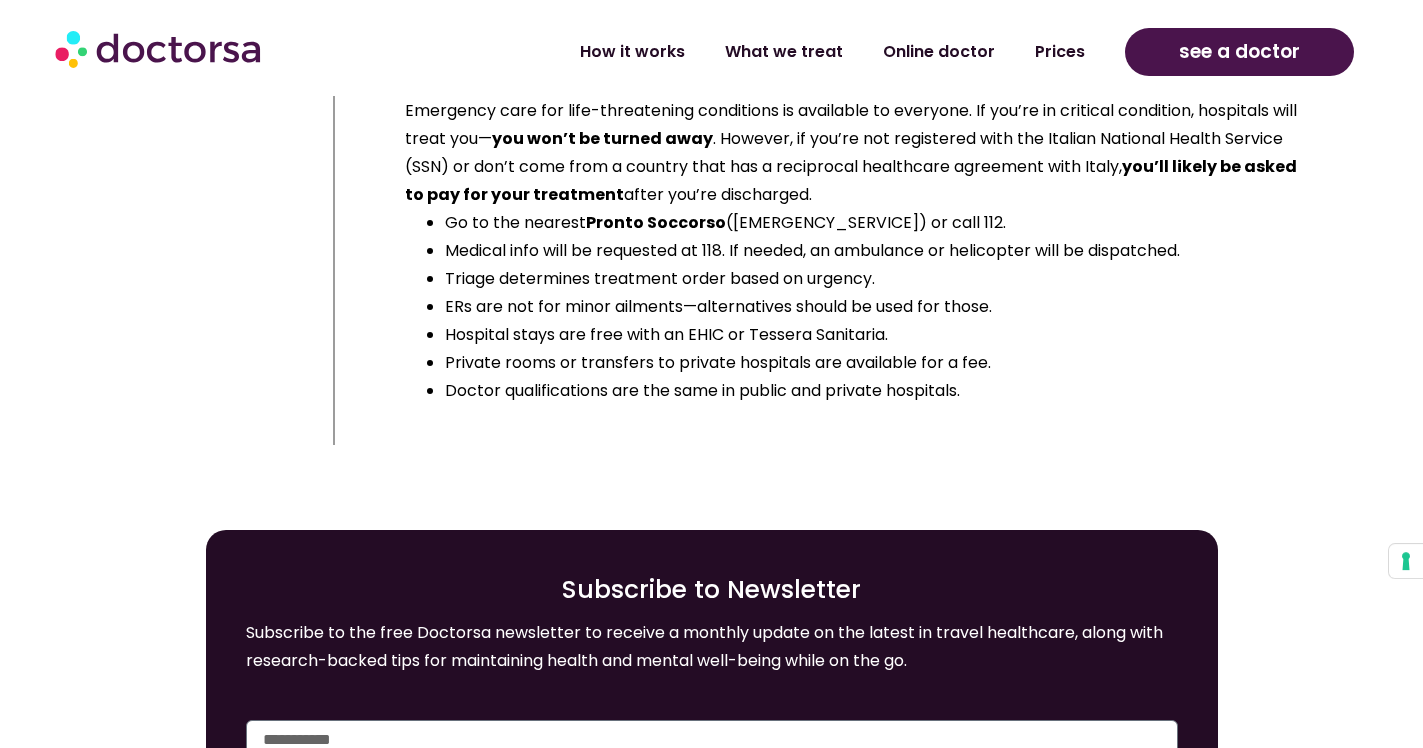 scroll, scrollTop: 34743, scrollLeft: 0, axis: vertical 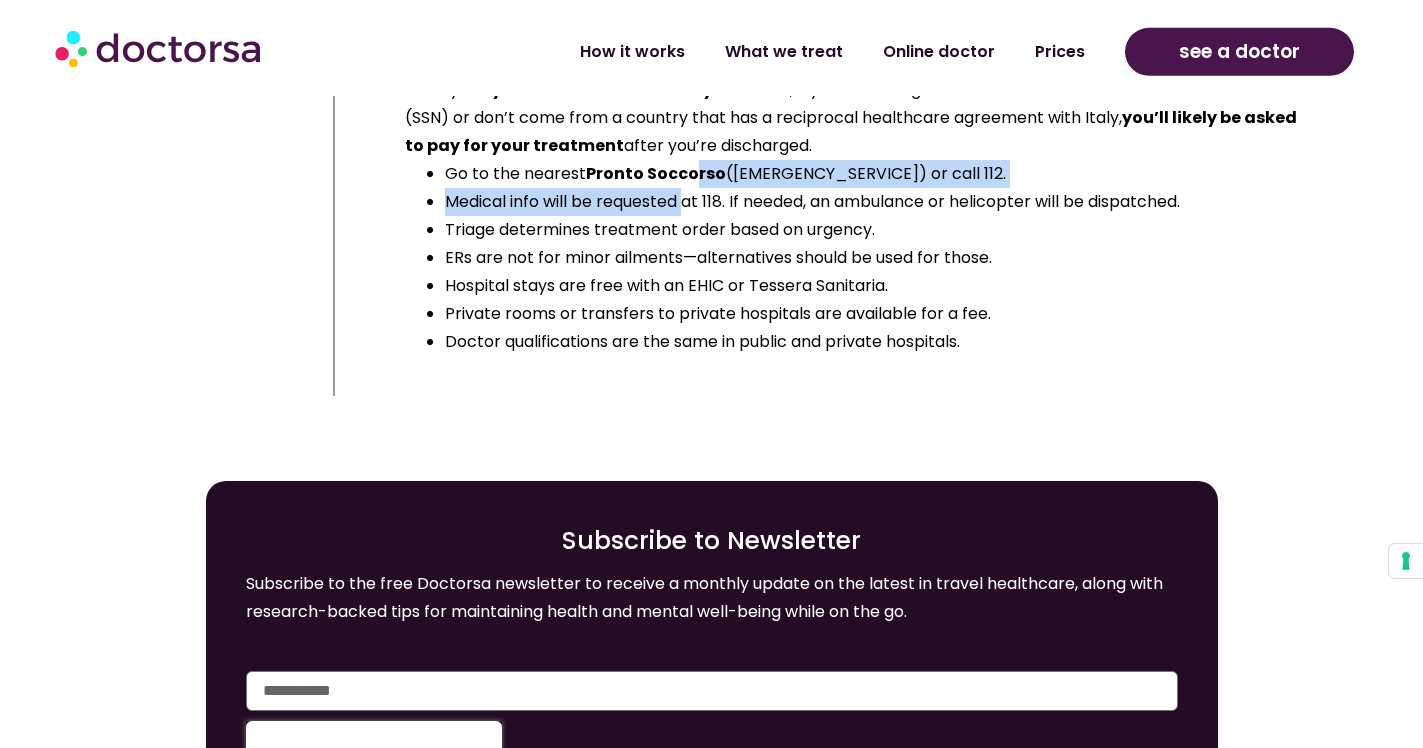 drag, startPoint x: 694, startPoint y: 158, endPoint x: 688, endPoint y: 194, distance: 36.496574 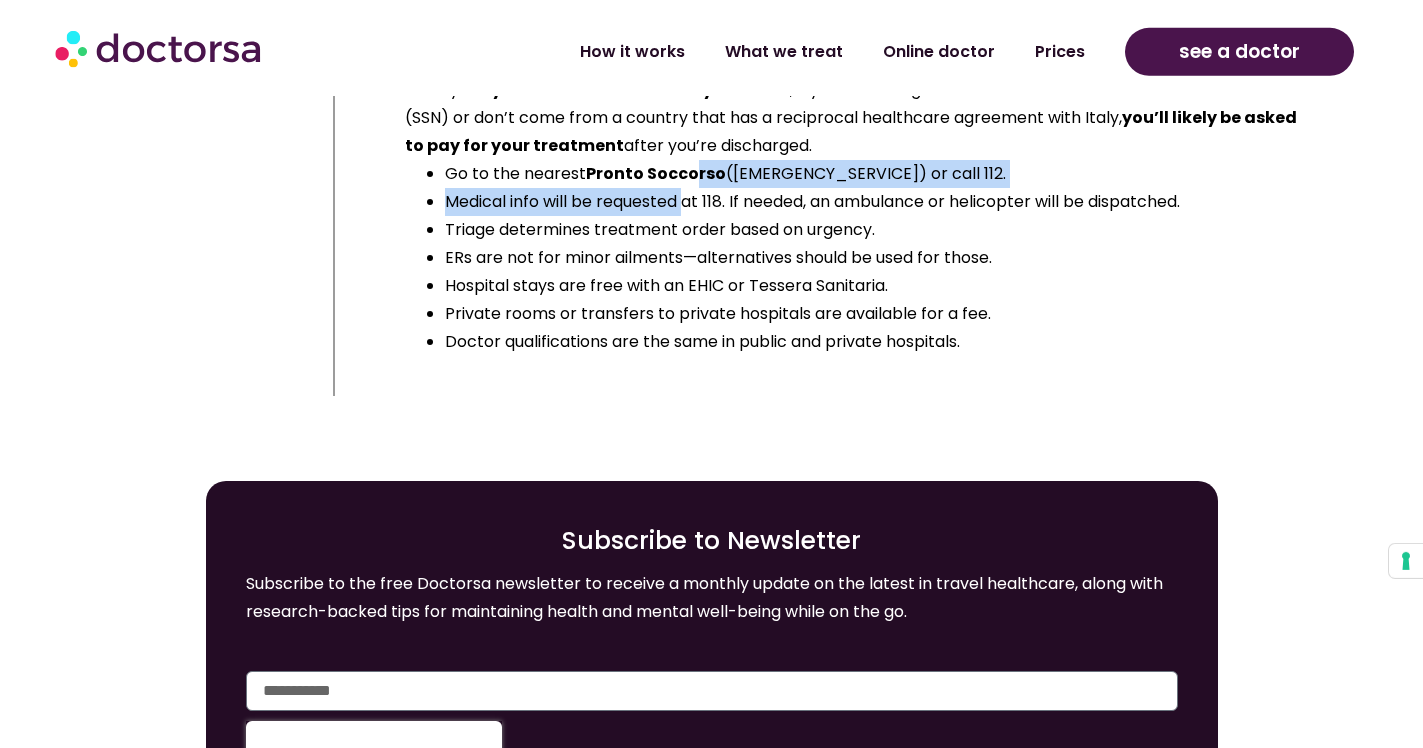 click on "Go to the nearest Pronto Soccorso (ER) or call [NUMBER]. Medical info will be requested at [NUMBER]. If needed, an ambulance or helicopter will be dispatched. Triage determines treatment order based on urgency. ERs are not for minor ailments—alternatives should be used for those. Hospital stays are free with an EHIC or Tessera Sanitaria. Private rooms or transfers to private hospitals are available for a fee. Doctor qualifications are the same in public and private hospitals." at bounding box center (861, 258) 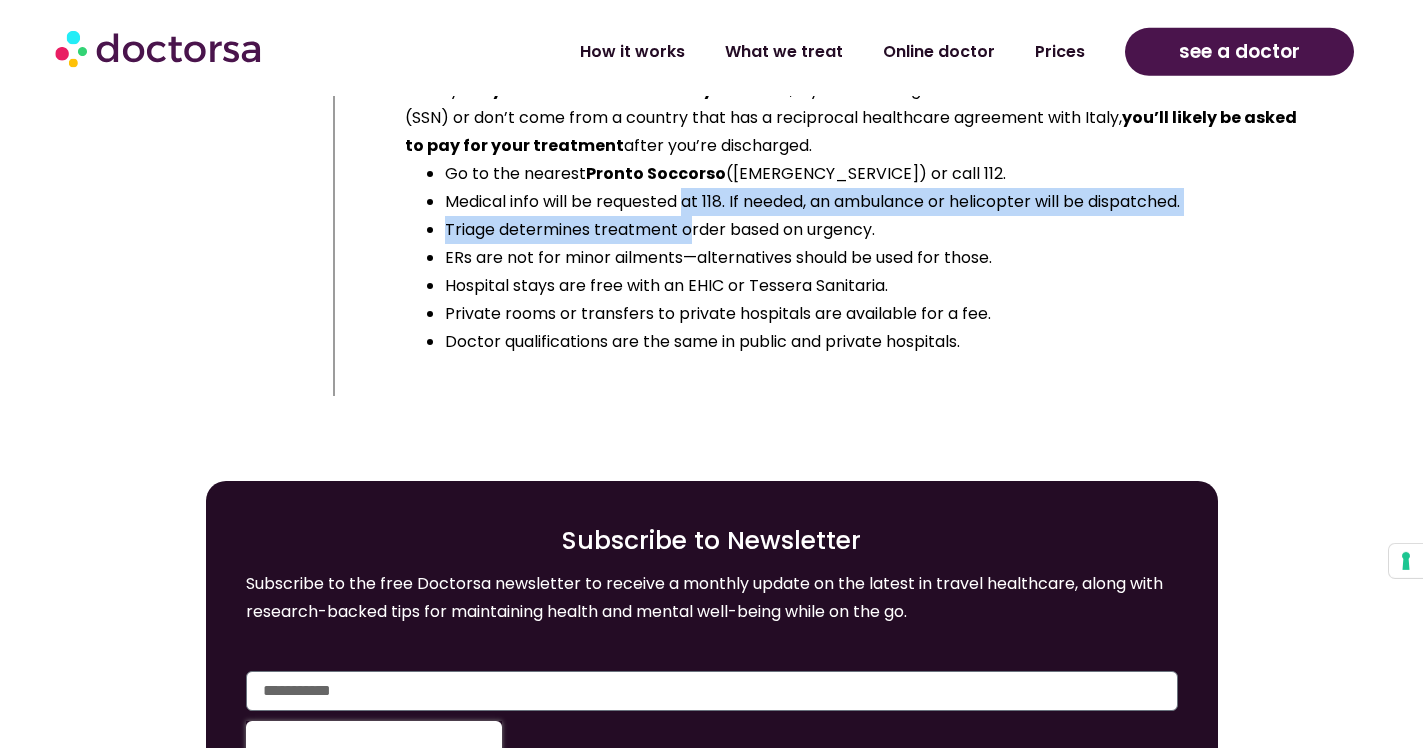 click on "Go to the nearest Pronto Soccorso (ER) or call [NUMBER]. Medical info will be requested at [NUMBER]. If needed, an ambulance or helicopter will be dispatched. Triage determines treatment order based on urgency. ERs are not for minor ailments—alternatives should be used for those. Hospital stays are free with an EHIC or Tessera Sanitaria. Private rooms or transfers to private hospitals are available for a fee. Doctor qualifications are the same in public and private hospitals." at bounding box center (861, 258) 